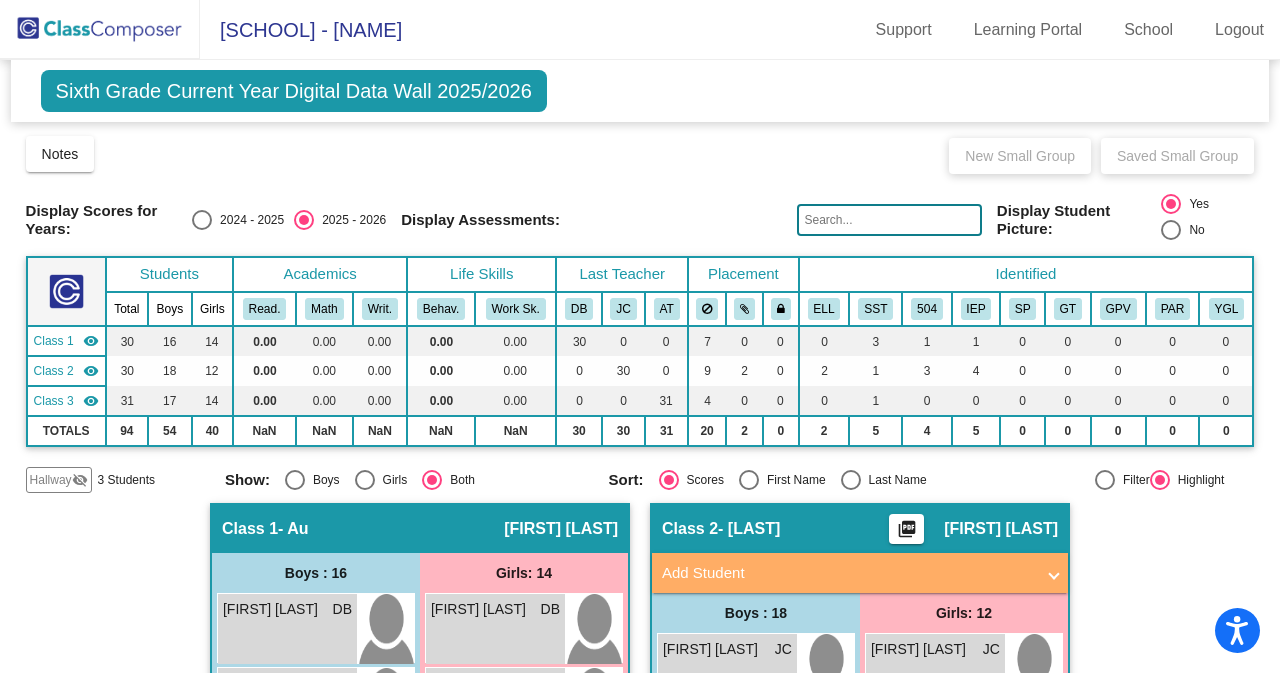 scroll, scrollTop: 0, scrollLeft: 0, axis: both 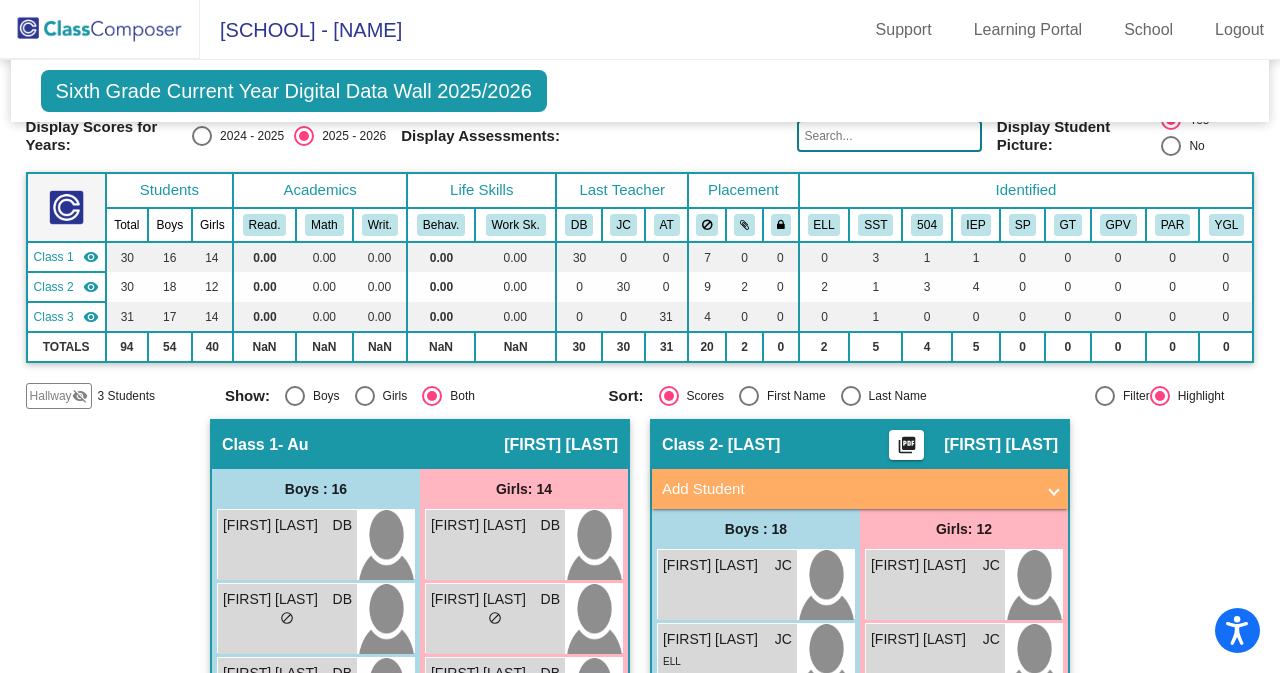click at bounding box center [202, 136] 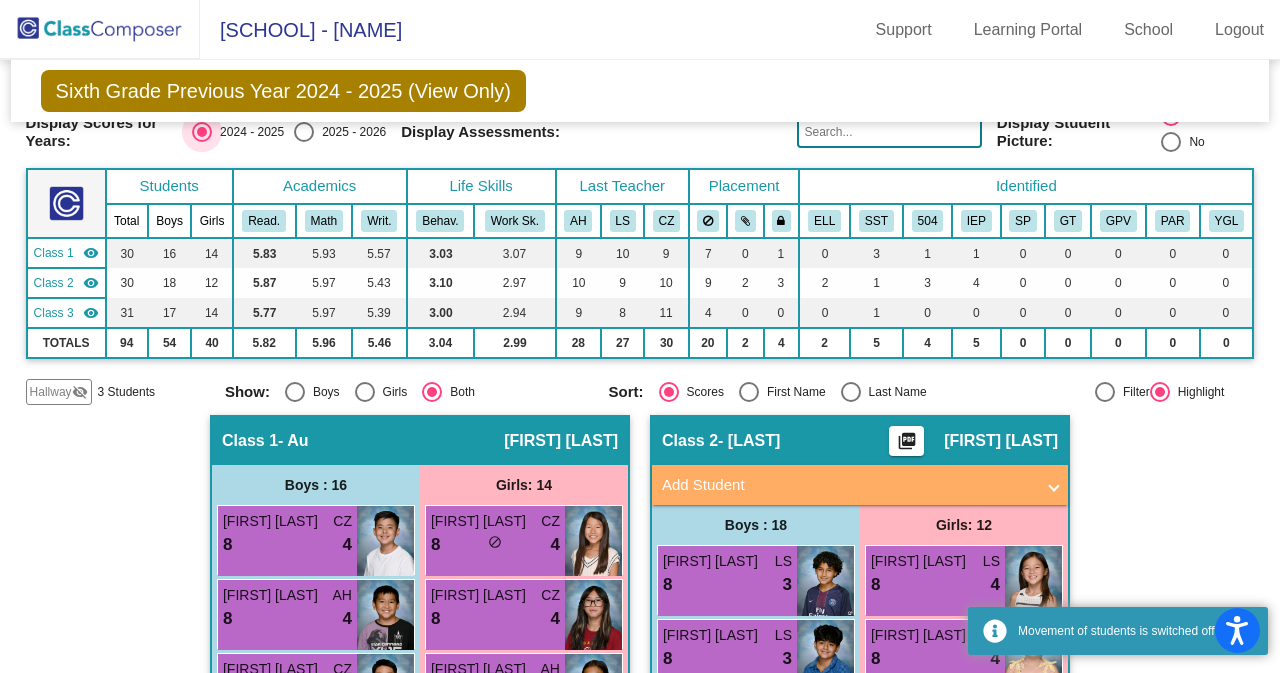 scroll, scrollTop: 82, scrollLeft: 0, axis: vertical 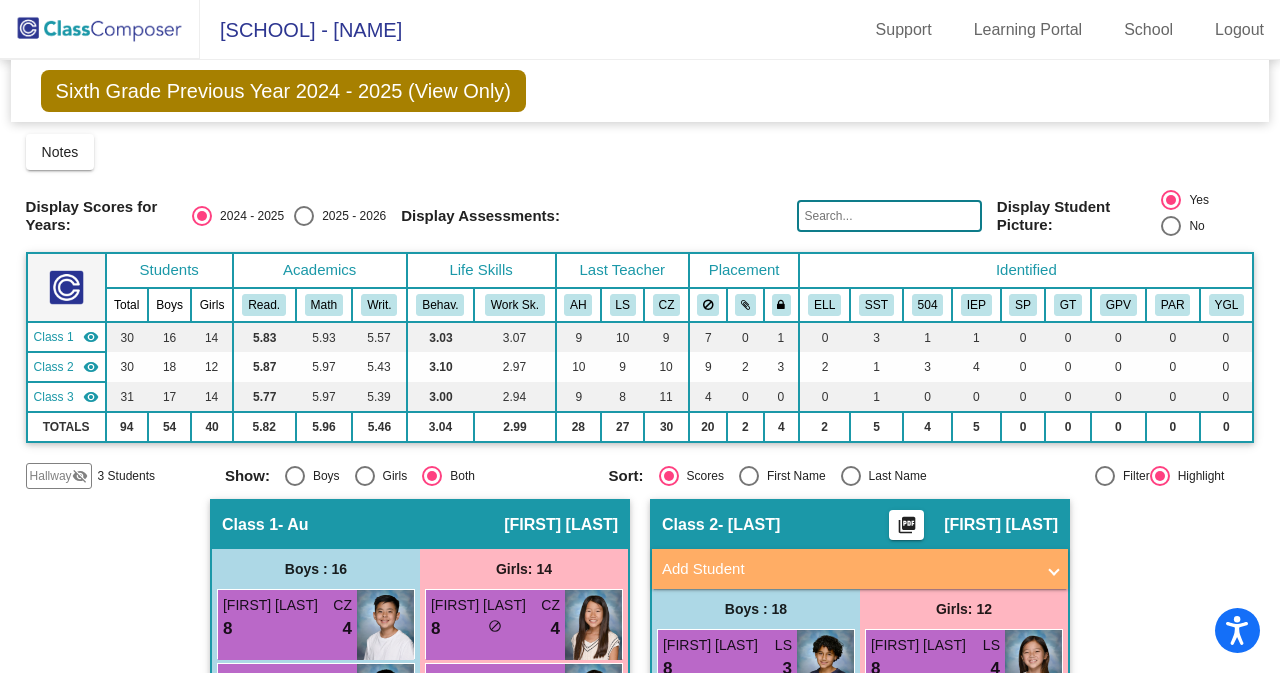 drag, startPoint x: 1268, startPoint y: 136, endPoint x: 1258, endPoint y: 157, distance: 23.259407 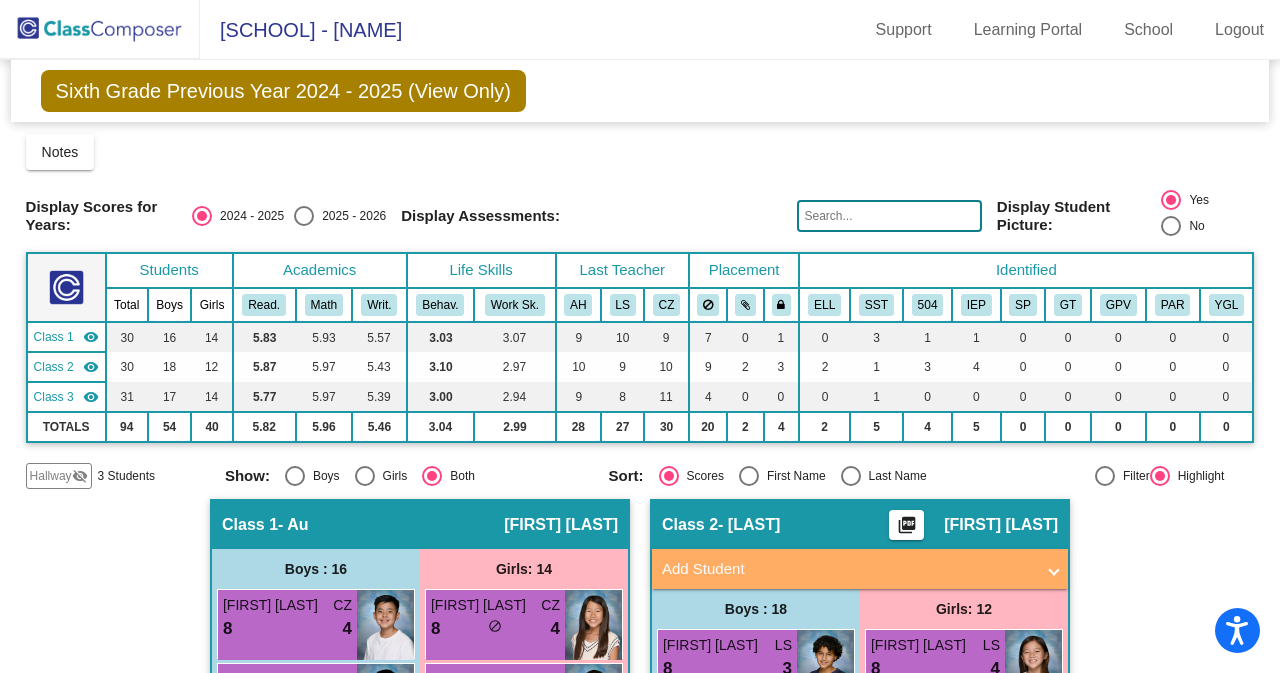 click on "Sixth Grade Previous Year 2024 - 2025 (View Only)  Add, Move, or Retain Students Off   On  Incoming   Digital Data Wall" 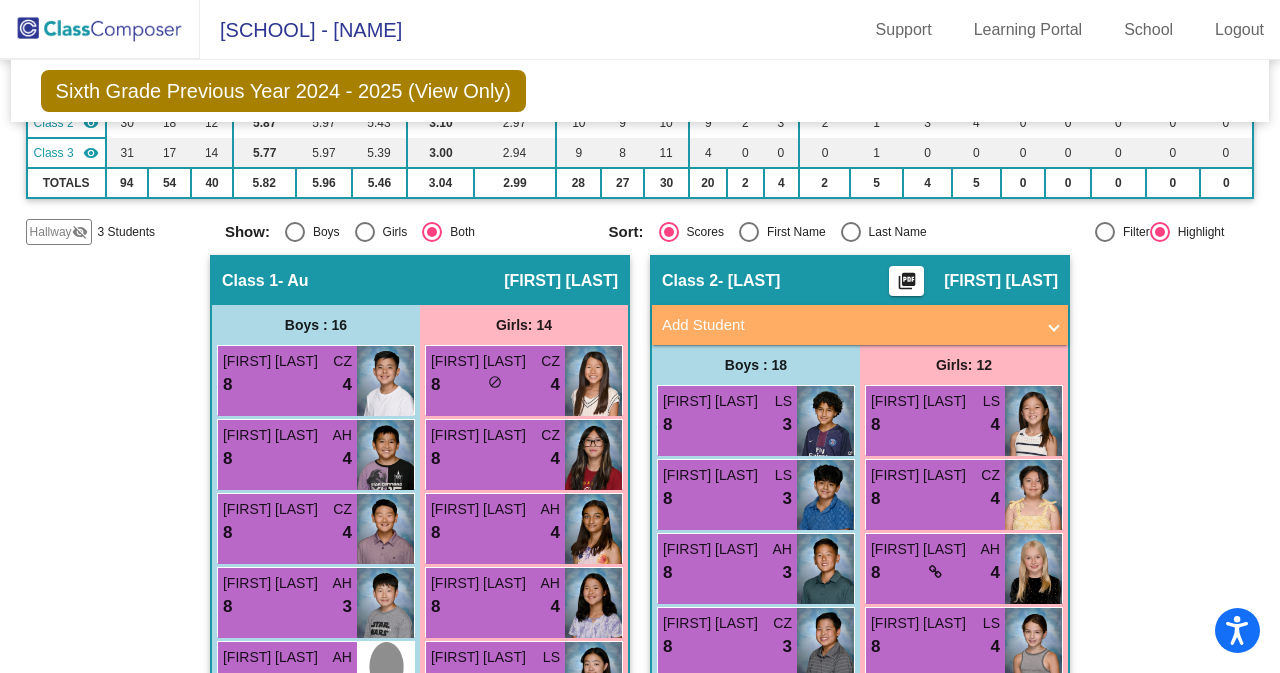scroll, scrollTop: 262, scrollLeft: 0, axis: vertical 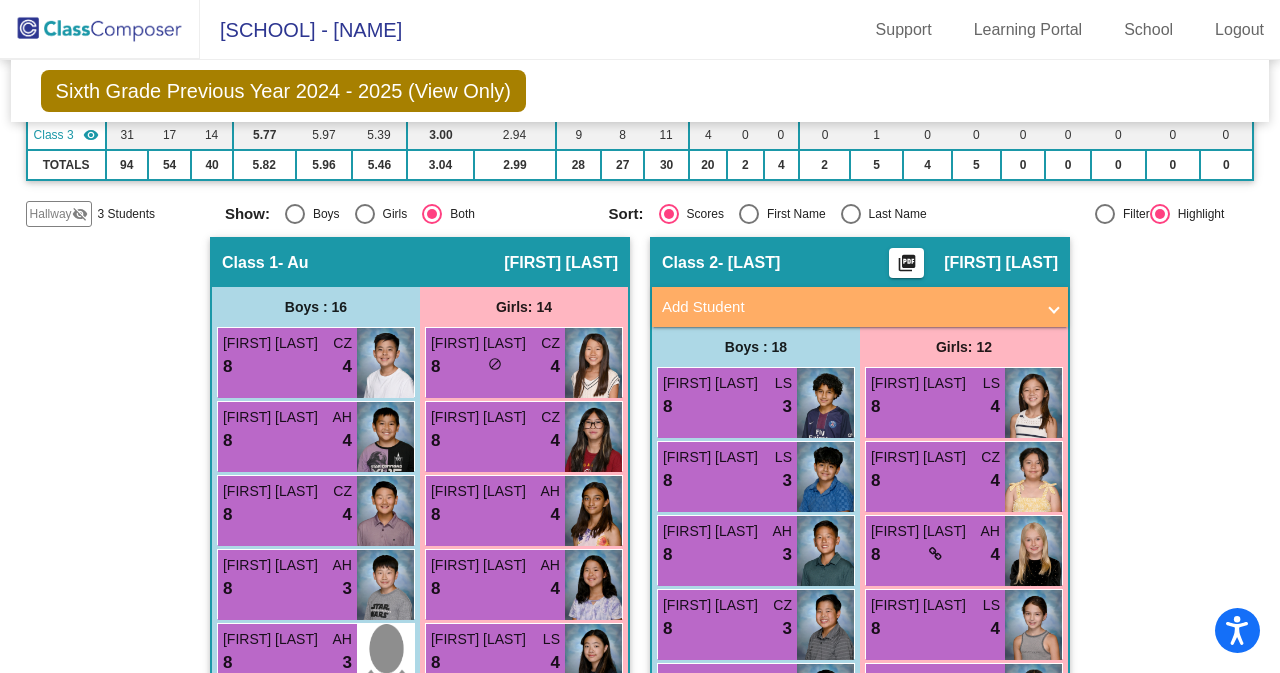 click on "Hallway" 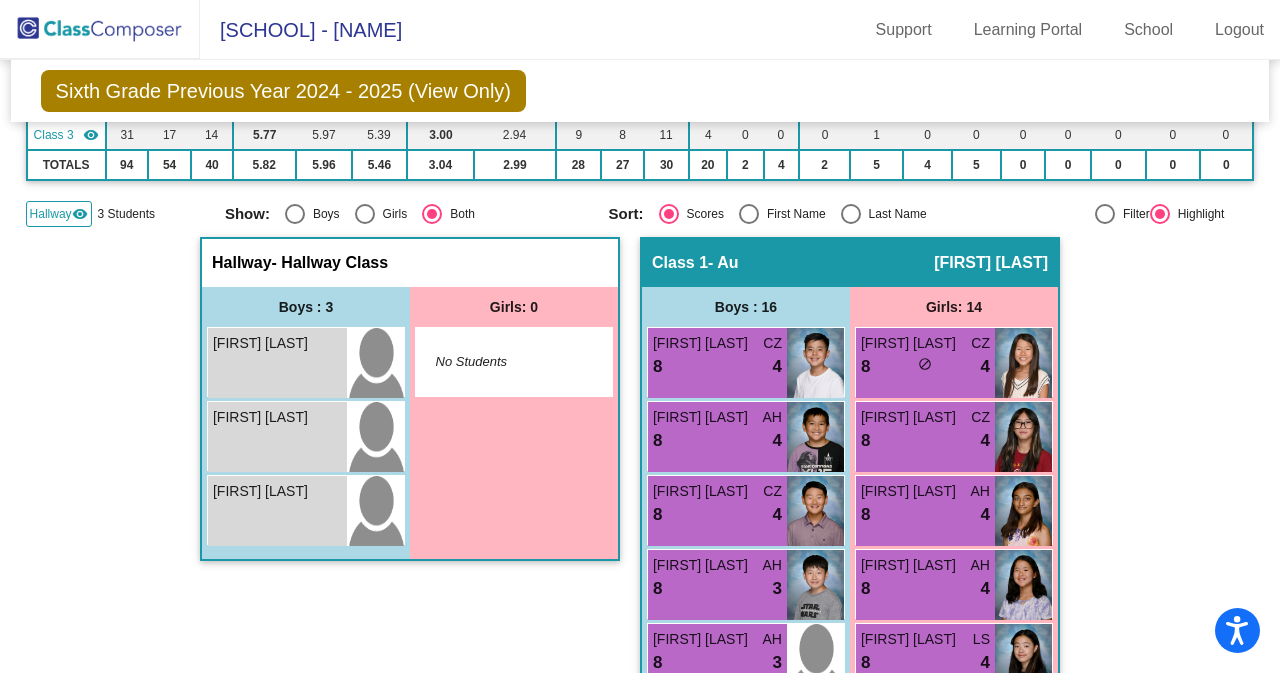 click on "Hallway" 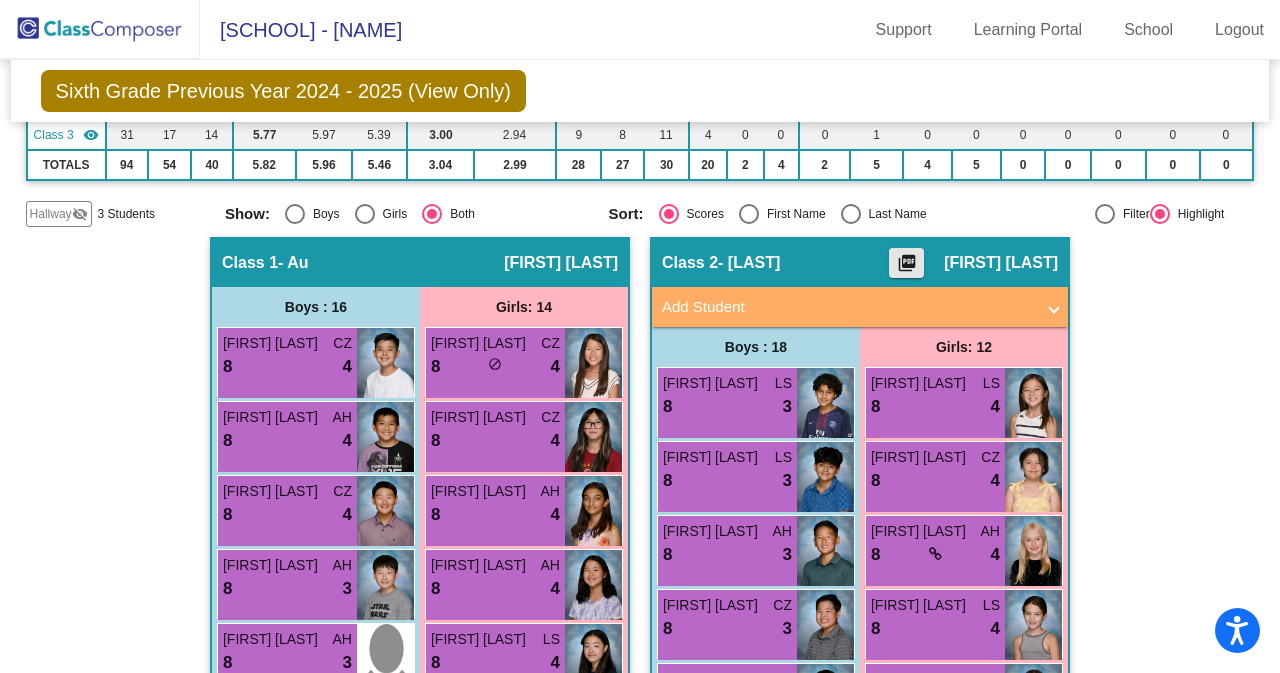 click on "picture_as_pdf" 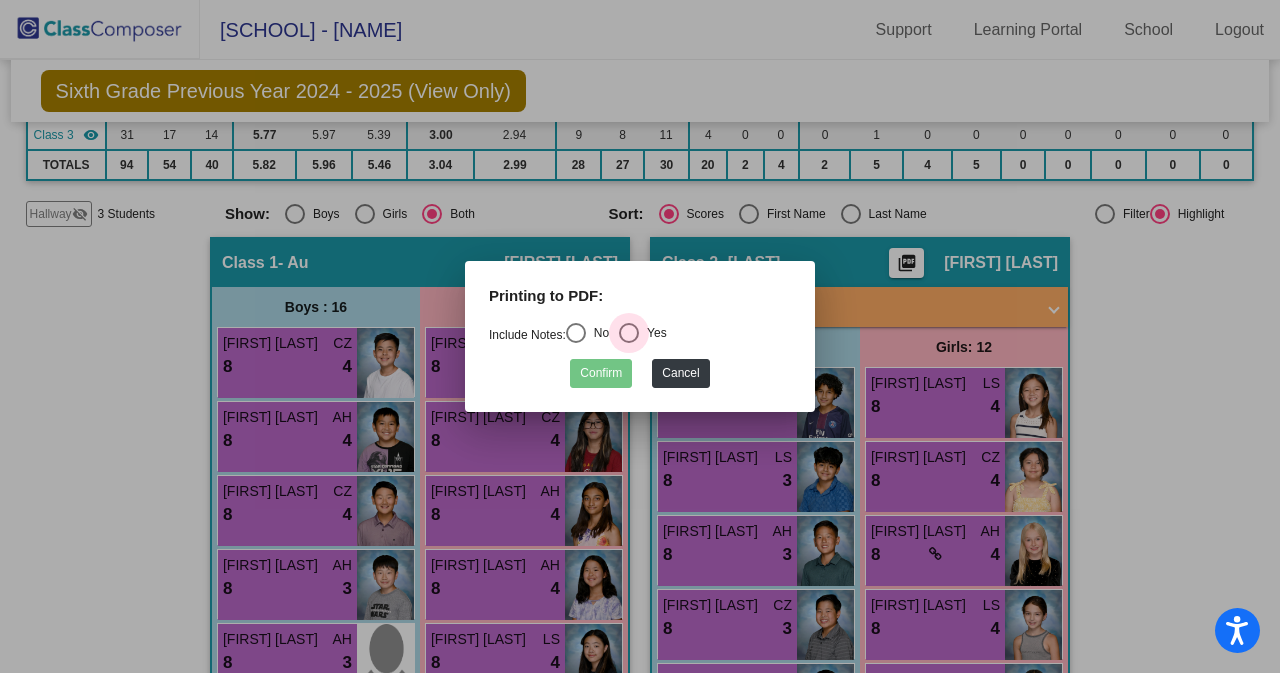 click at bounding box center [629, 333] 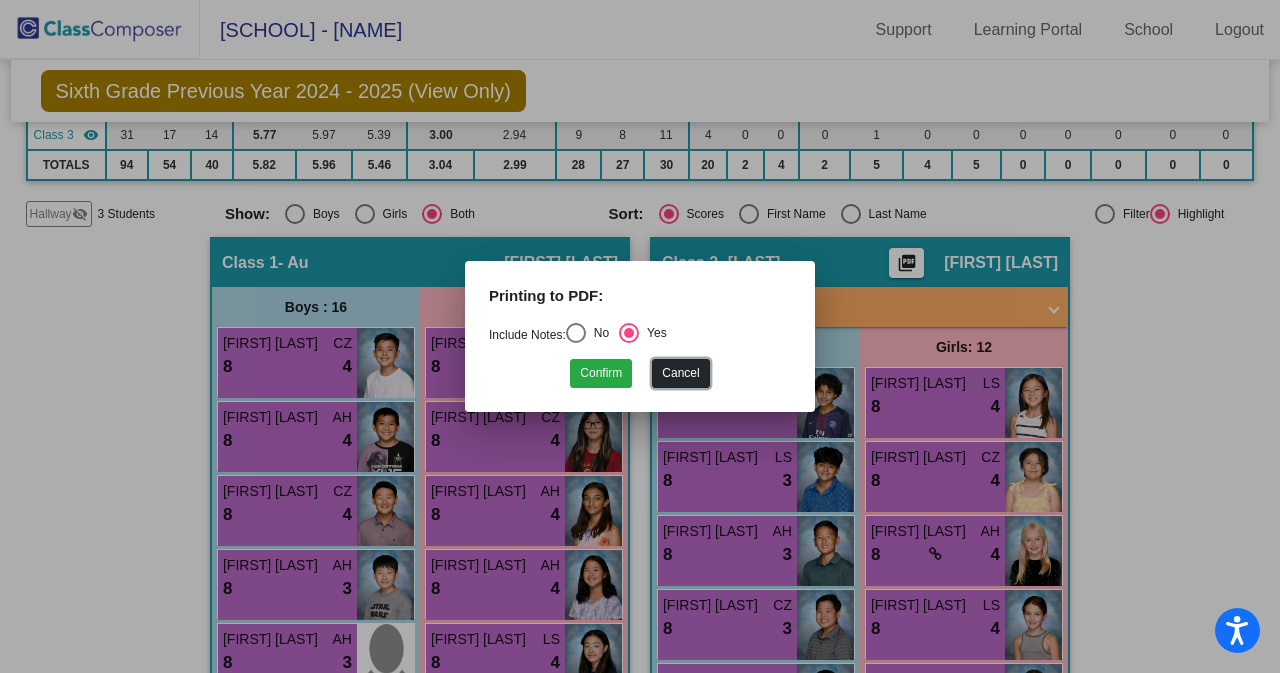 click on "Cancel" at bounding box center (680, 373) 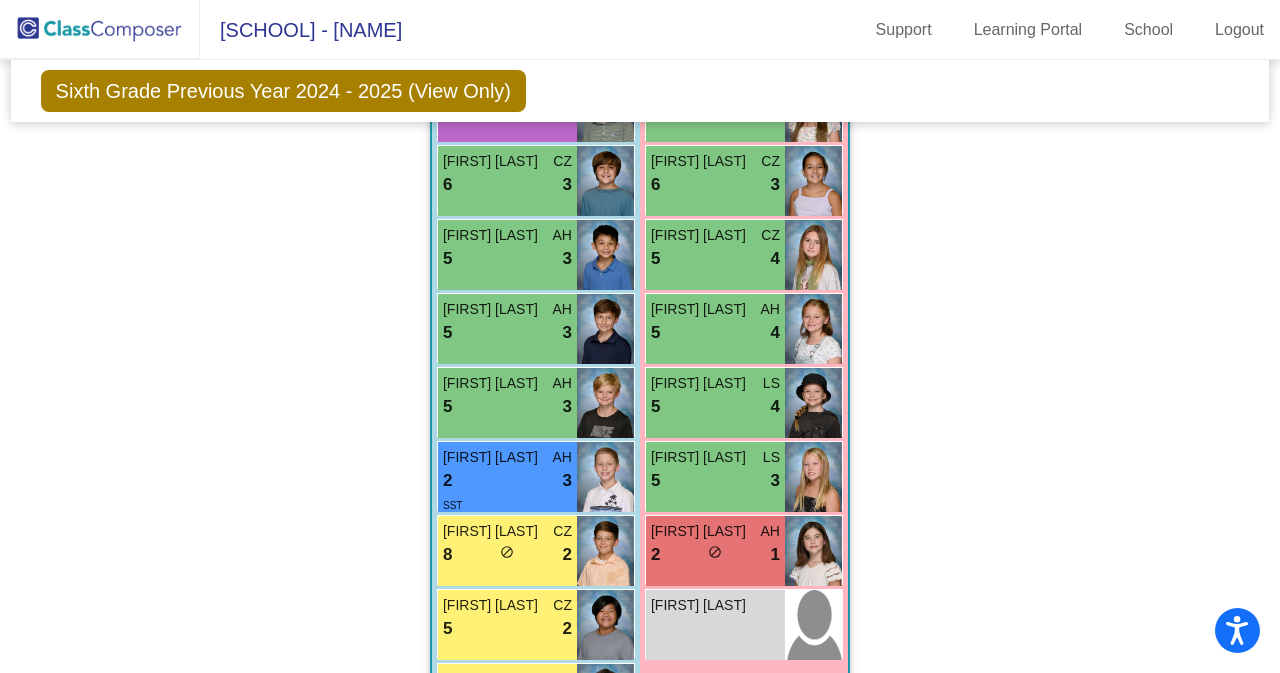 scroll, scrollTop: 2698, scrollLeft: 0, axis: vertical 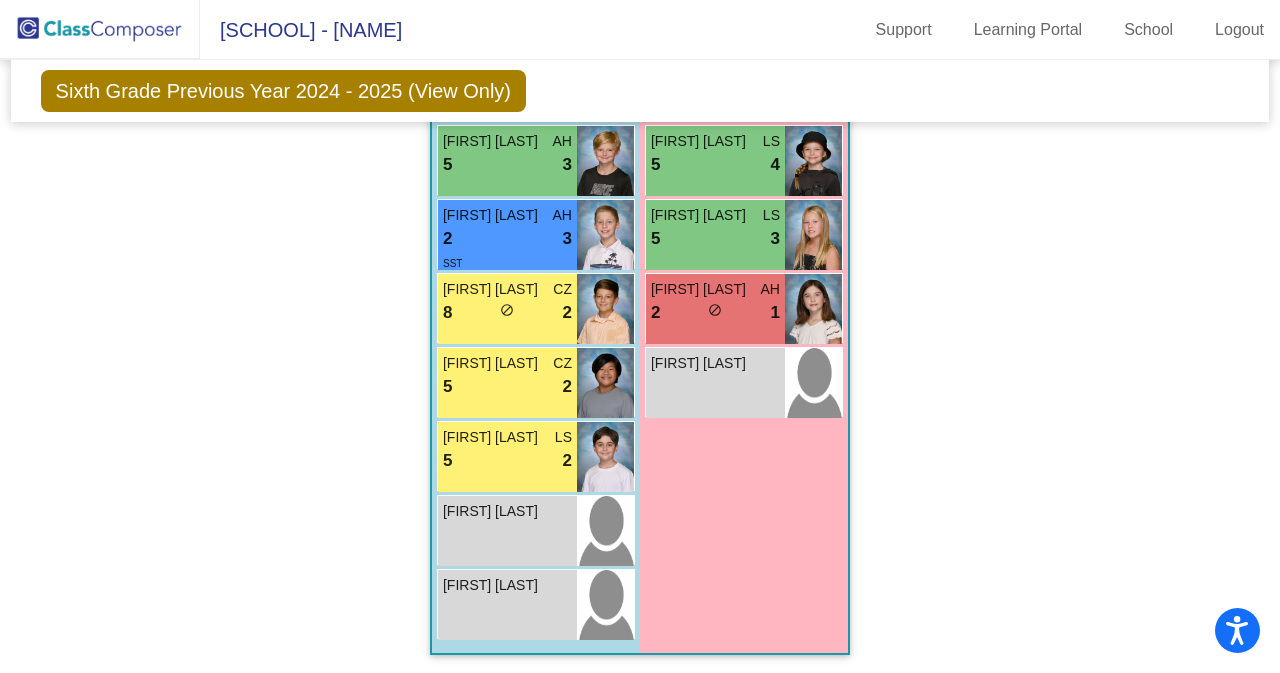 type 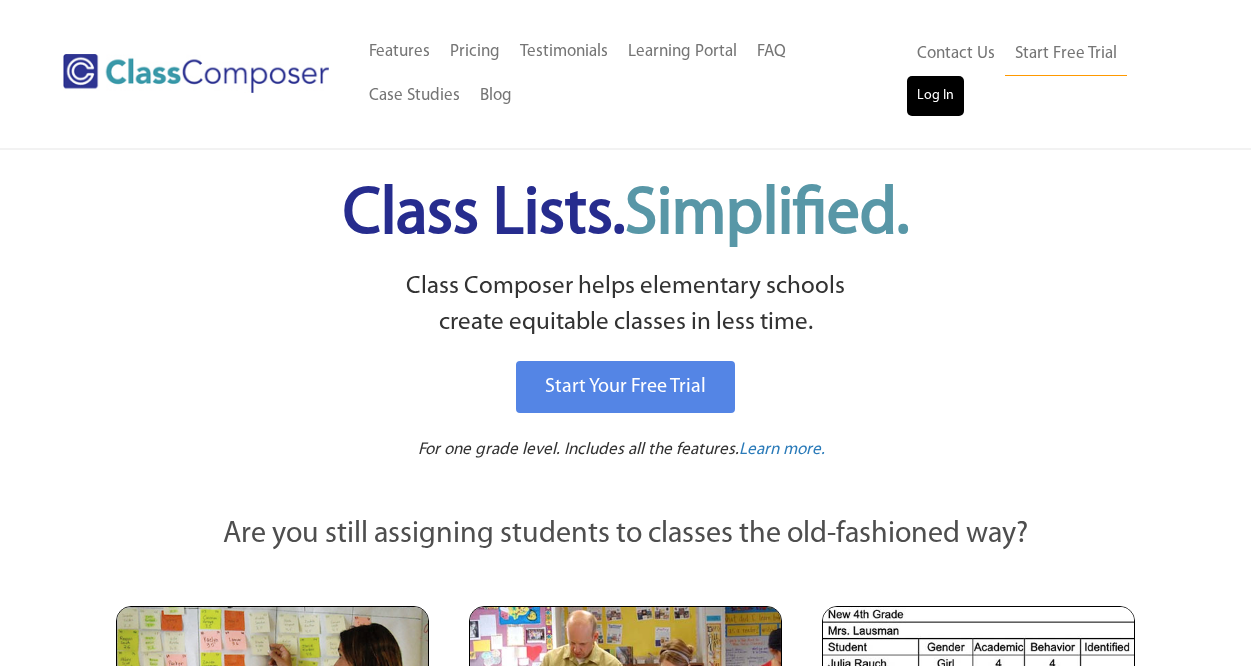 scroll, scrollTop: 0, scrollLeft: 0, axis: both 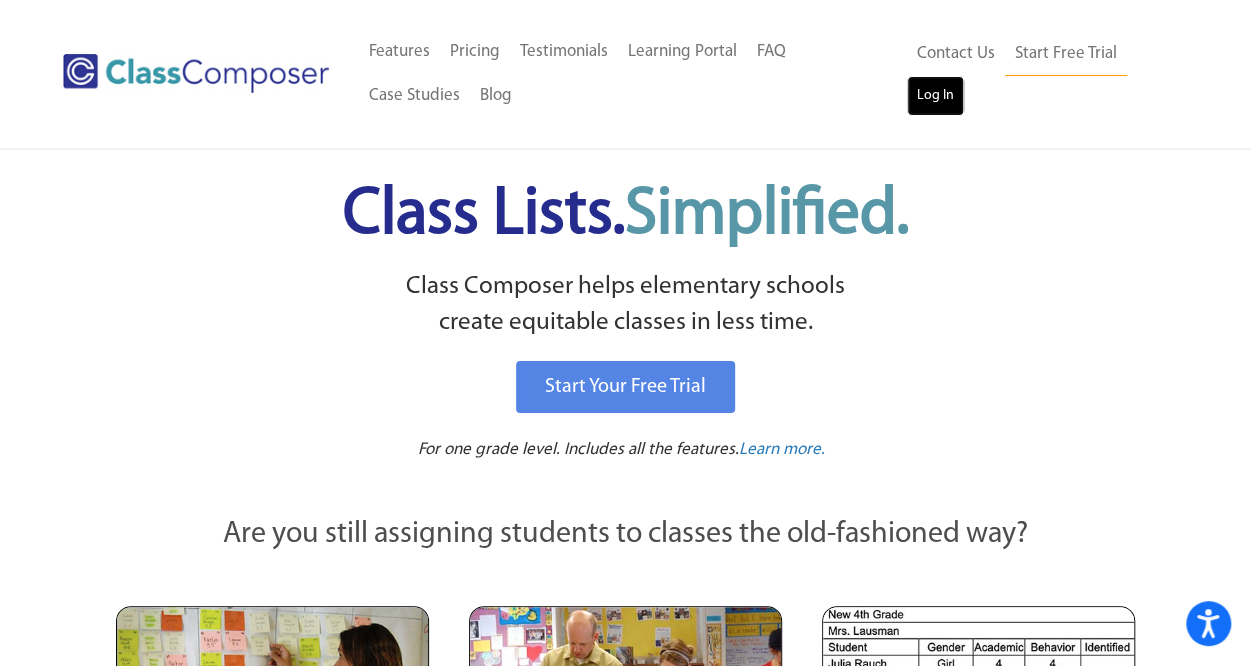 click on "Log In" at bounding box center (935, 96) 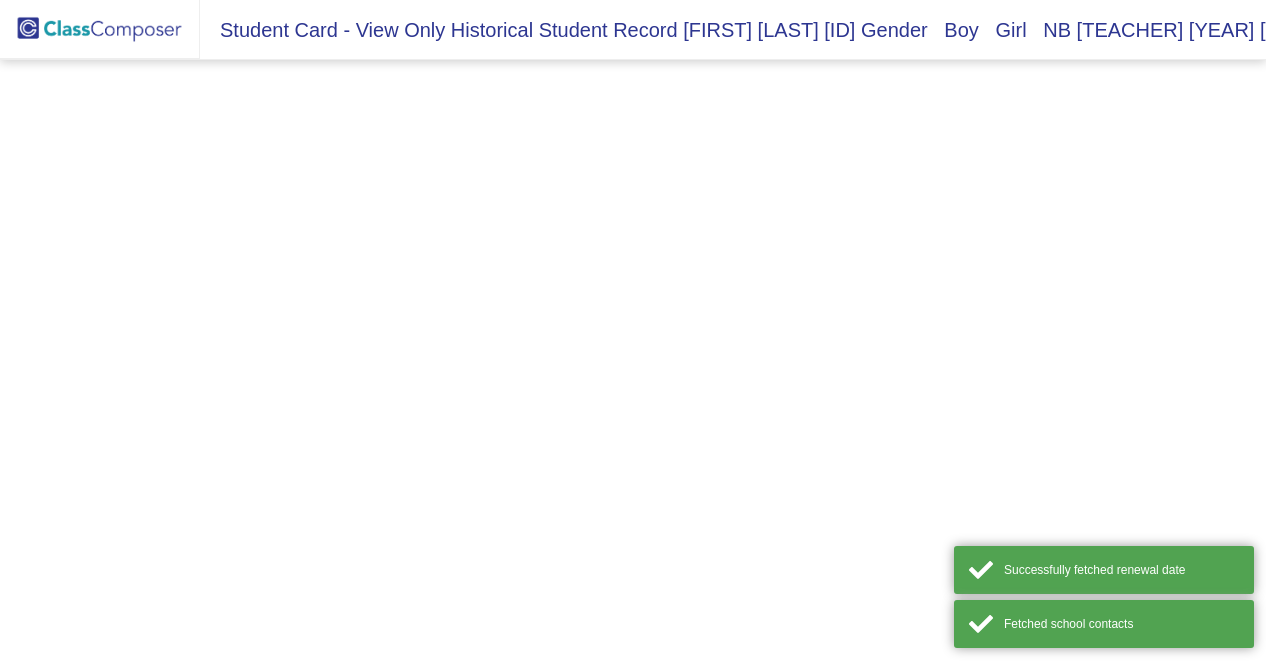 scroll, scrollTop: 0, scrollLeft: 0, axis: both 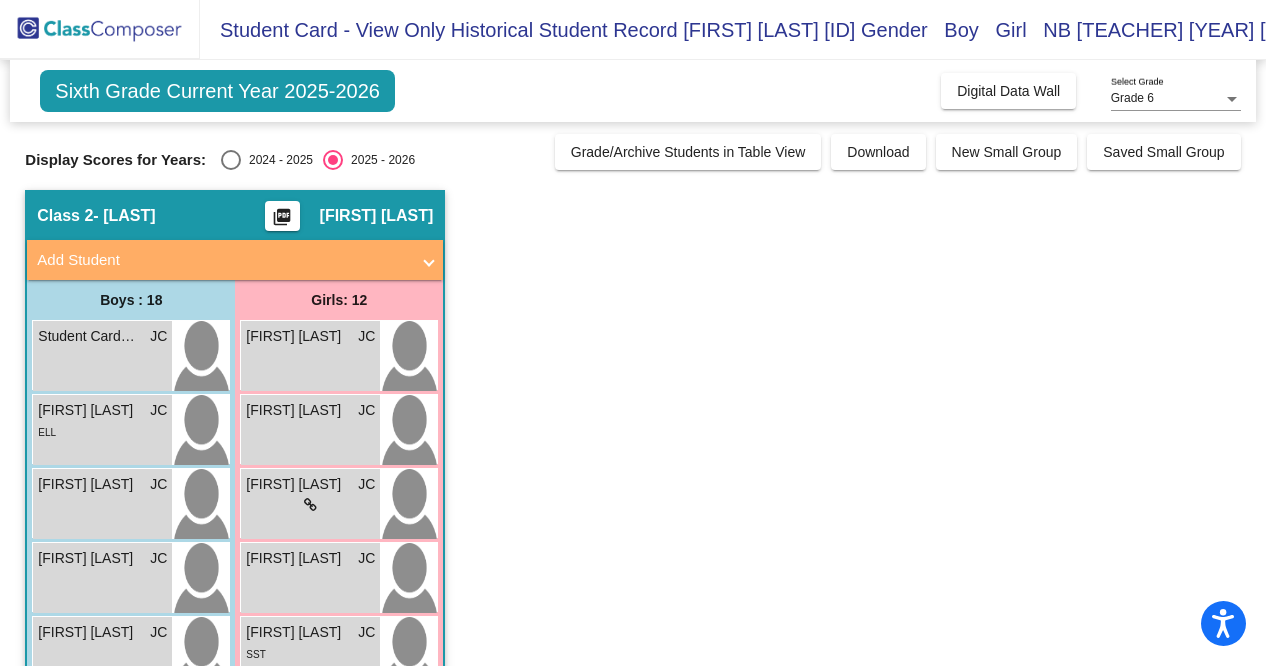 click on "Display Scores for Years:   2024 - 2025   2025 - 2026  Grade/Archive Students in Table View   Download   New Small Group   Saved Small Group" 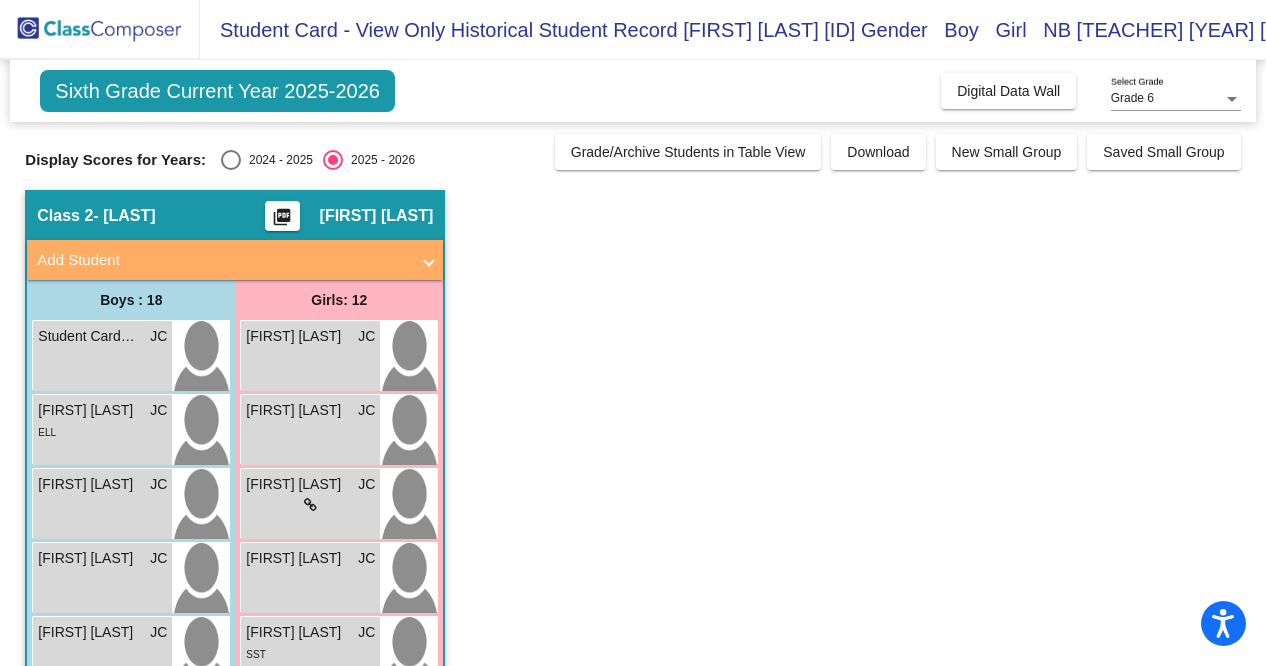 click on "Sixth Grade Current Year 2025-2026  Add, Move, or Retain Students Off   On  Incoming   Digital Data Wall    Display Scores for Years:   2024 - 2025   2025 - 2026  Grade/Archive Students in Table View   Download   New Small Group   Saved Small Group   Notes   Download Class List   Import Students   New Small Group   Saved Small Group  Display Scores for Years:   2024 - 2025   2025 - 2026 Hallway   - Hallway Class  picture_as_pdf  Add Student  First Name Last Name Student Id  (Recommended)   Boy   Girl   Non Binary Add Close  Boys : 3  Harvey Kayser lock do_not_disturb_alt Nico Chavez lock do_not_disturb_alt William Joswig lock do_not_disturb_alt Girls: 0   No Students   Class 1   - Au  picture_as_pdf Debra Bedell-Au  Add Student  First Name Last Name Student Id  (Recommended)   Boy   Girl   Non Binary Add Close  Boys : 16  Aaron Baik DB lock do_not_disturb_alt Alec Tsaturyan DB lock do_not_disturb_alt Caden Vuong DB lock do_not_disturb_alt Elliot Sha DB lock do_not_disturb_alt Federico Vivian DB DB" 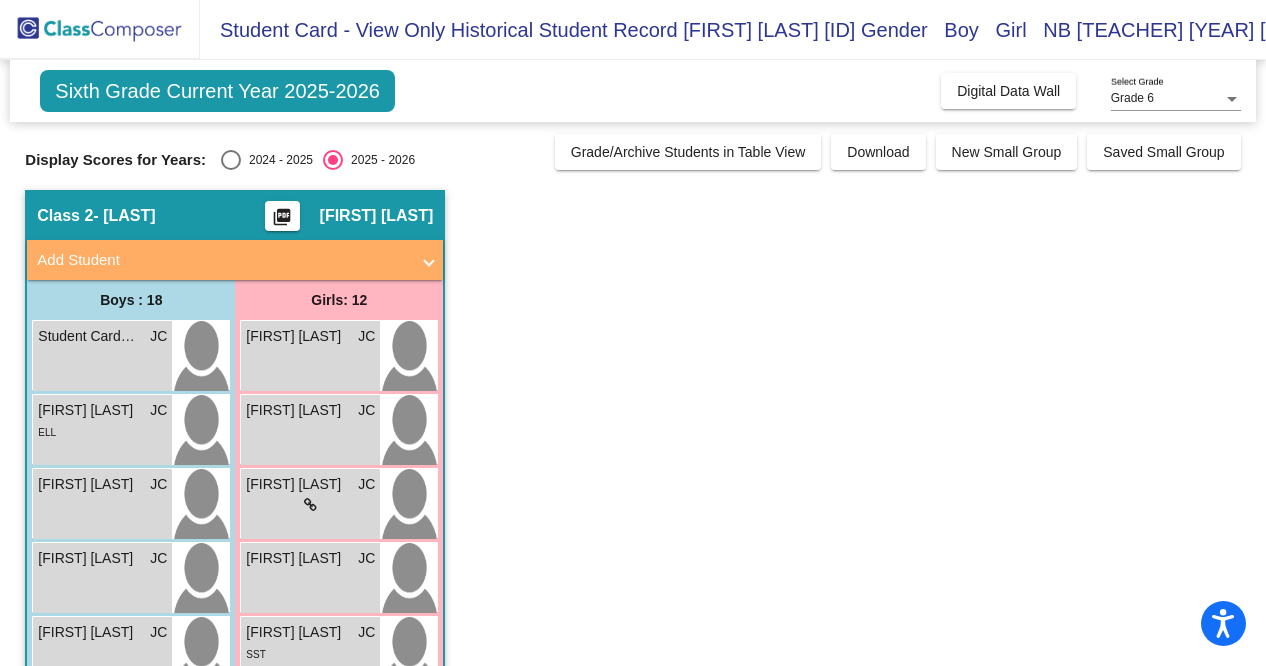 click at bounding box center (231, 160) 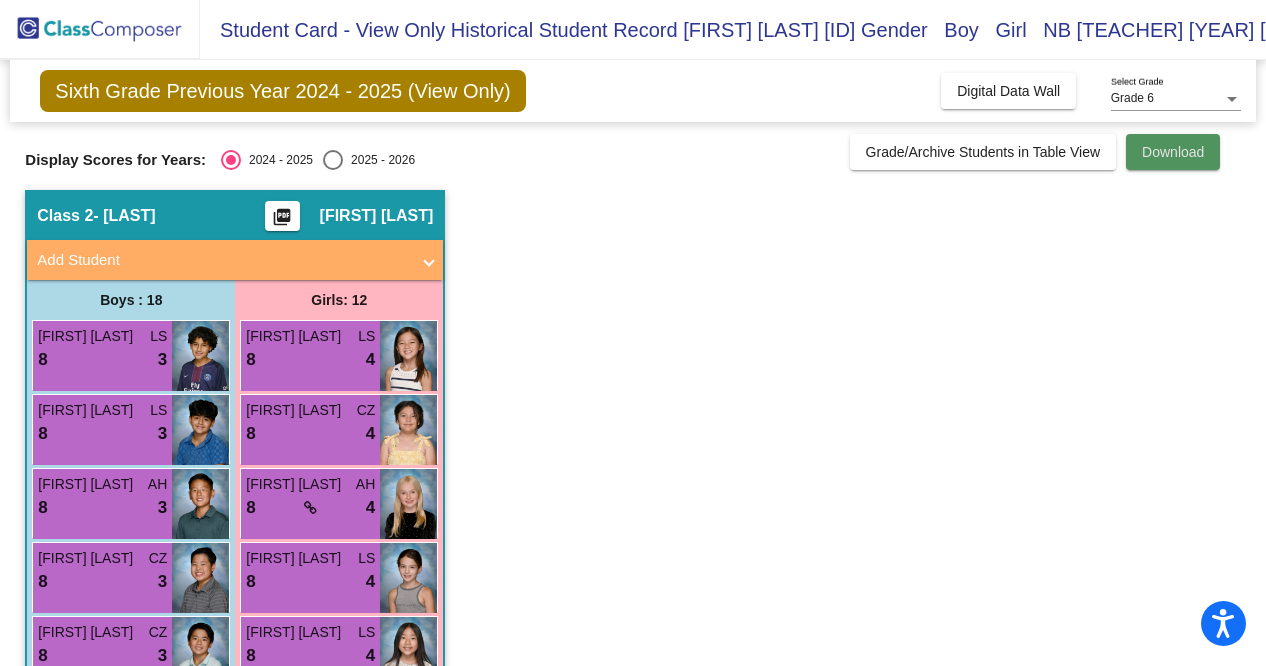 click on "Download" 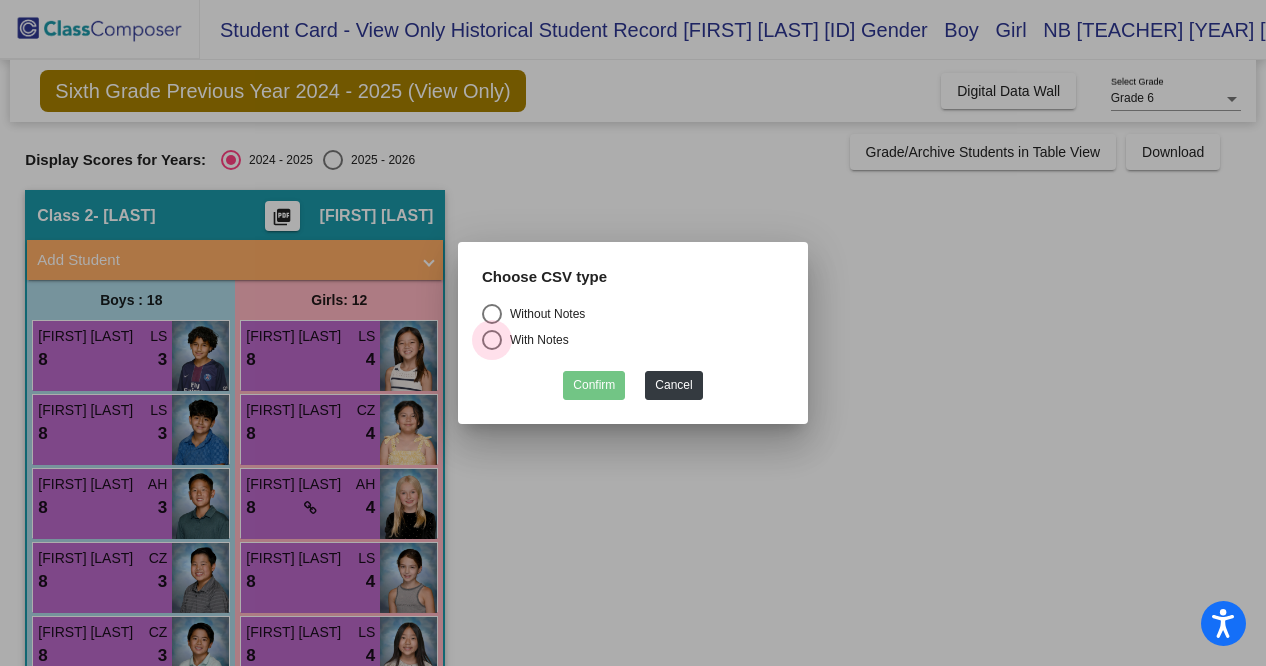 click at bounding box center [492, 340] 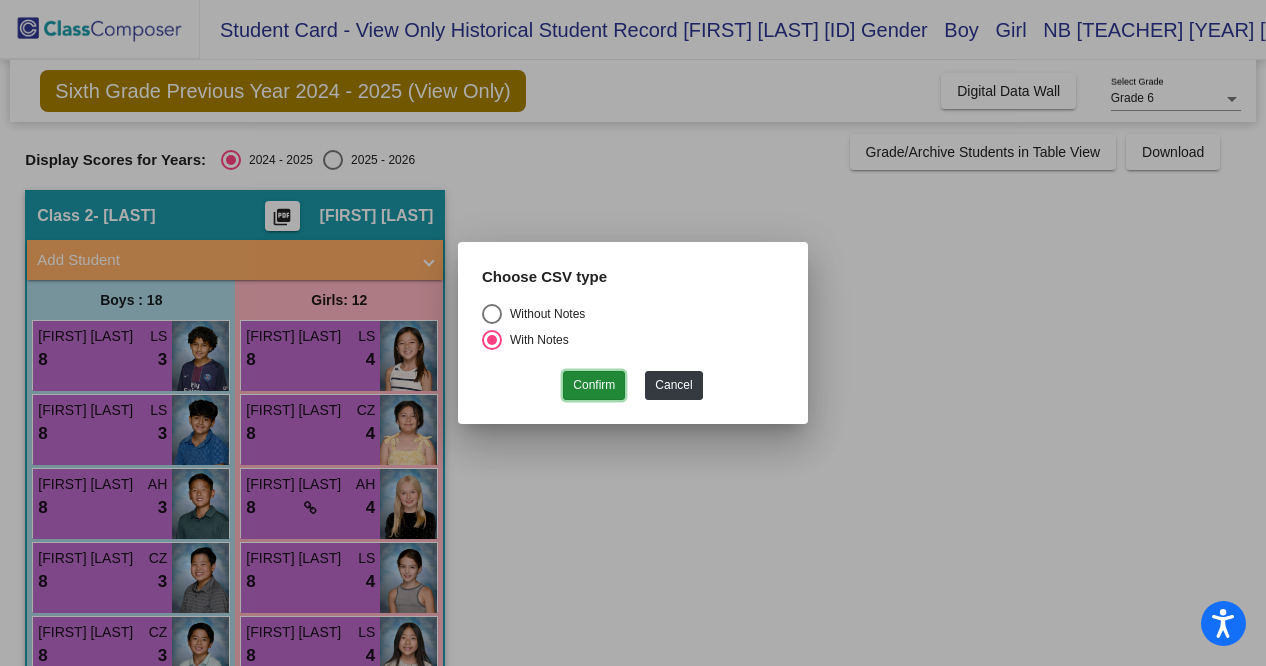 click on "Confirm" at bounding box center [594, 385] 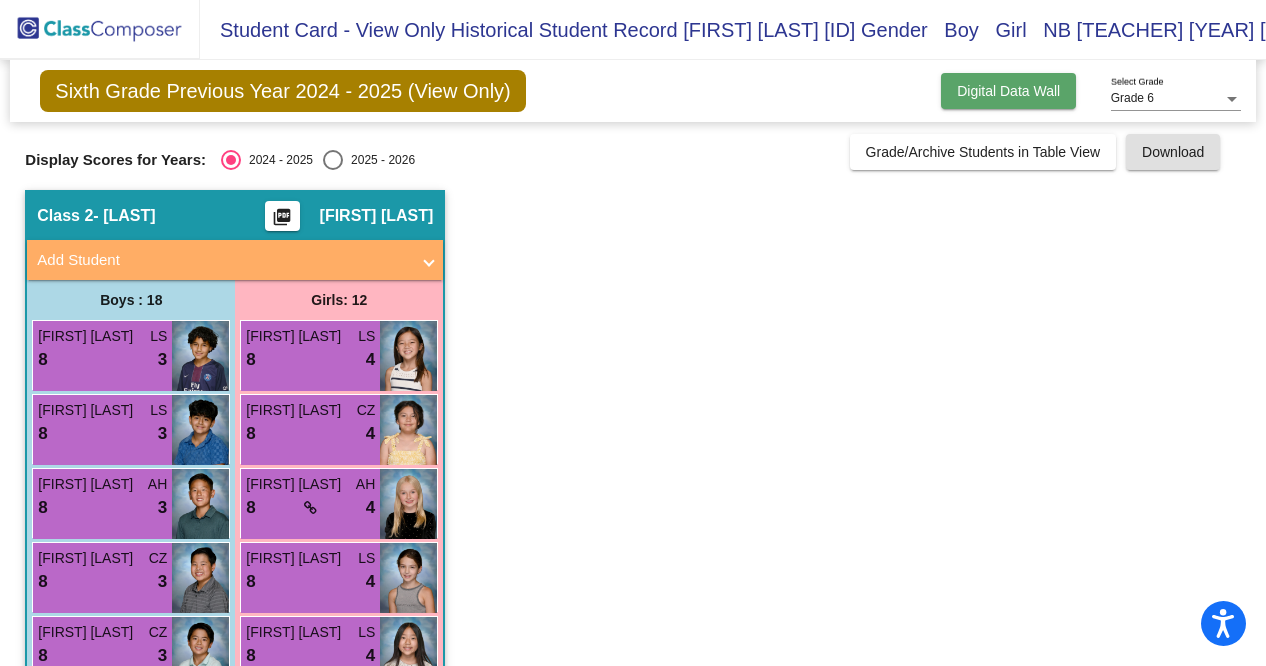 click on "Digital Data Wall" 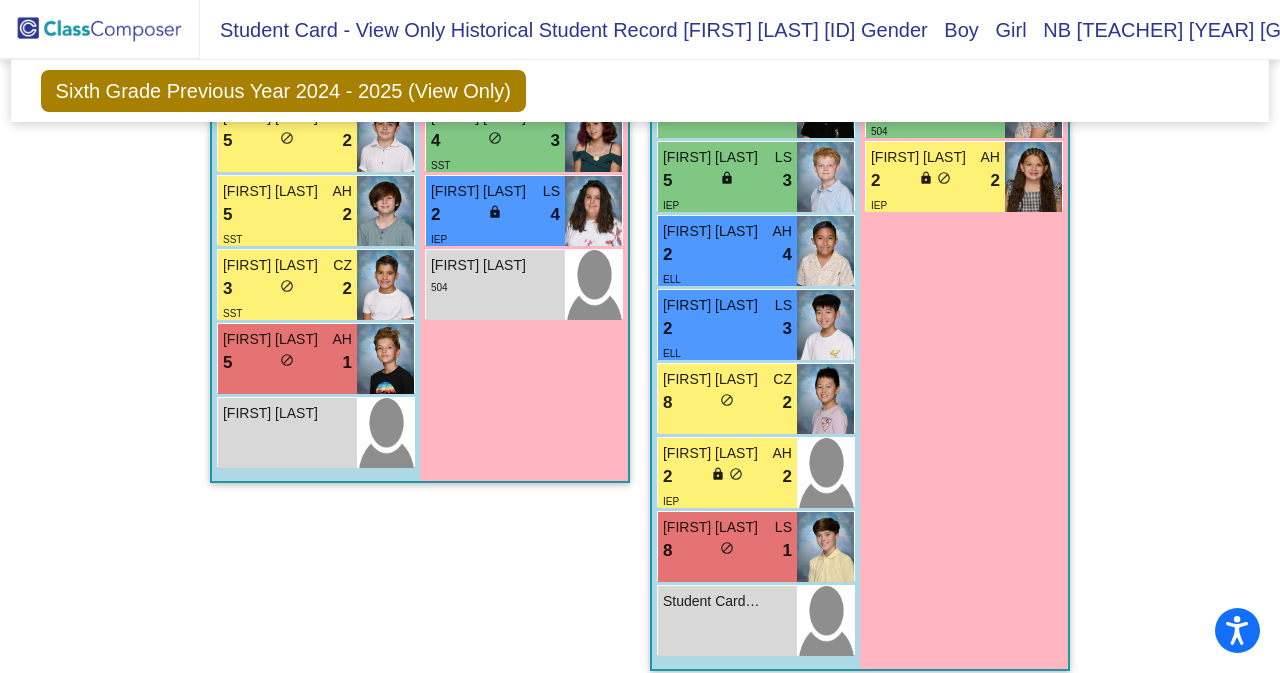 scroll, scrollTop: 1284, scrollLeft: 0, axis: vertical 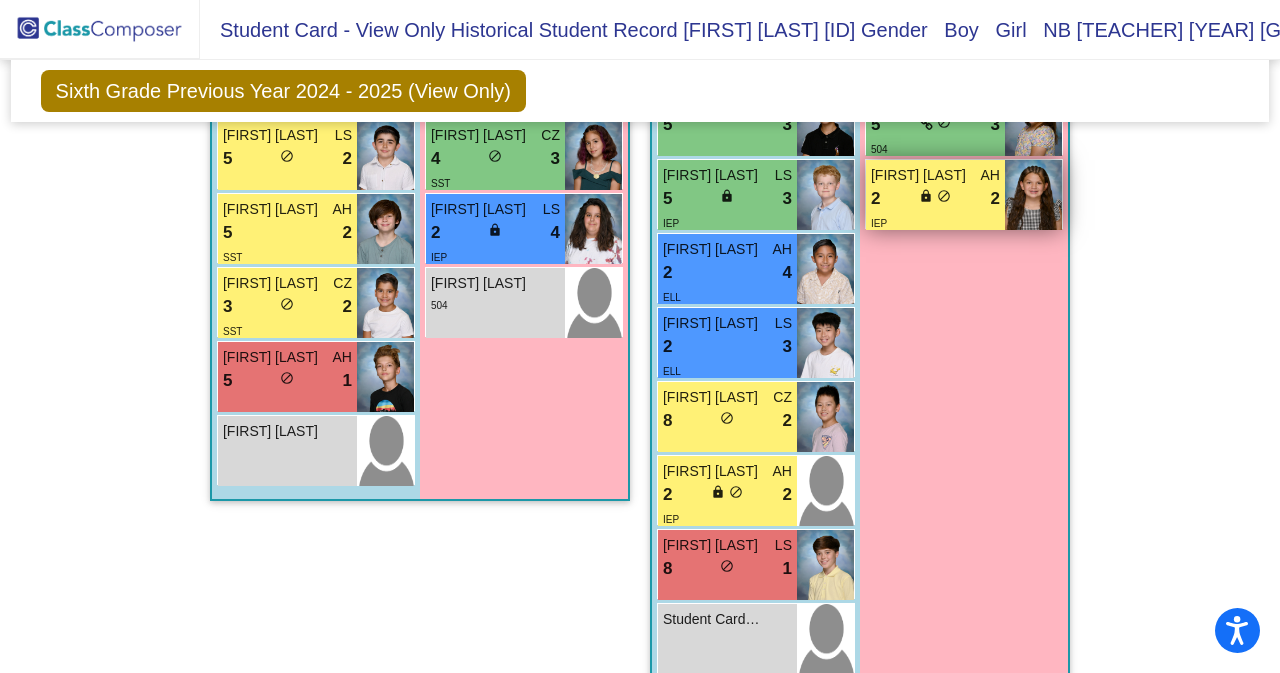 click on "2 lock do_not_disturb_alt 2" at bounding box center (935, 199) 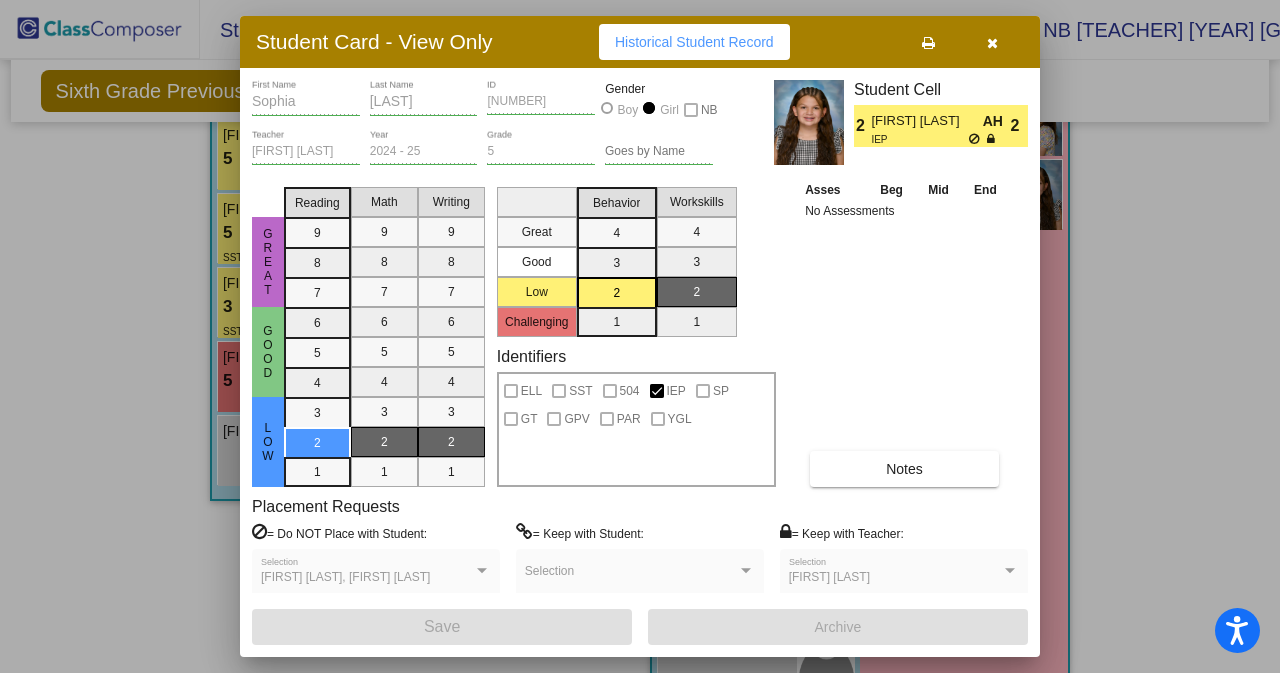 click on "IEP" at bounding box center [919, 139] 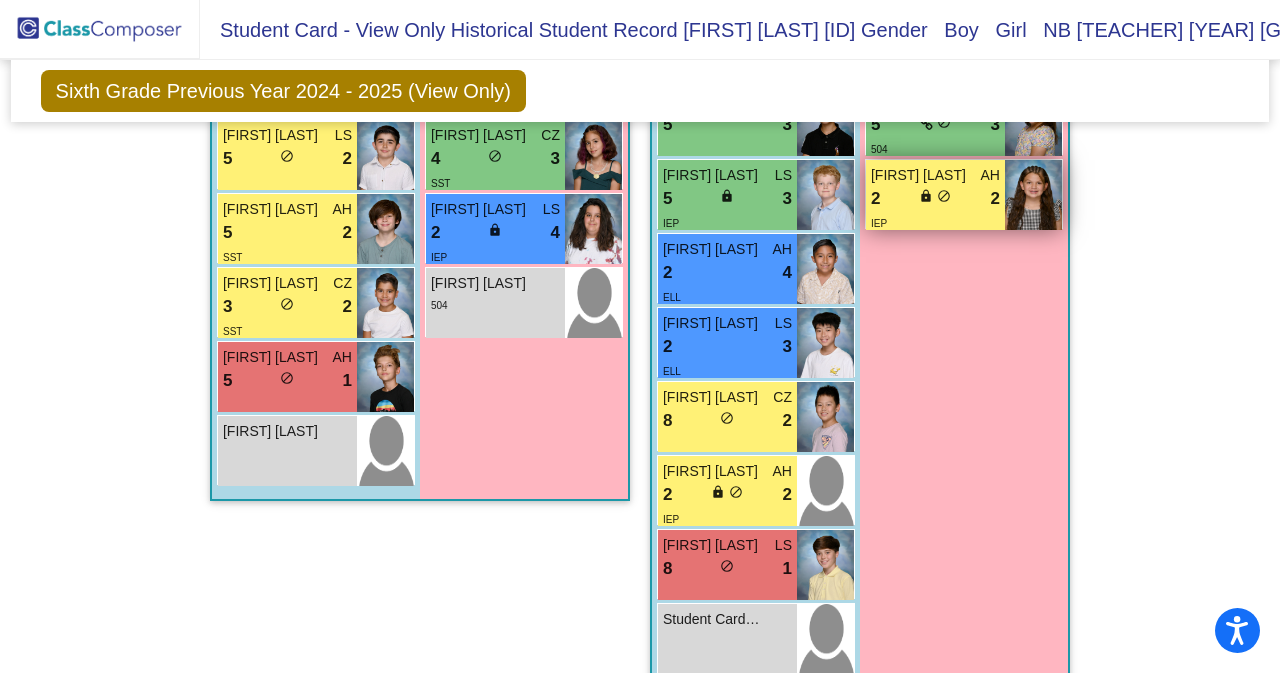 click on "2 lock do_not_disturb_alt 2" at bounding box center (935, 199) 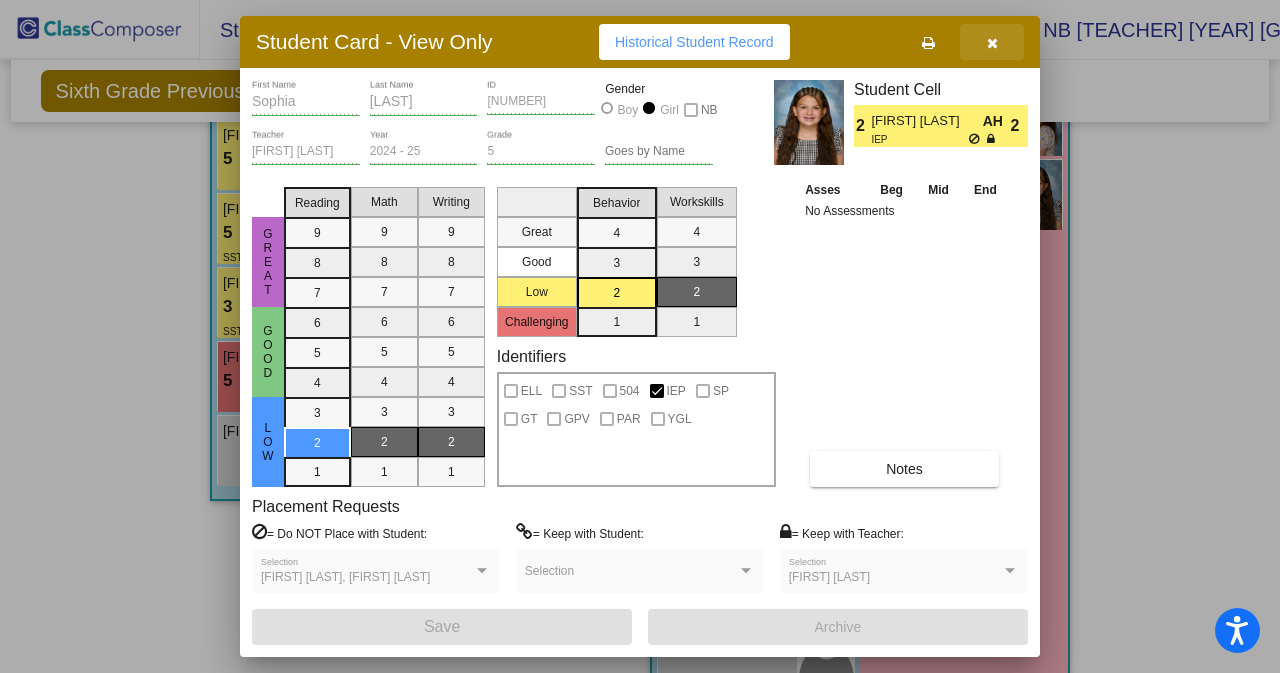 click at bounding box center (992, 43) 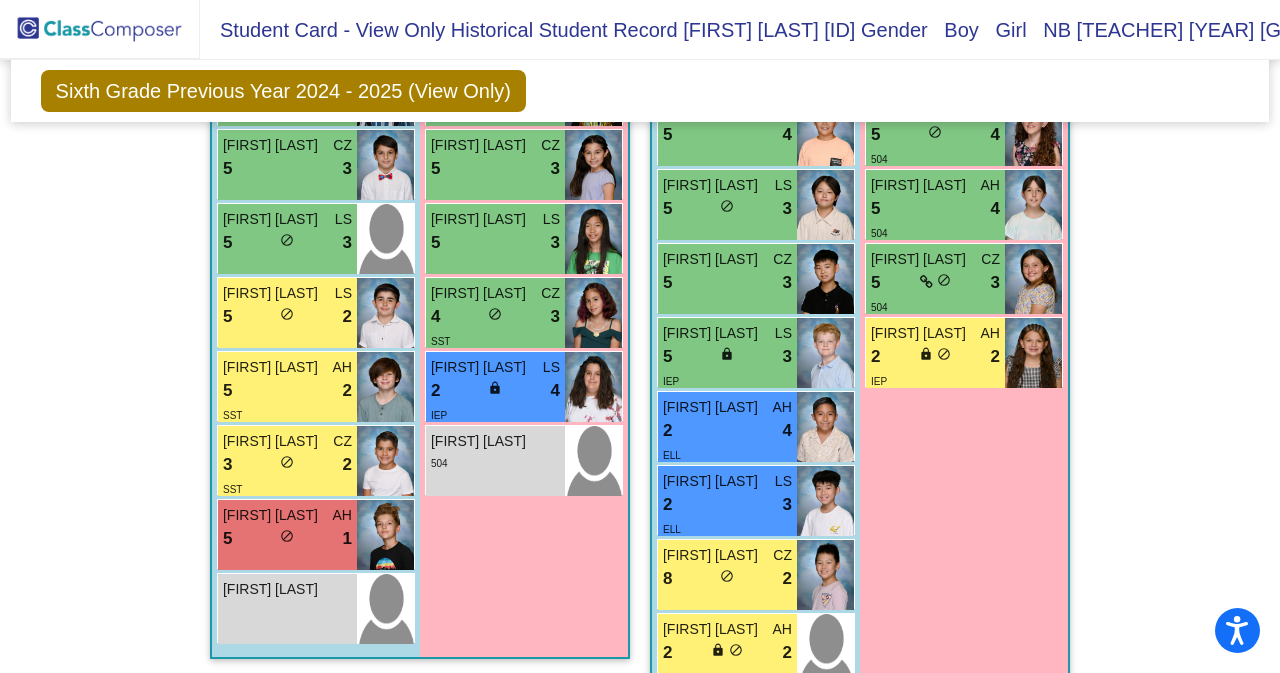 scroll, scrollTop: 1075, scrollLeft: 0, axis: vertical 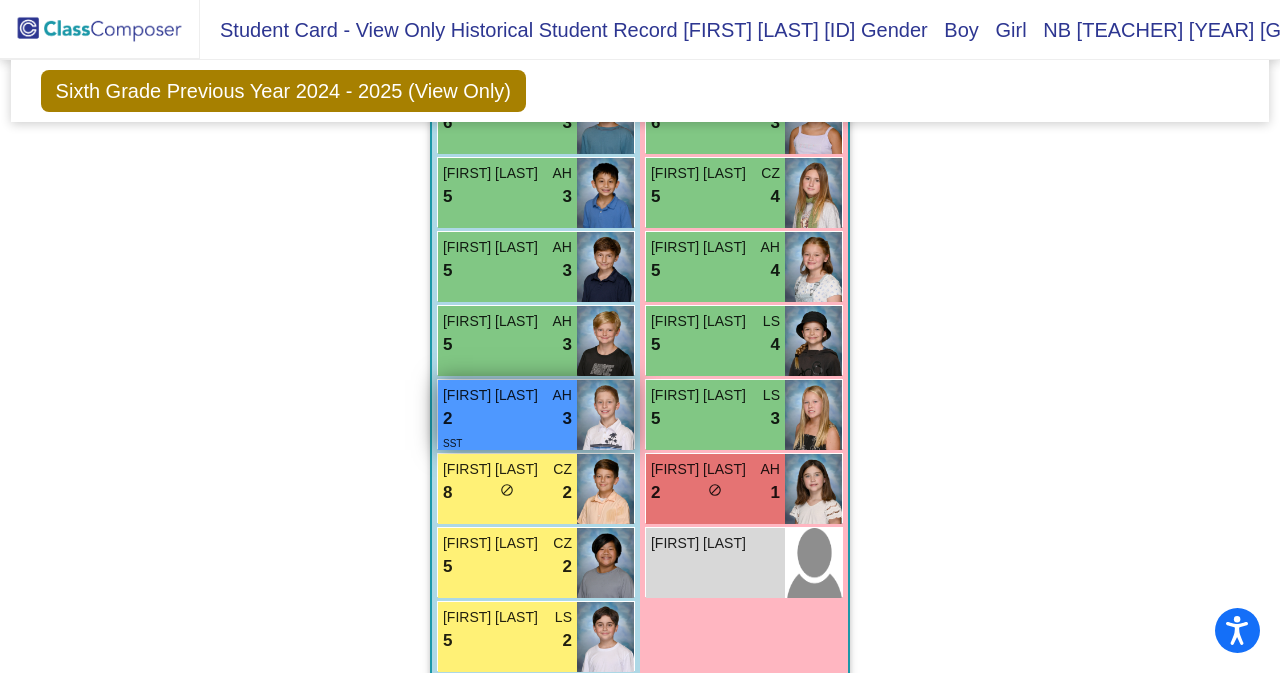 click on "2 lock do_not_disturb_alt 3" at bounding box center (507, 419) 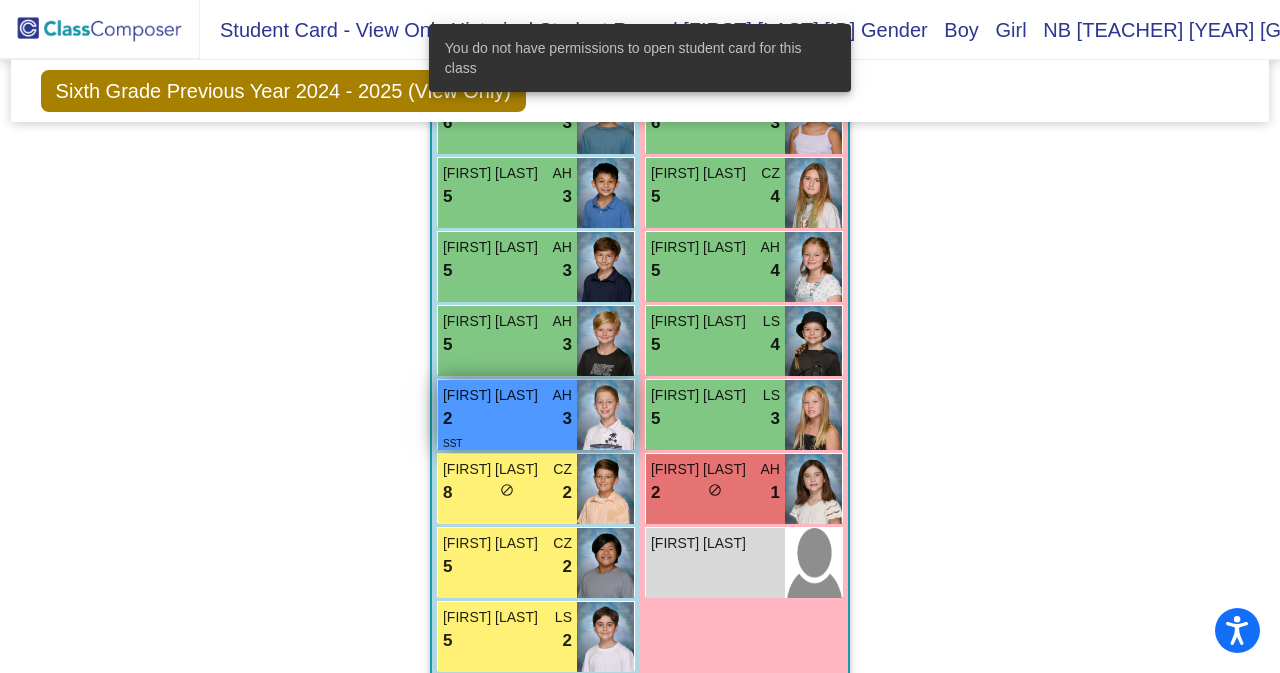 click on "2 lock do_not_disturb_alt 3" at bounding box center [507, 419] 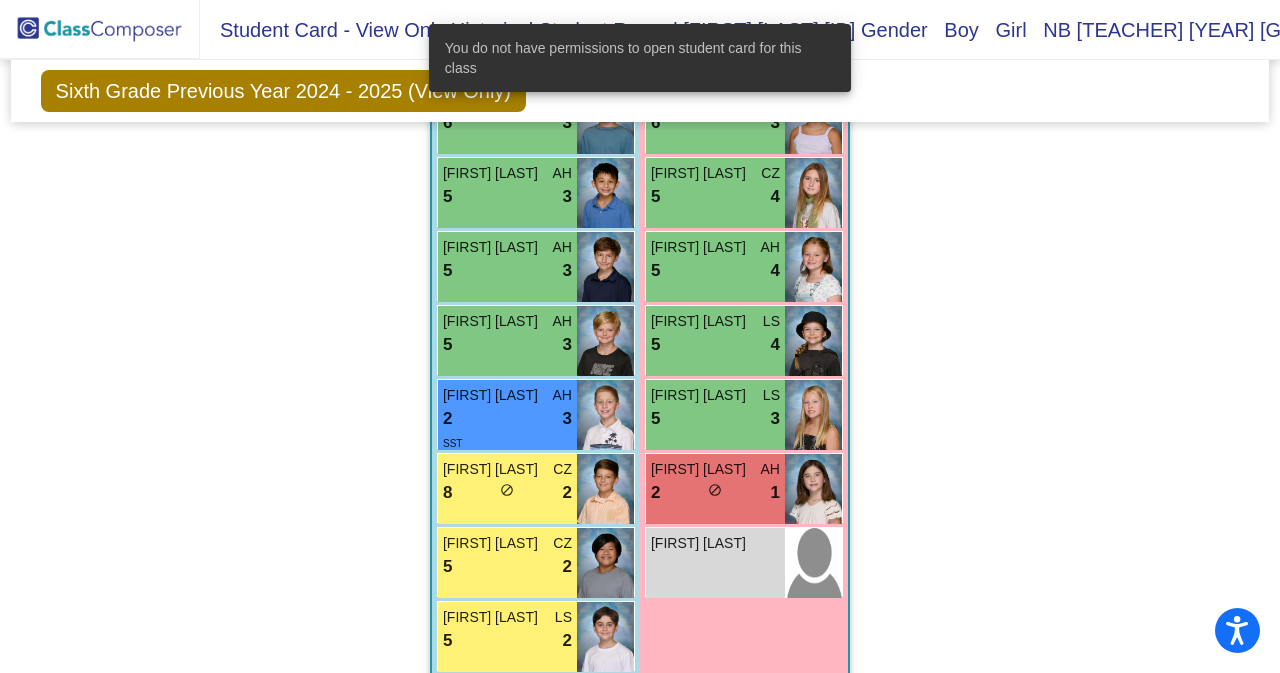 click on "Hallway   - Hallway Class  picture_as_pdf  Add Student  First Name Last Name Student Id  (Recommended)   Boy   Girl   Non Binary Add Close  Boys : 3  Harvey Kayser lock do_not_disturb_alt Nico Chavez lock do_not_disturb_alt William Joswig lock do_not_disturb_alt Girls: 0   No Students   Class 1   - Au  picture_as_pdf Debra Bedell-Au  Add Student  First Name Last Name Student Id  (Recommended)   Boy   Girl   Non Binary Add Close  Boys : 16  Elliot Sha CZ 8 lock do_not_disturb_alt 4 Kyle Gavin Arevalo AH 8 lock do_not_disturb_alt 4 Yeon-Woo Chung CZ 8 lock do_not_disturb_alt 4 Aaron Baik AH 8 lock do_not_disturb_alt 3 Harrison Yoshida AH 8 lock do_not_disturb_alt 3 Jeremy Choi LS 8 lock do_not_disturb_alt 3 Timothy Chang AH 8 lock do_not_disturb_alt 3 Caden Vuong LS 5 lock do_not_disturb_alt 3 Federico Vivian LS 5 lock do_not_disturb_alt 3 Narek Sasounian CZ 5 lock do_not_disturb_alt 3 Raj Anand LS 5 lock do_not_disturb_alt 3 Alec Tsaturyan LS 5 lock do_not_disturb_alt 2 Levi Sandrew AH 5 lock 2 SST CZ 3" 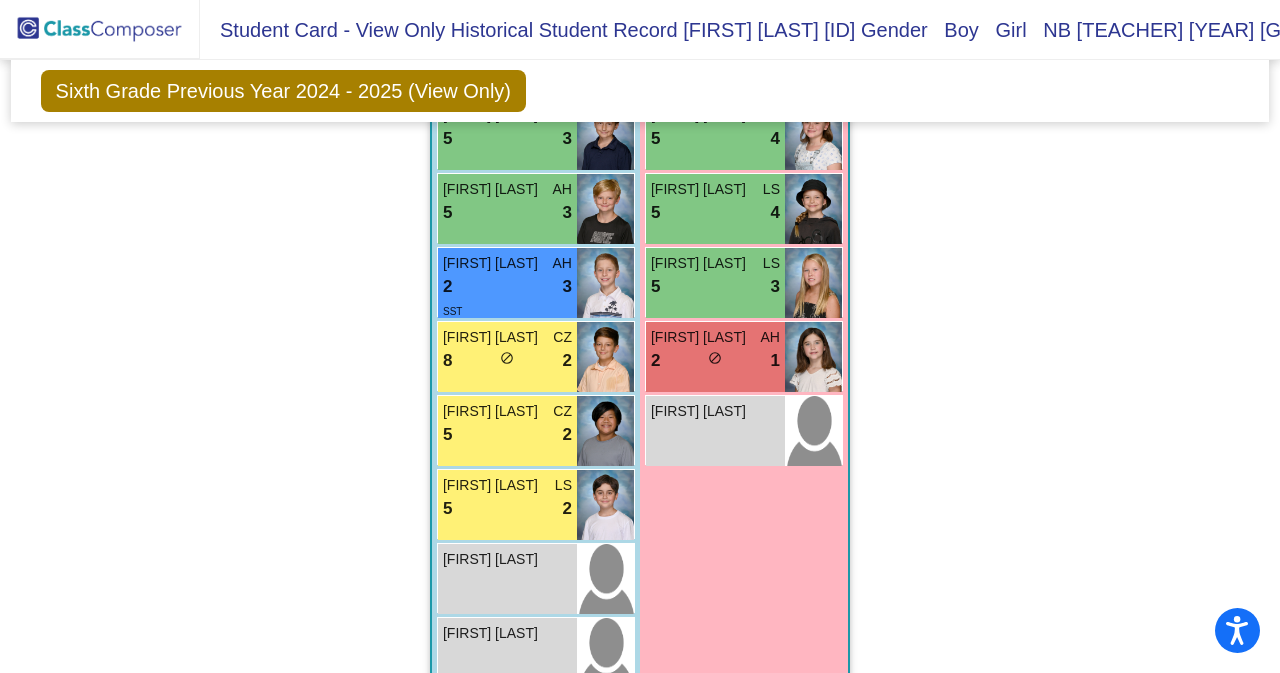 scroll, scrollTop: 2698, scrollLeft: 0, axis: vertical 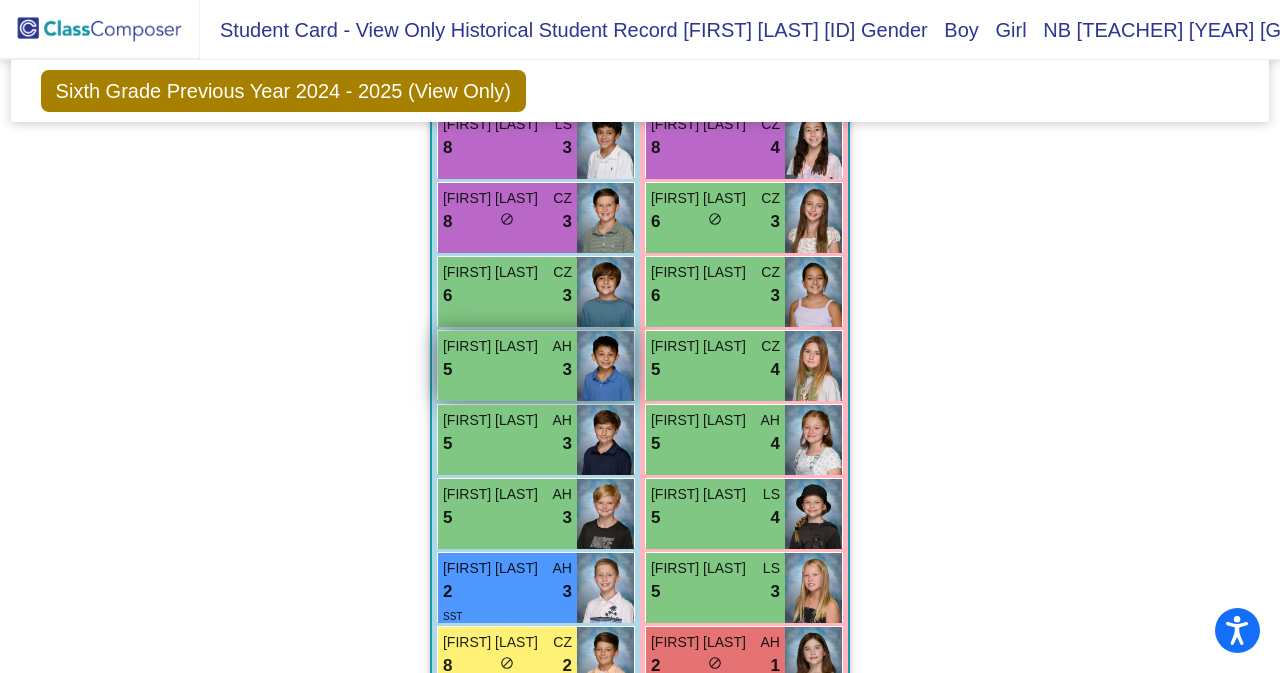 click on "5 lock do_not_disturb_alt 3" at bounding box center (507, 370) 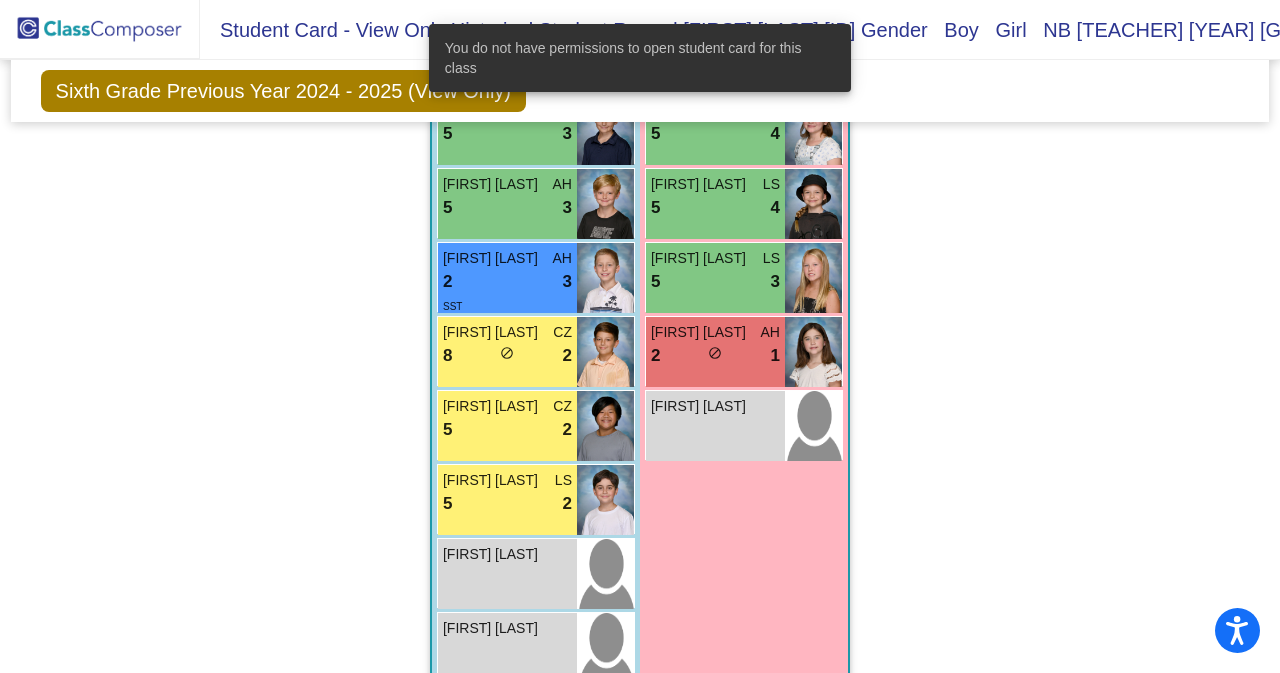 scroll, scrollTop: 2698, scrollLeft: 0, axis: vertical 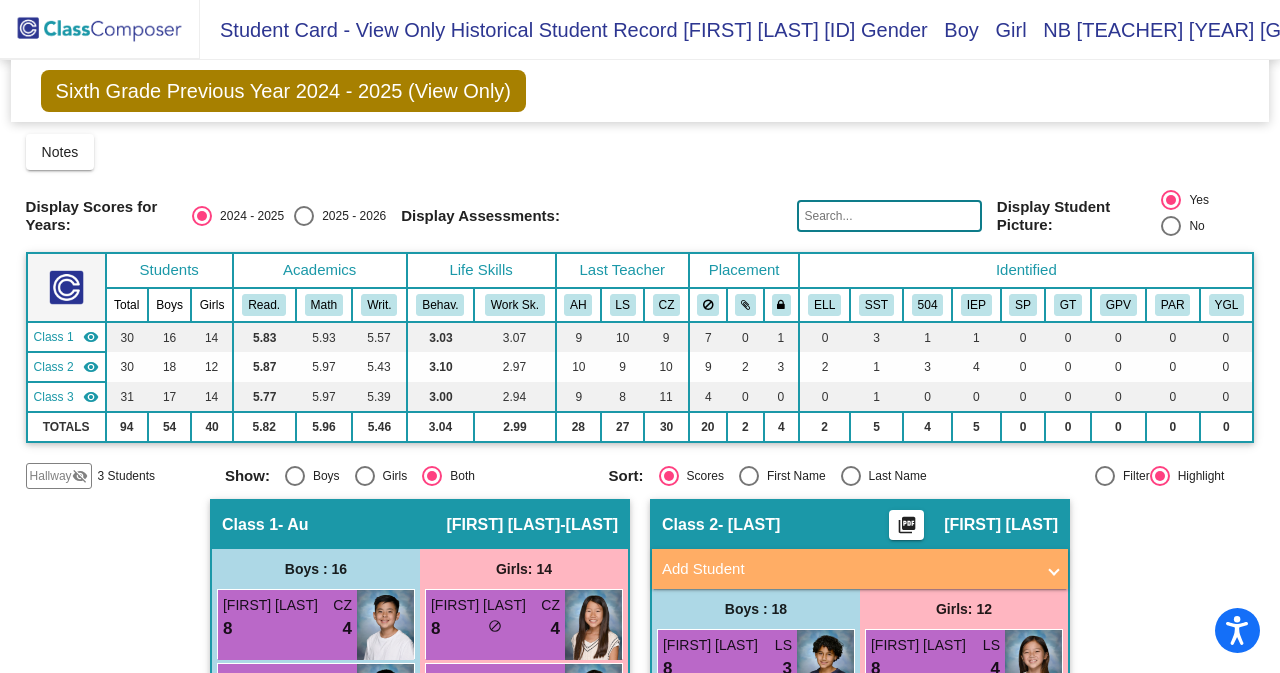 click on "visibility_off" 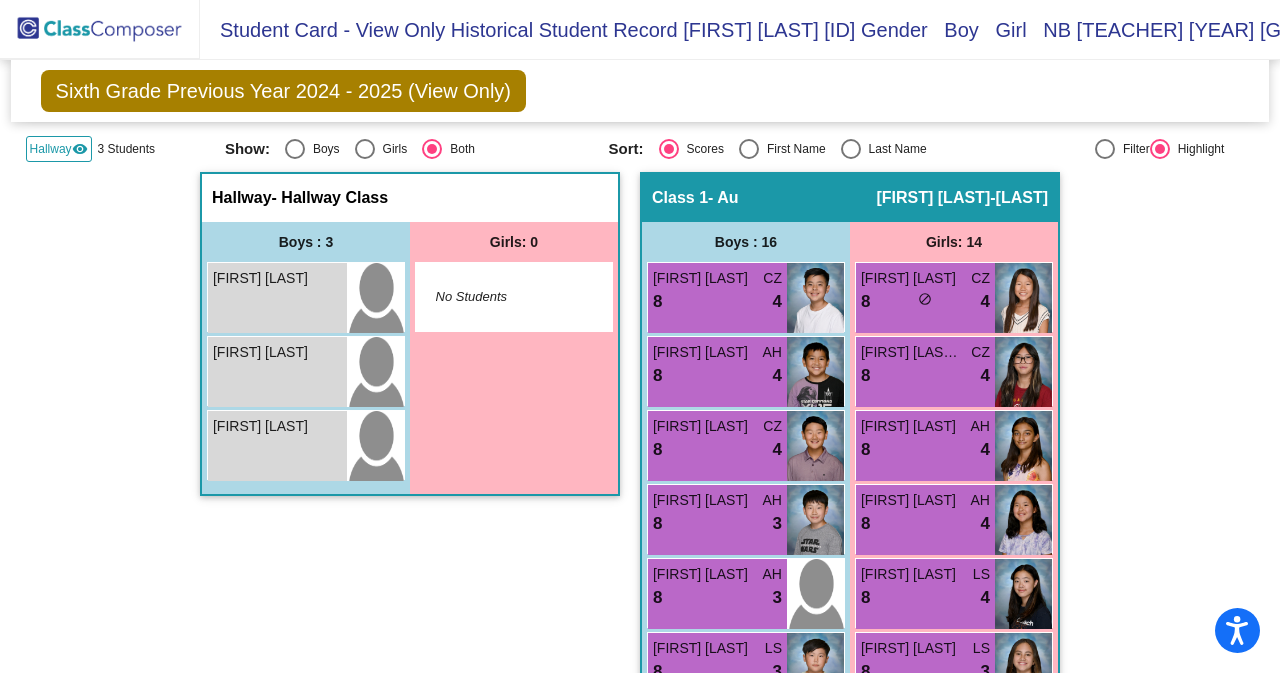 scroll, scrollTop: 328, scrollLeft: 0, axis: vertical 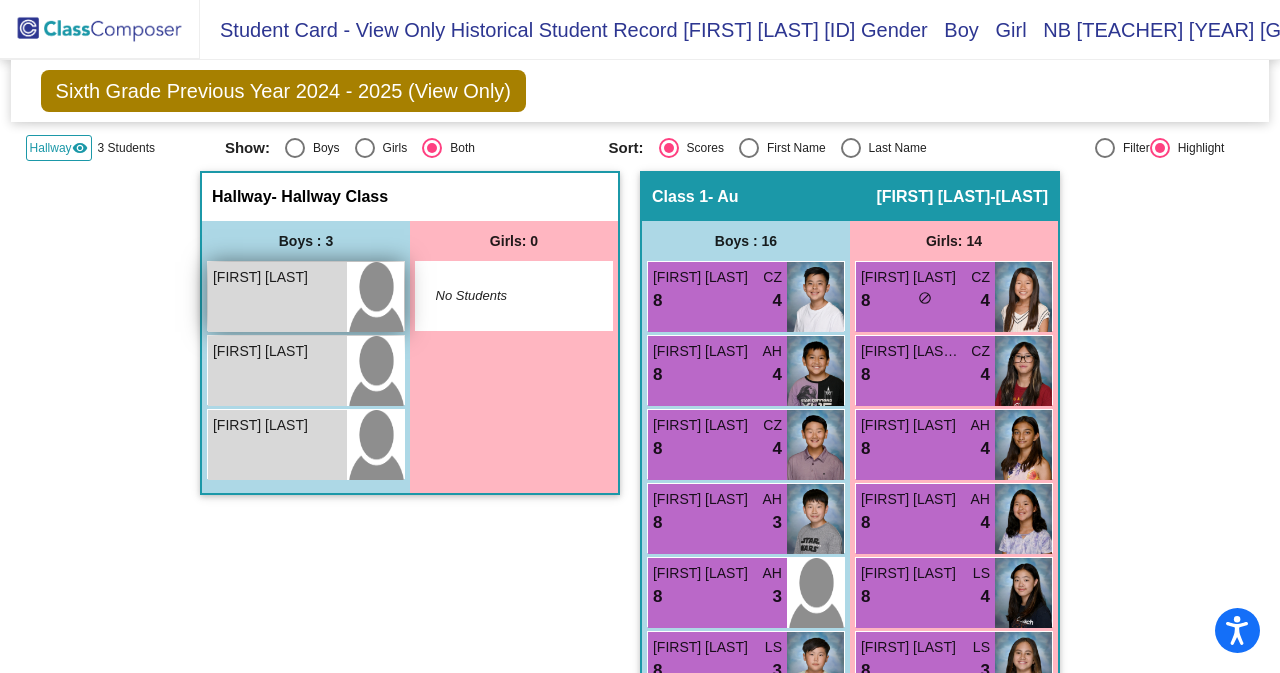 click on "Harvey Kayser" at bounding box center (263, 277) 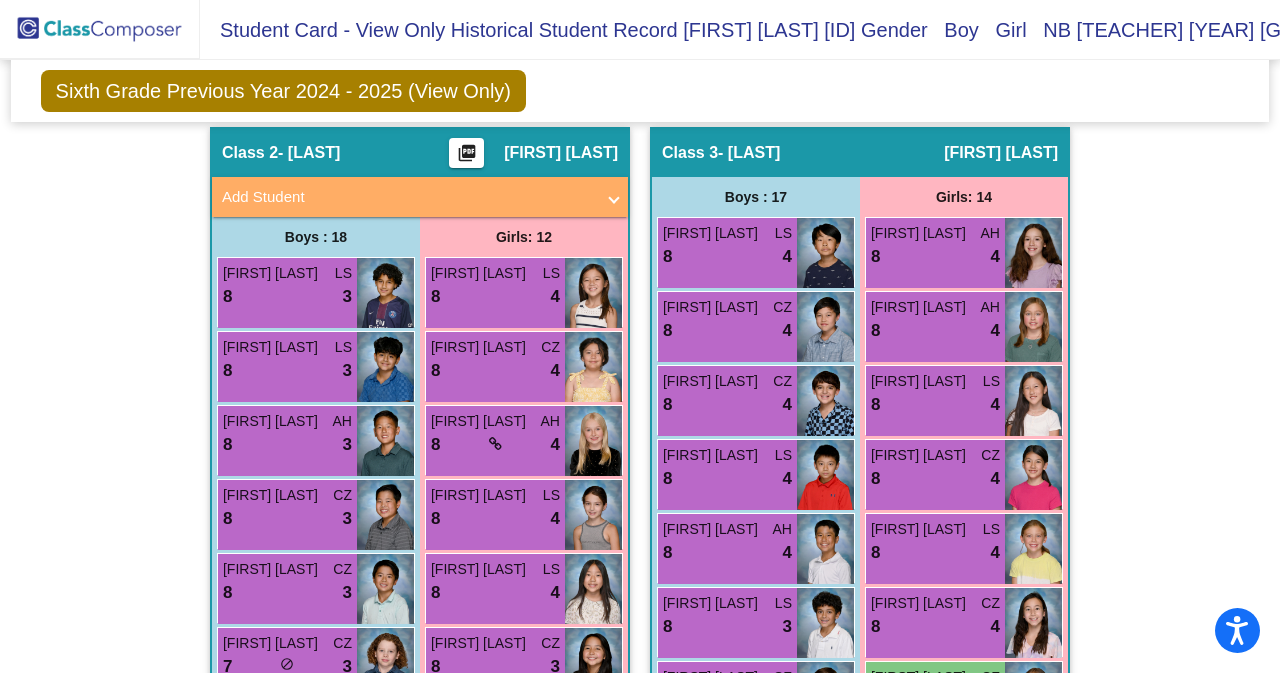 scroll, scrollTop: 1681, scrollLeft: 0, axis: vertical 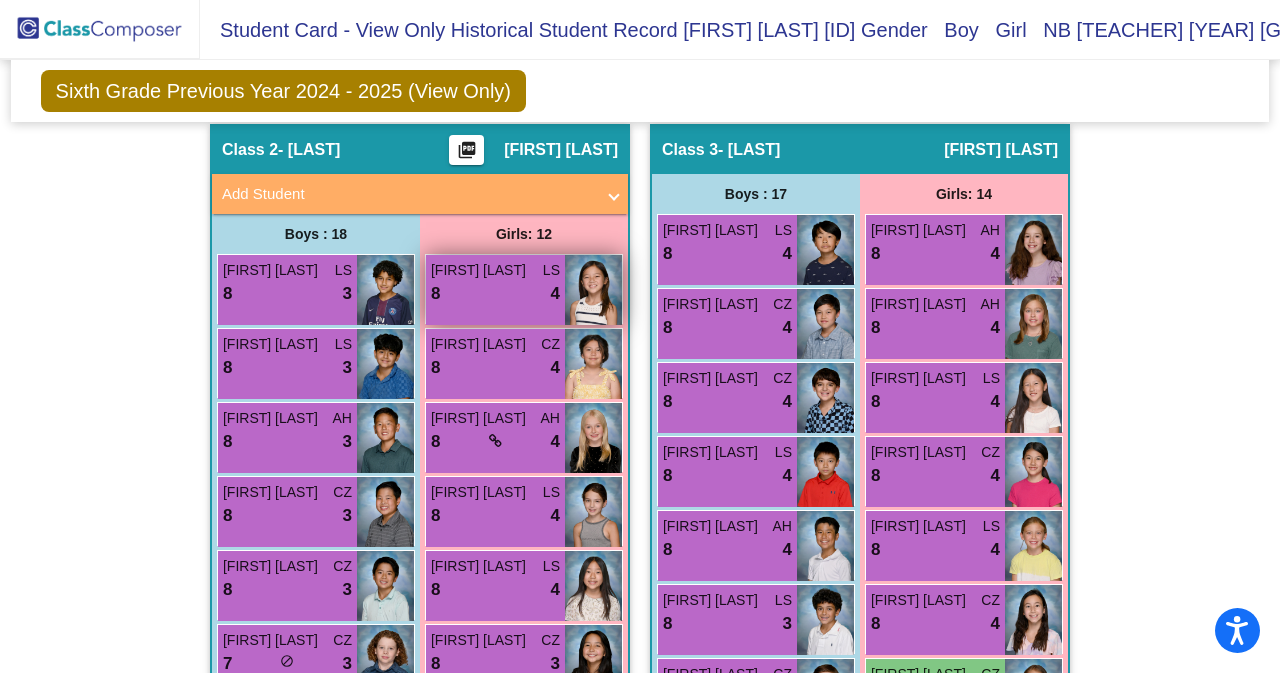 click on "8 lock do_not_disturb_alt 4" at bounding box center [495, 294] 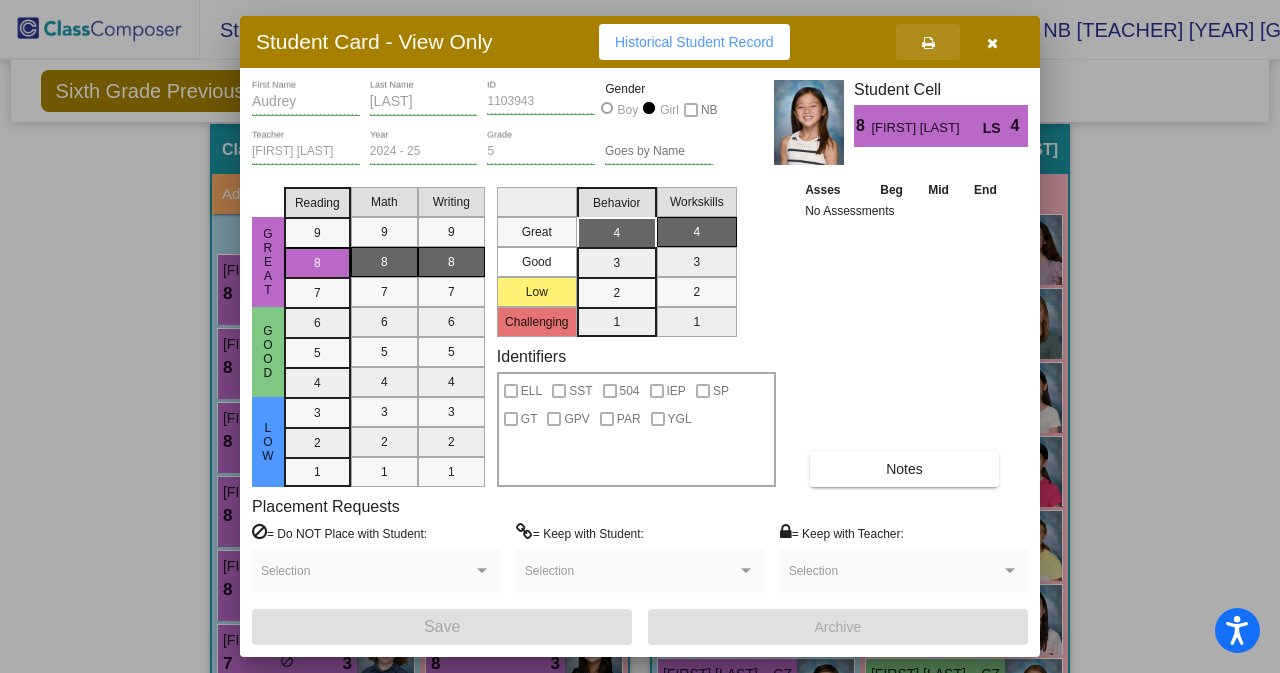 click at bounding box center (928, 42) 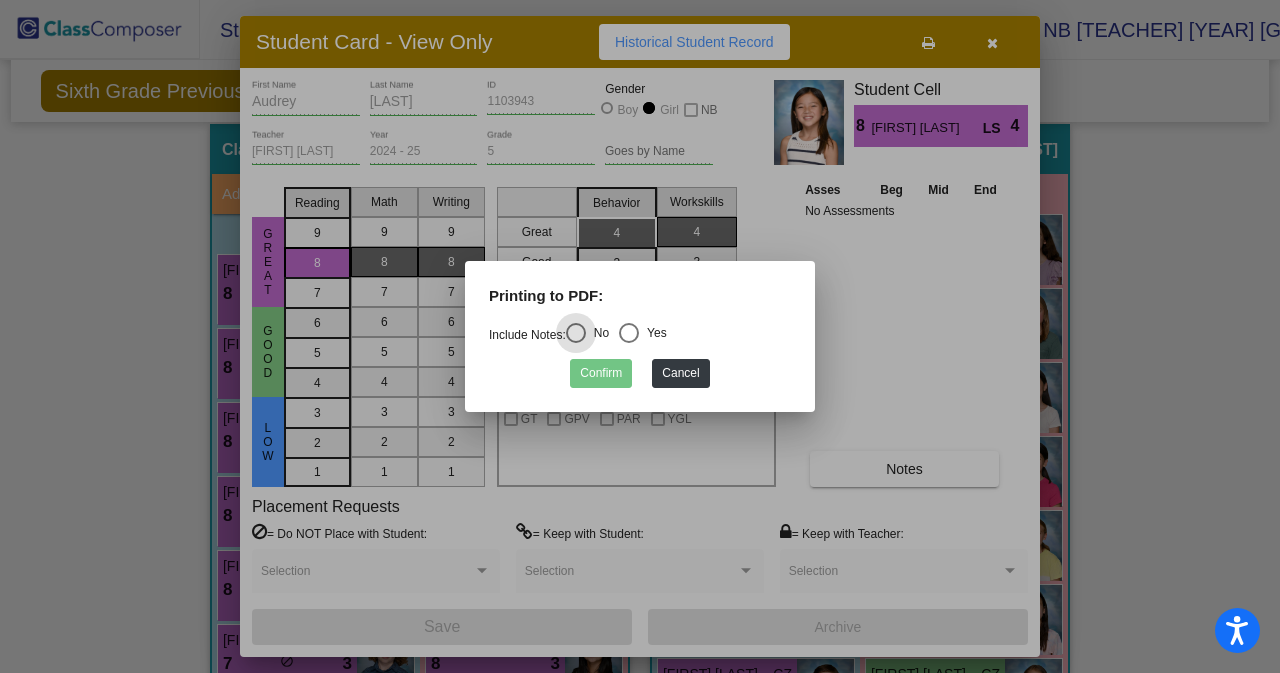 click at bounding box center (629, 333) 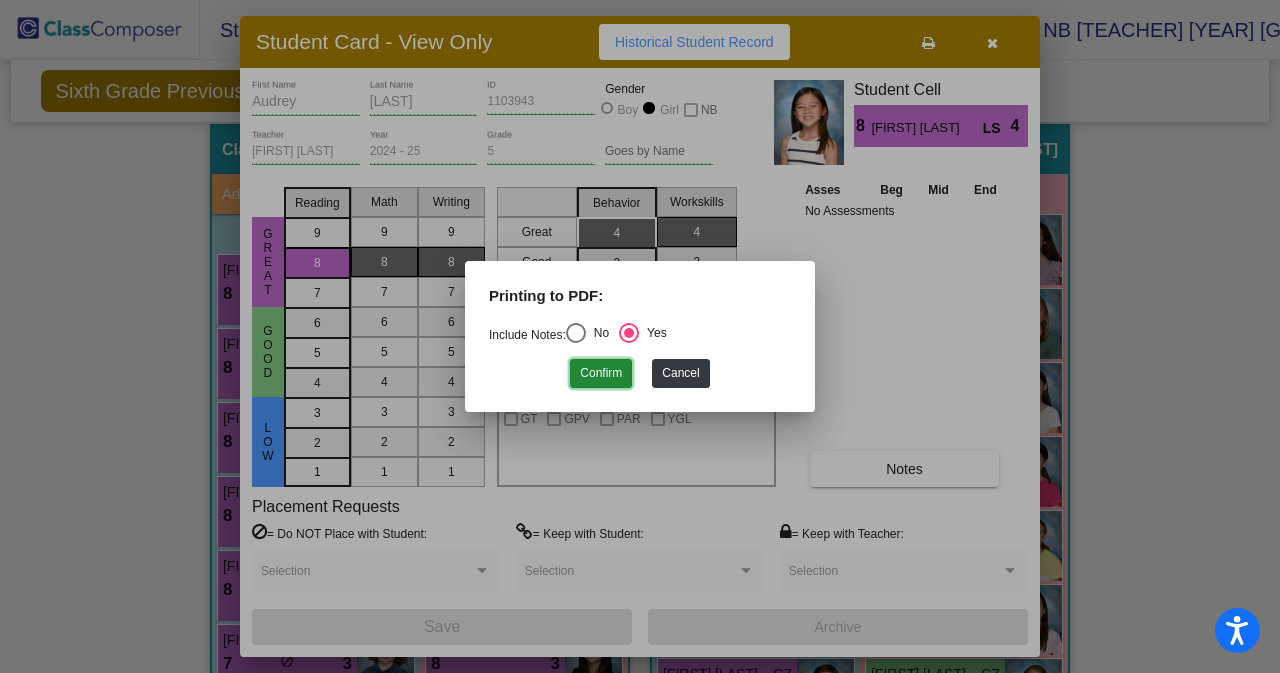 click on "Confirm" at bounding box center (601, 373) 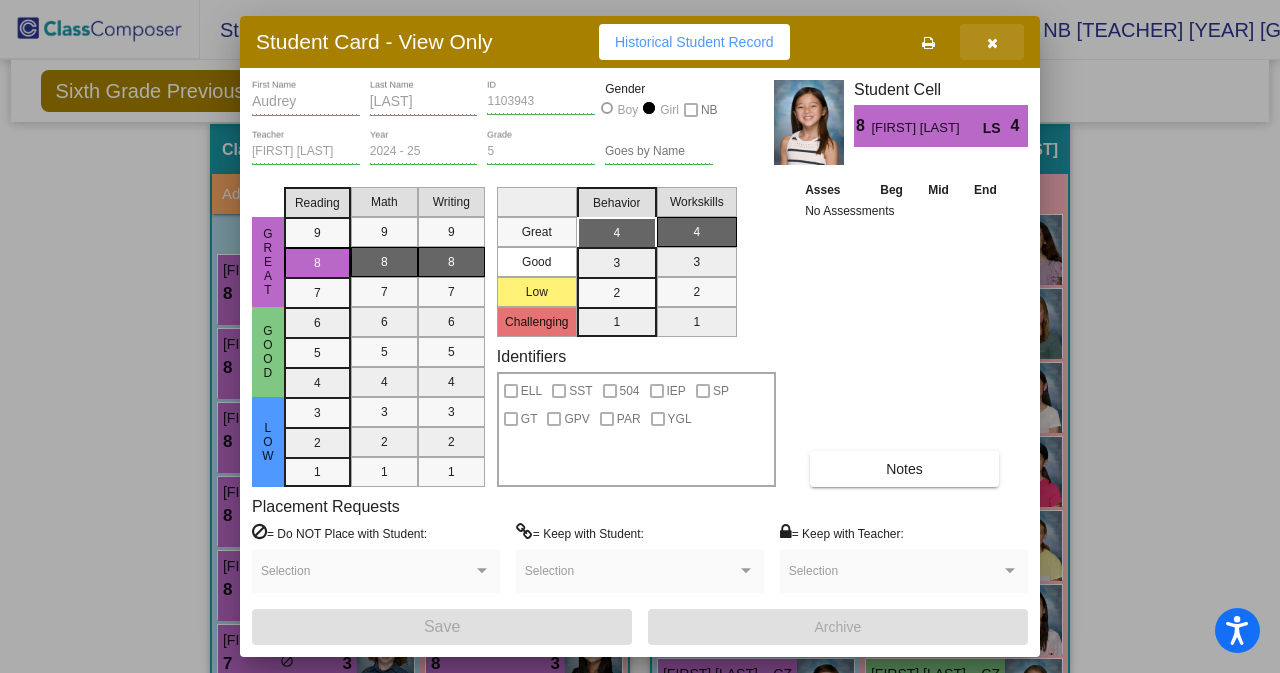 click at bounding box center [992, 43] 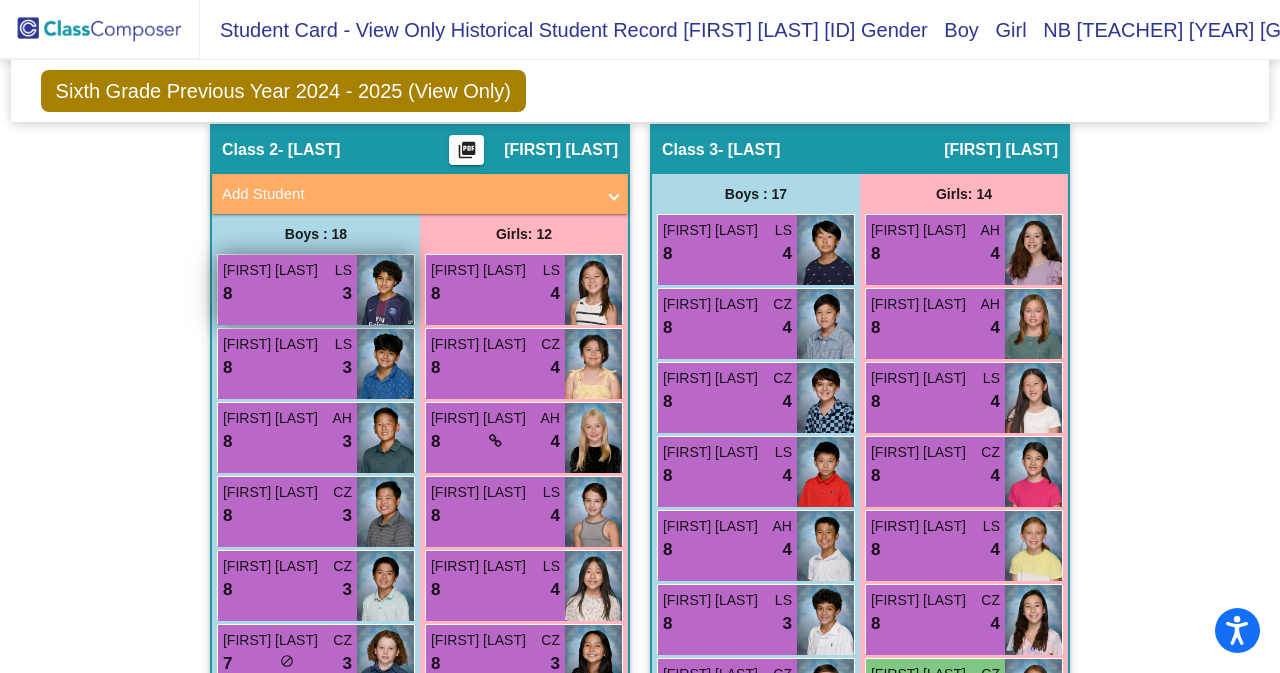 click on "8 lock do_not_disturb_alt 3" at bounding box center (287, 294) 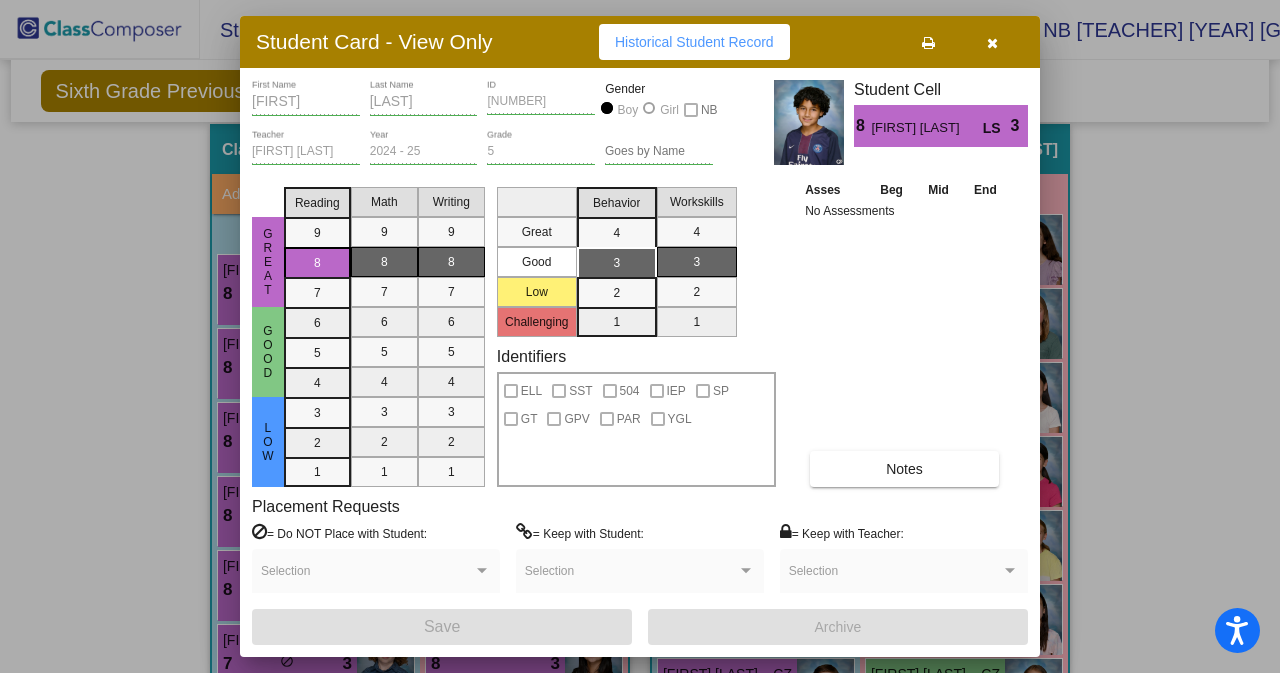 scroll, scrollTop: 0, scrollLeft: 0, axis: both 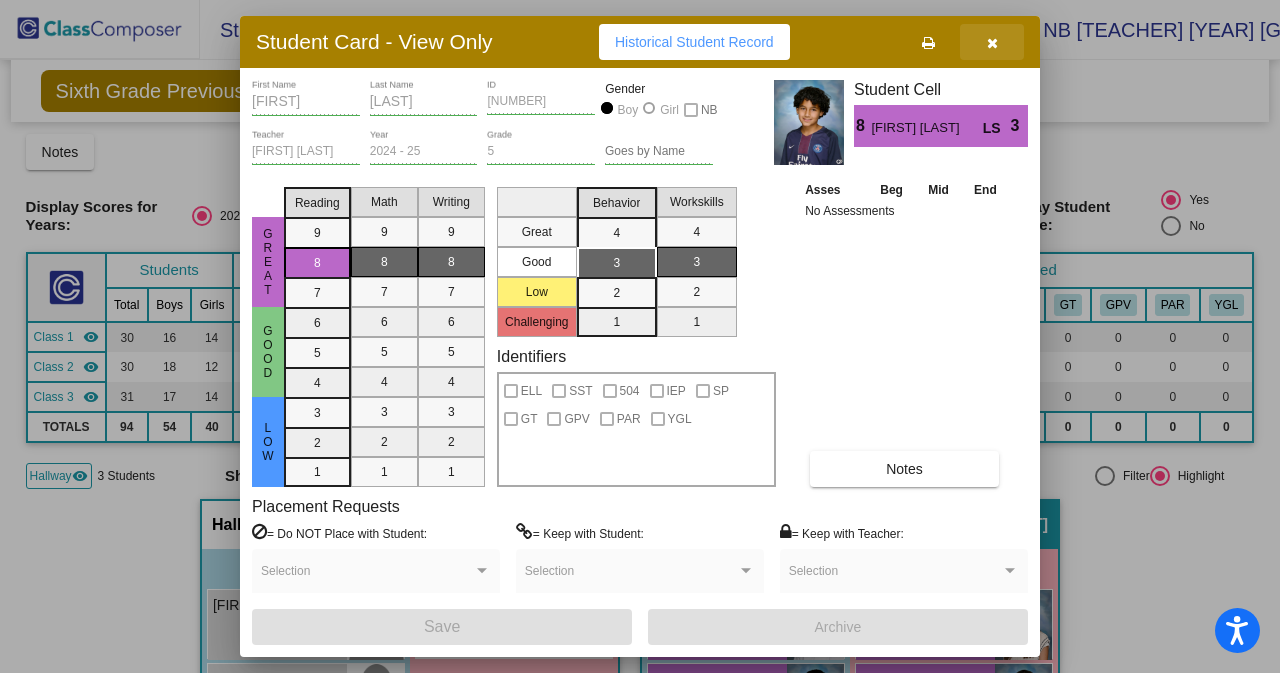 click at bounding box center [992, 42] 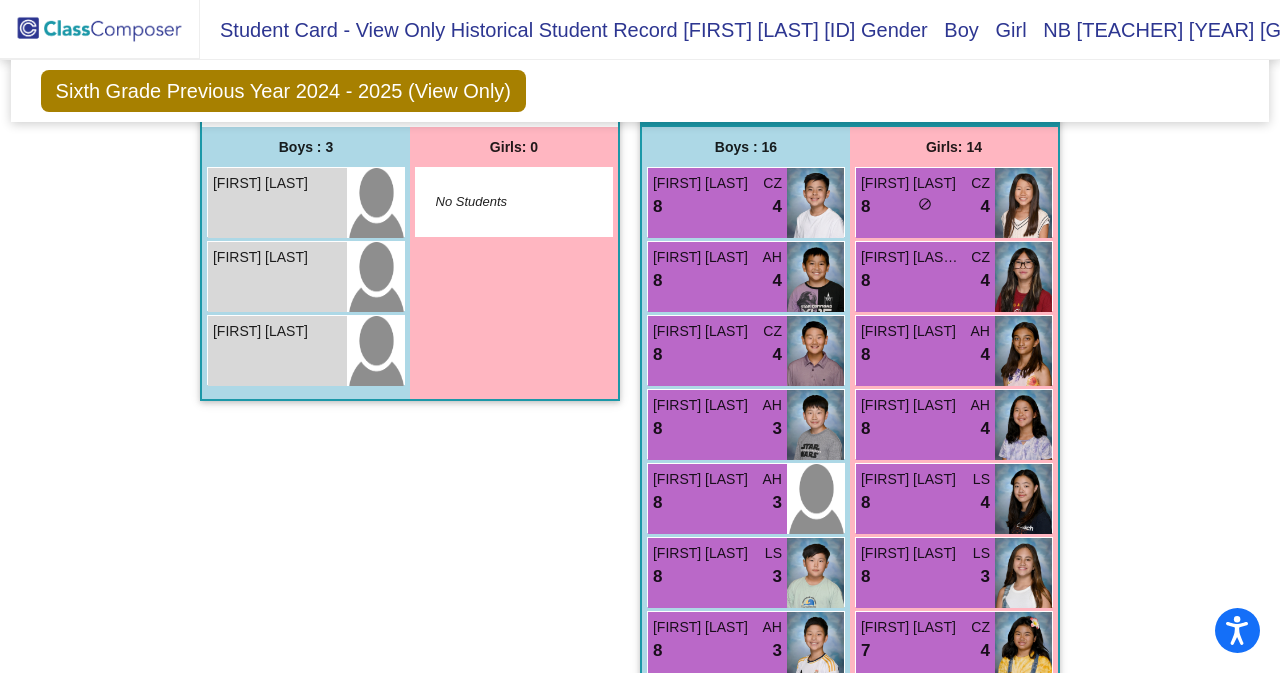 scroll, scrollTop: 348, scrollLeft: 0, axis: vertical 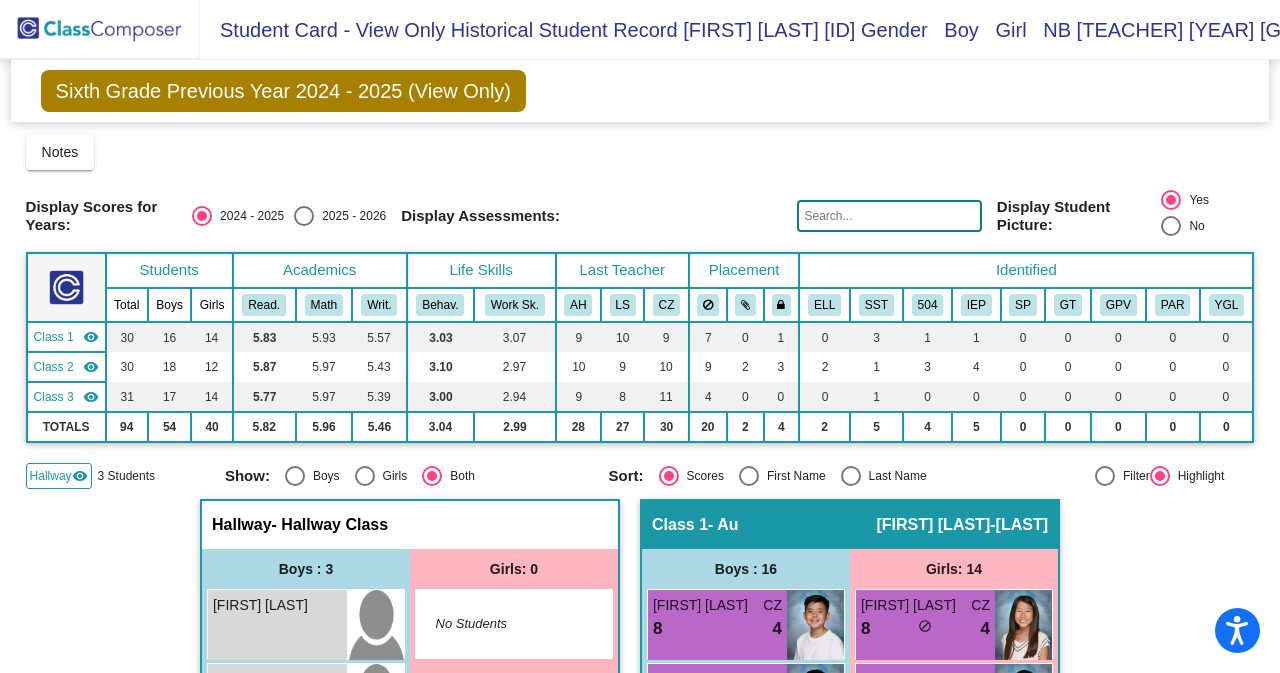 drag, startPoint x: 1266, startPoint y: 109, endPoint x: 1262, endPoint y: 135, distance: 26.305893 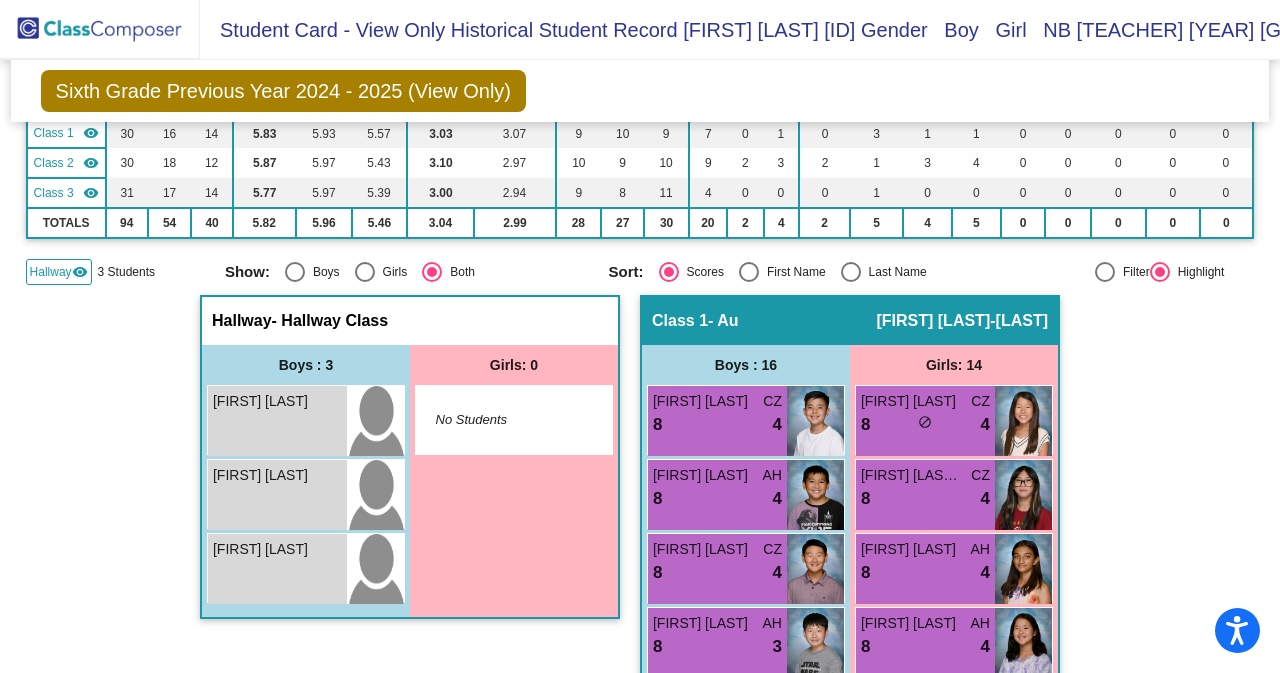 scroll, scrollTop: 0, scrollLeft: 0, axis: both 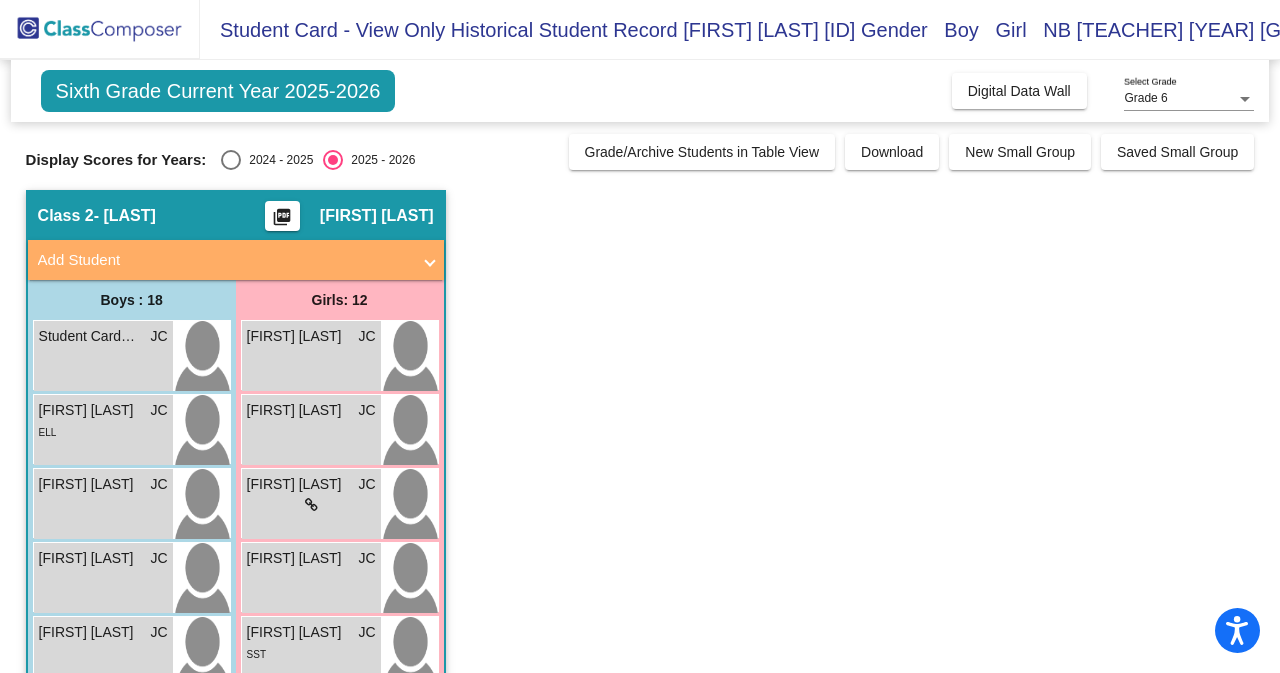 click at bounding box center (231, 160) 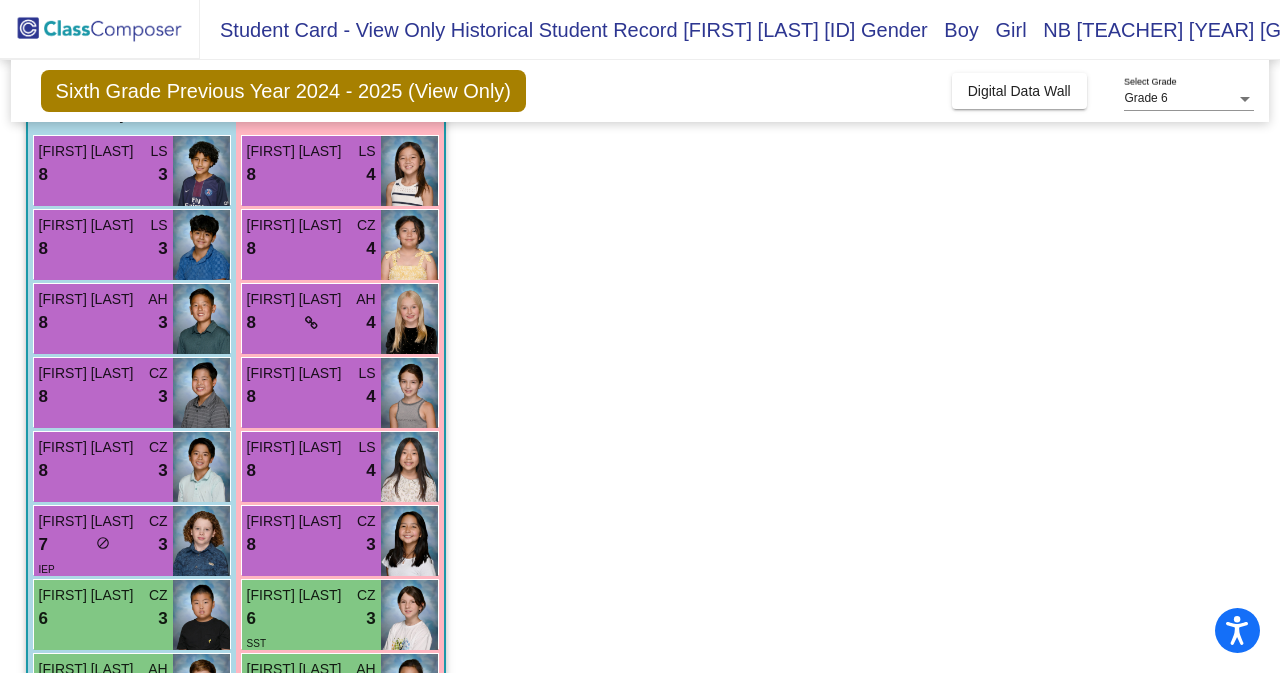 scroll, scrollTop: 186, scrollLeft: 0, axis: vertical 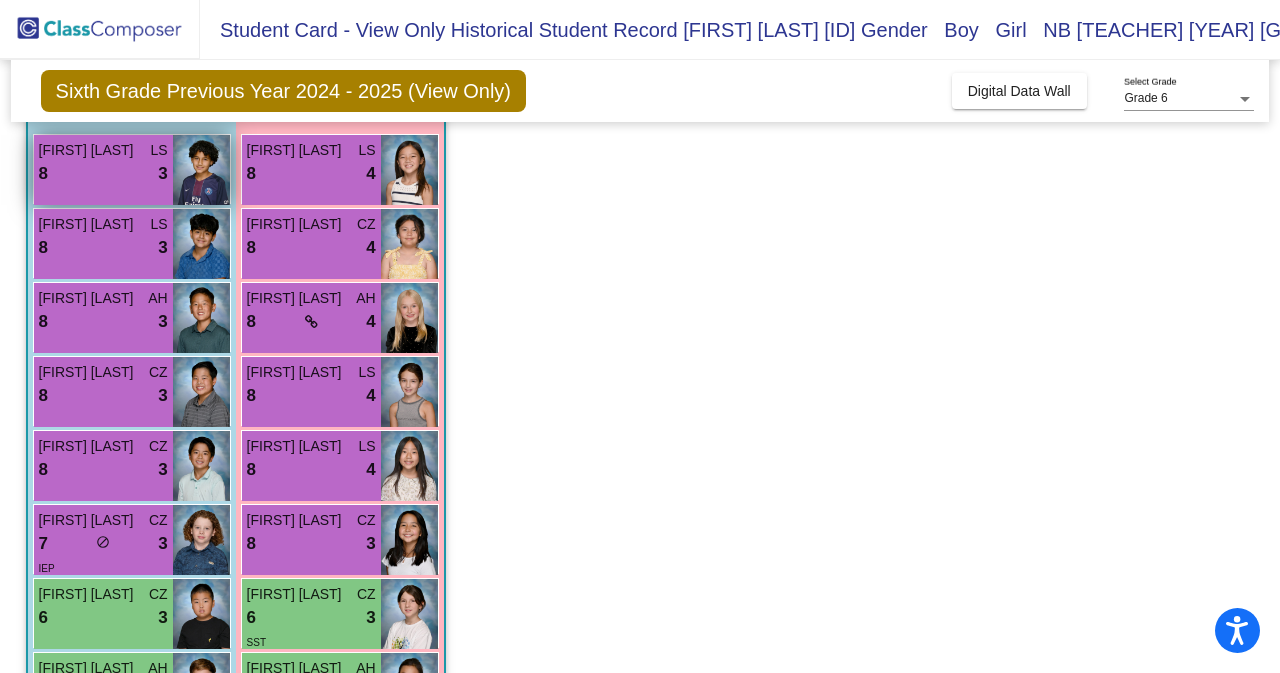 click on "8 lock do_not_disturb_alt 3" at bounding box center [103, 174] 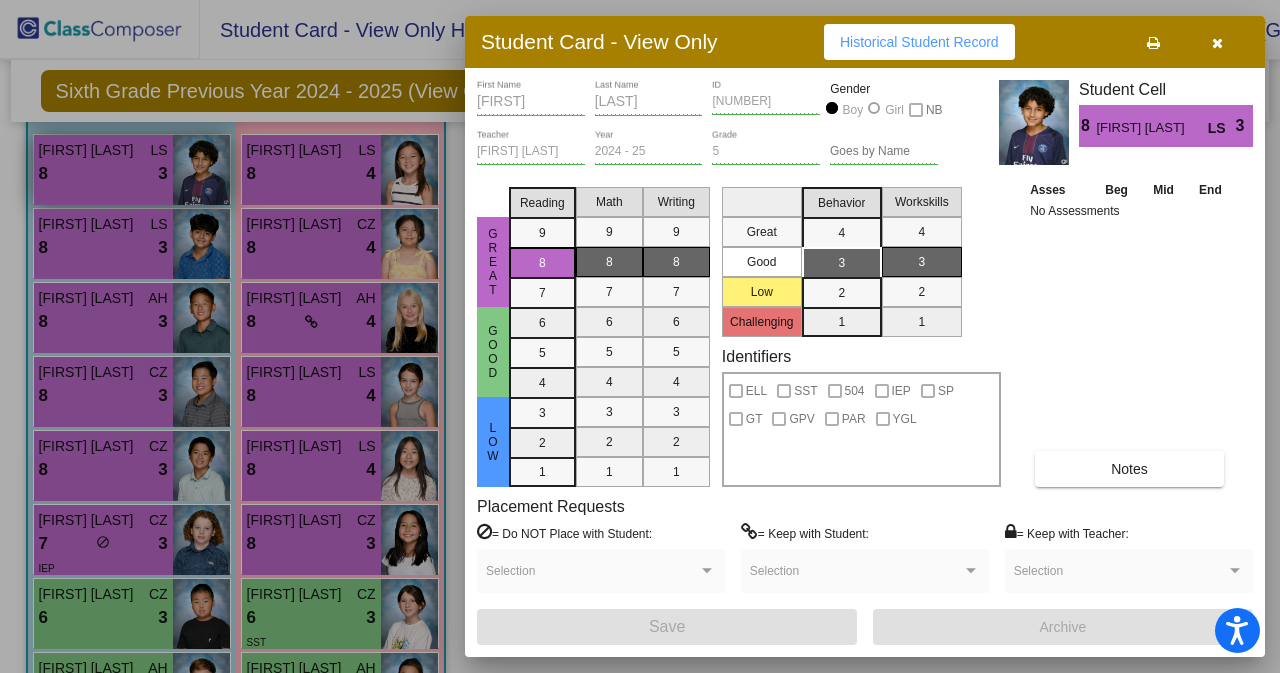 scroll, scrollTop: 0, scrollLeft: 0, axis: both 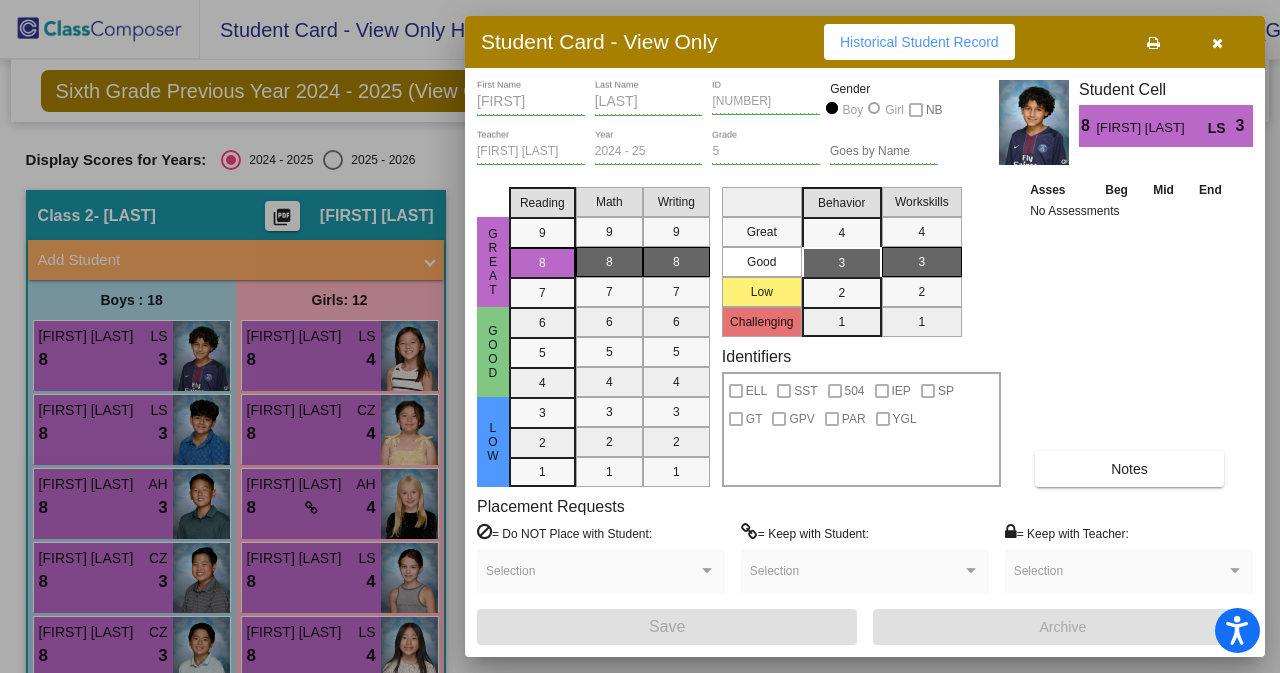 click at bounding box center [1217, 43] 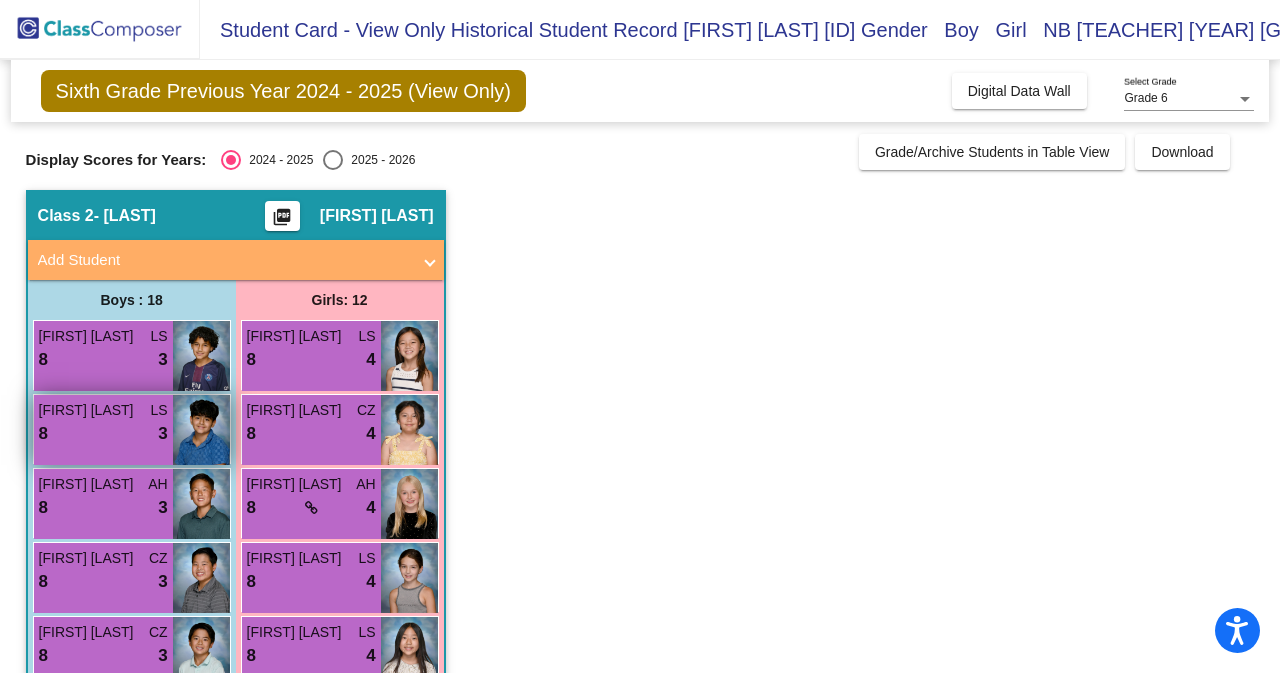 click on "8 lock do_not_disturb_alt 3" at bounding box center (103, 434) 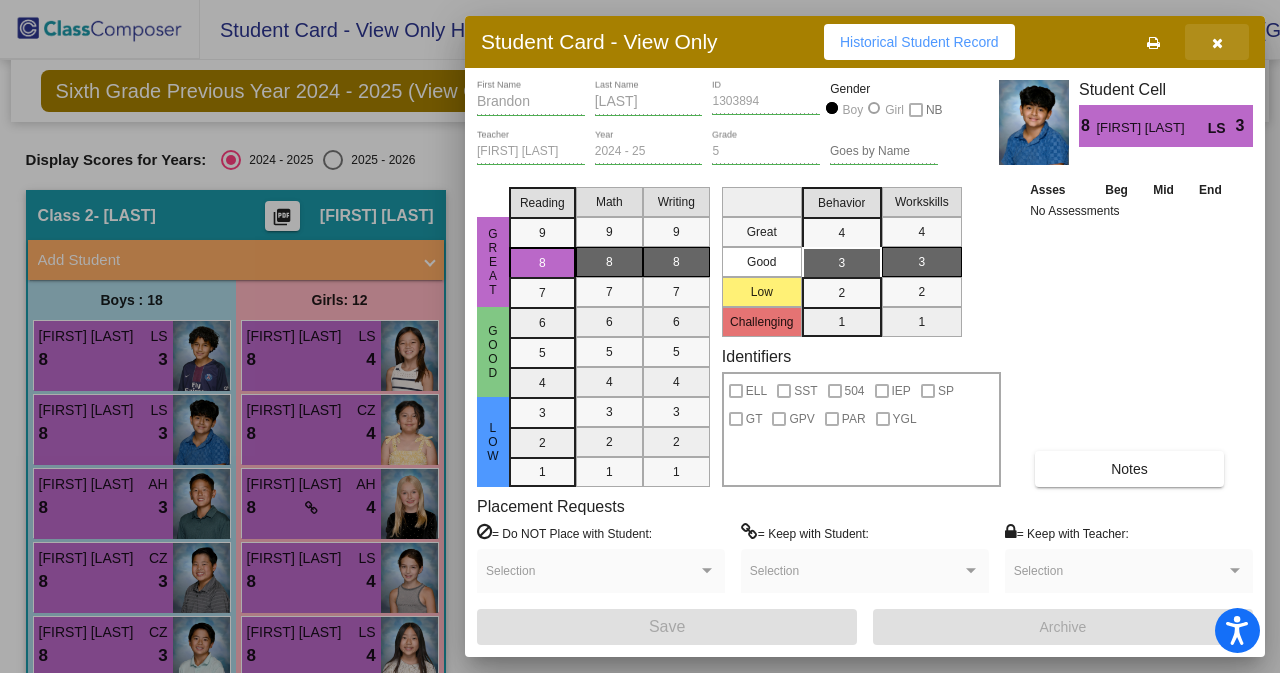 click at bounding box center [1217, 43] 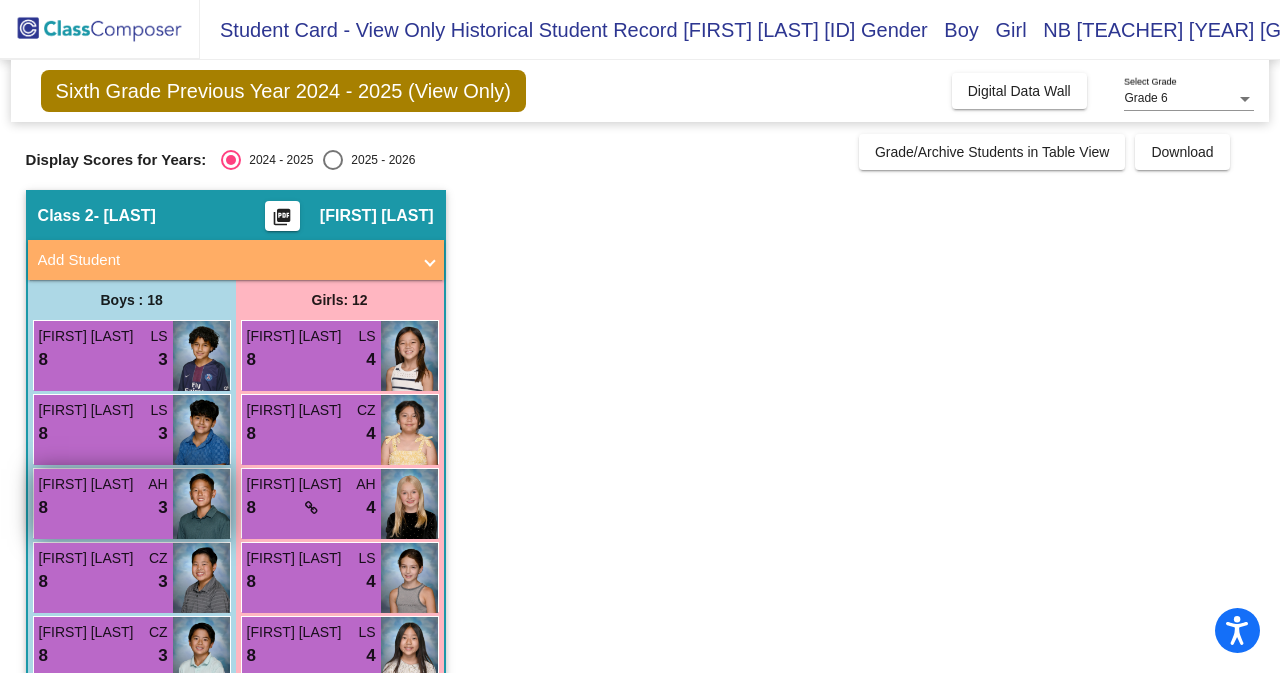 click on "8 lock do_not_disturb_alt 3" at bounding box center (103, 508) 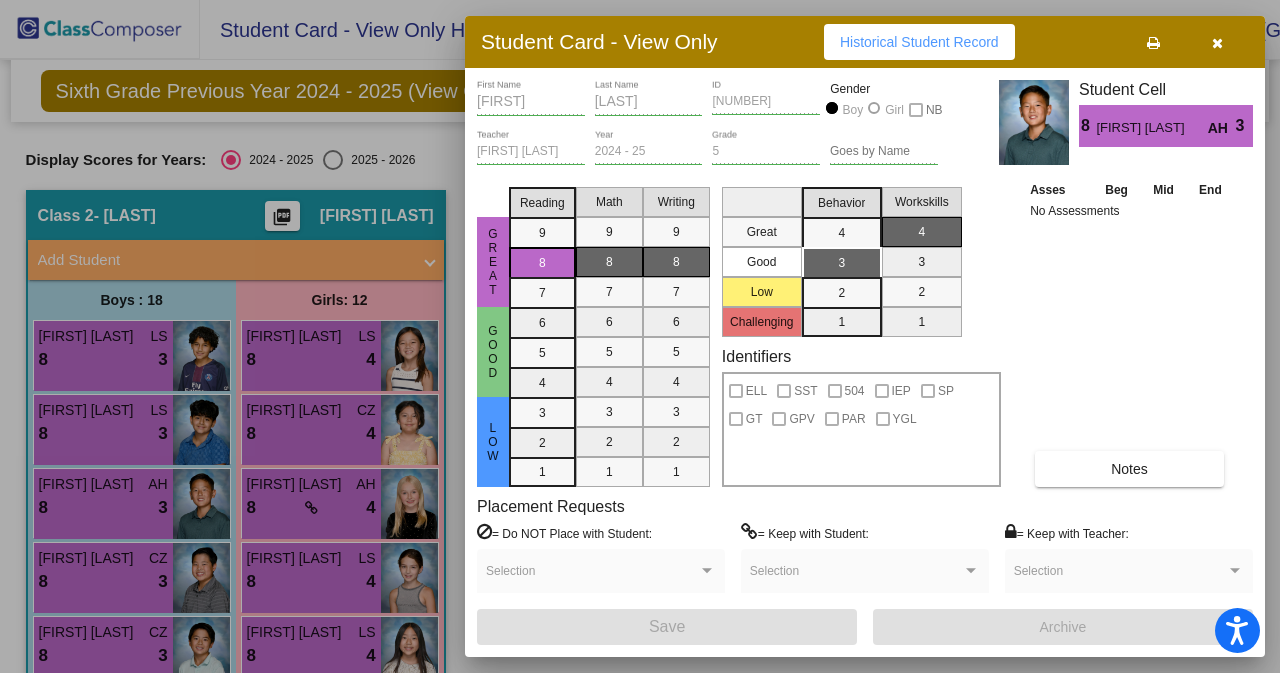 click at bounding box center (640, 336) 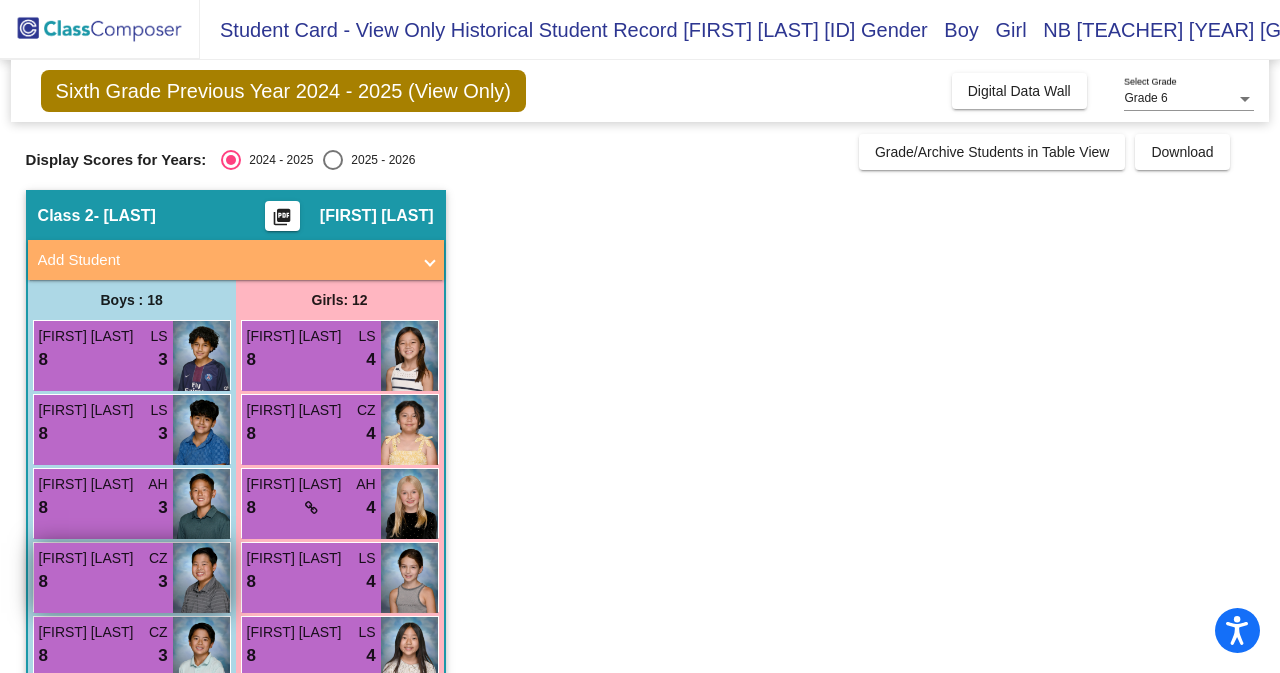 click on "8 lock do_not_disturb_alt 3" at bounding box center (103, 582) 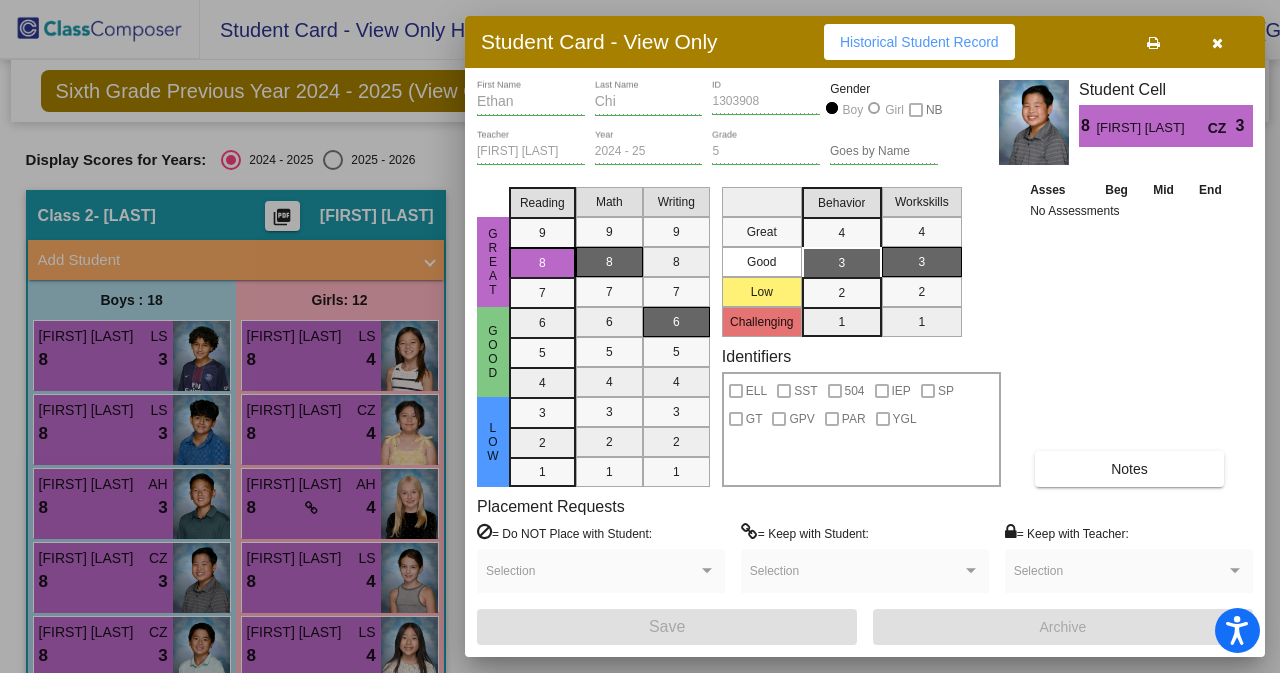click at bounding box center (1217, 43) 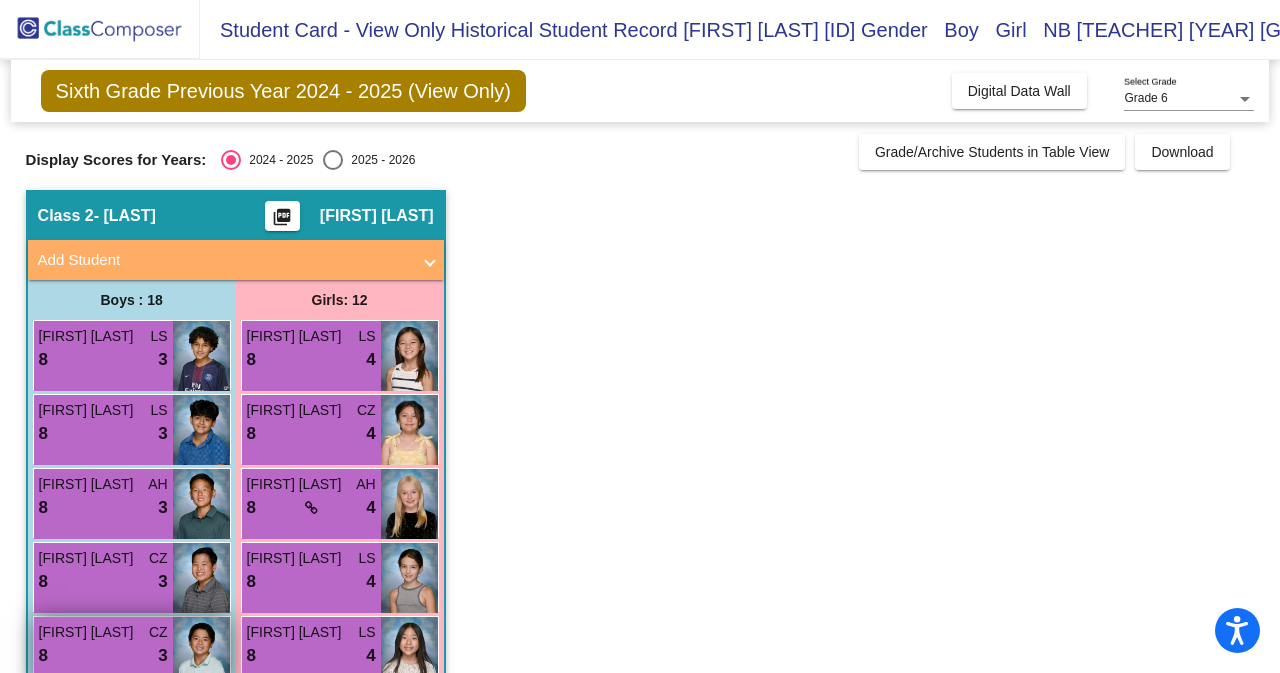 click on "8 lock do_not_disturb_alt 3" at bounding box center [103, 656] 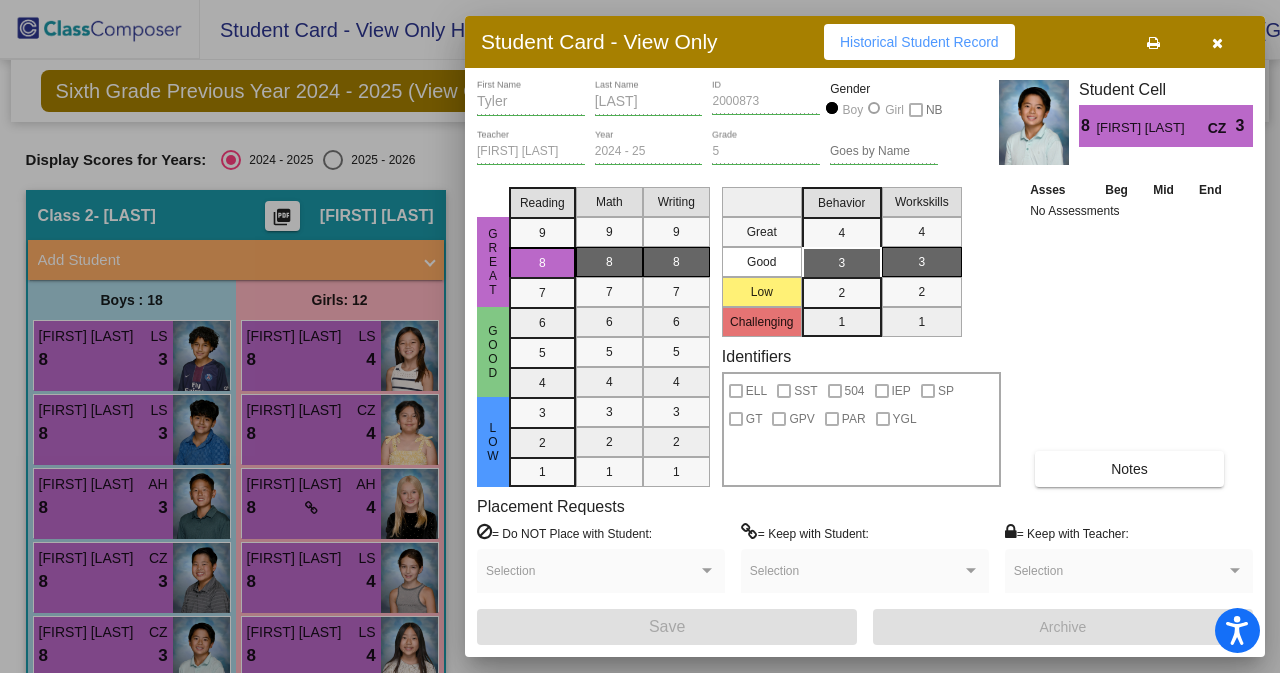 drag, startPoint x: 1276, startPoint y: 165, endPoint x: 1262, endPoint y: 204, distance: 41.4367 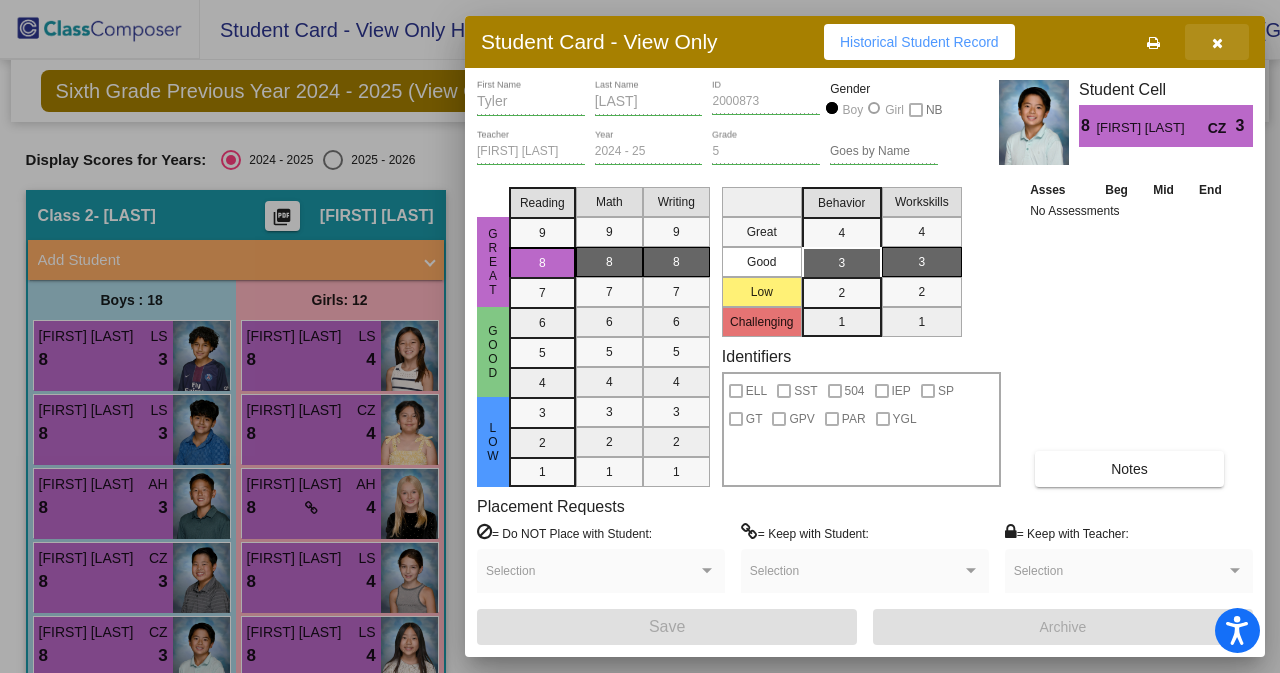 click at bounding box center (1217, 42) 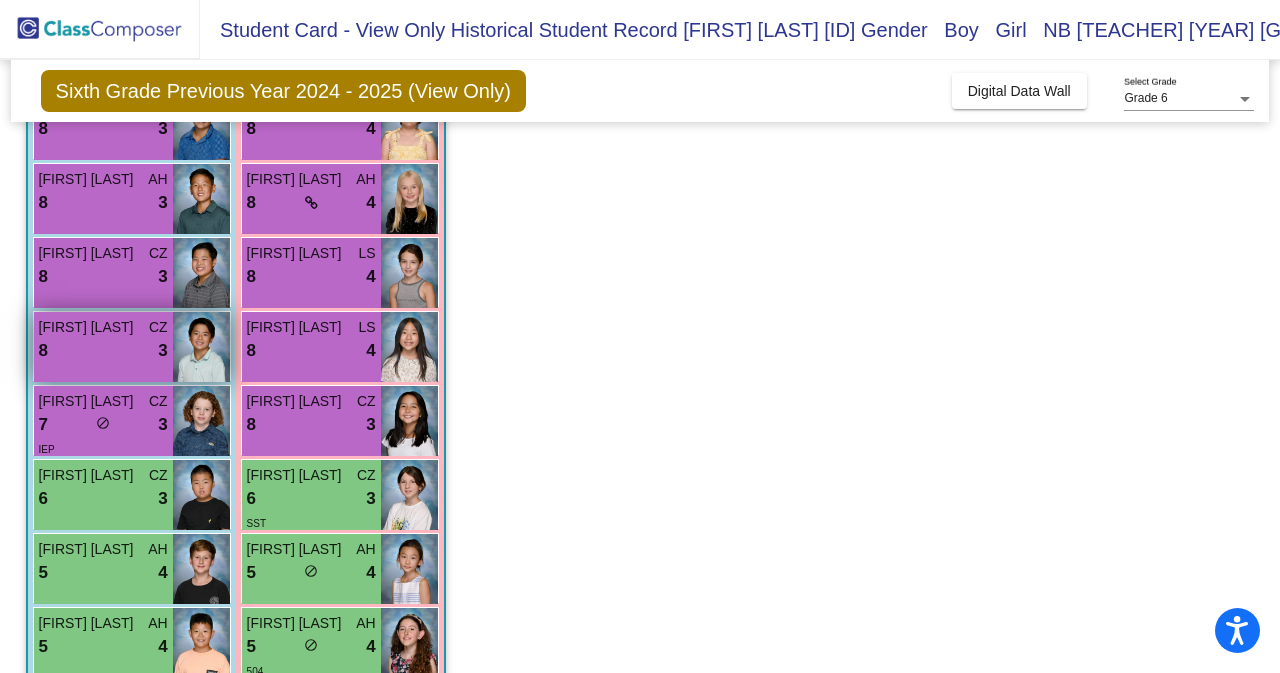 scroll, scrollTop: 307, scrollLeft: 0, axis: vertical 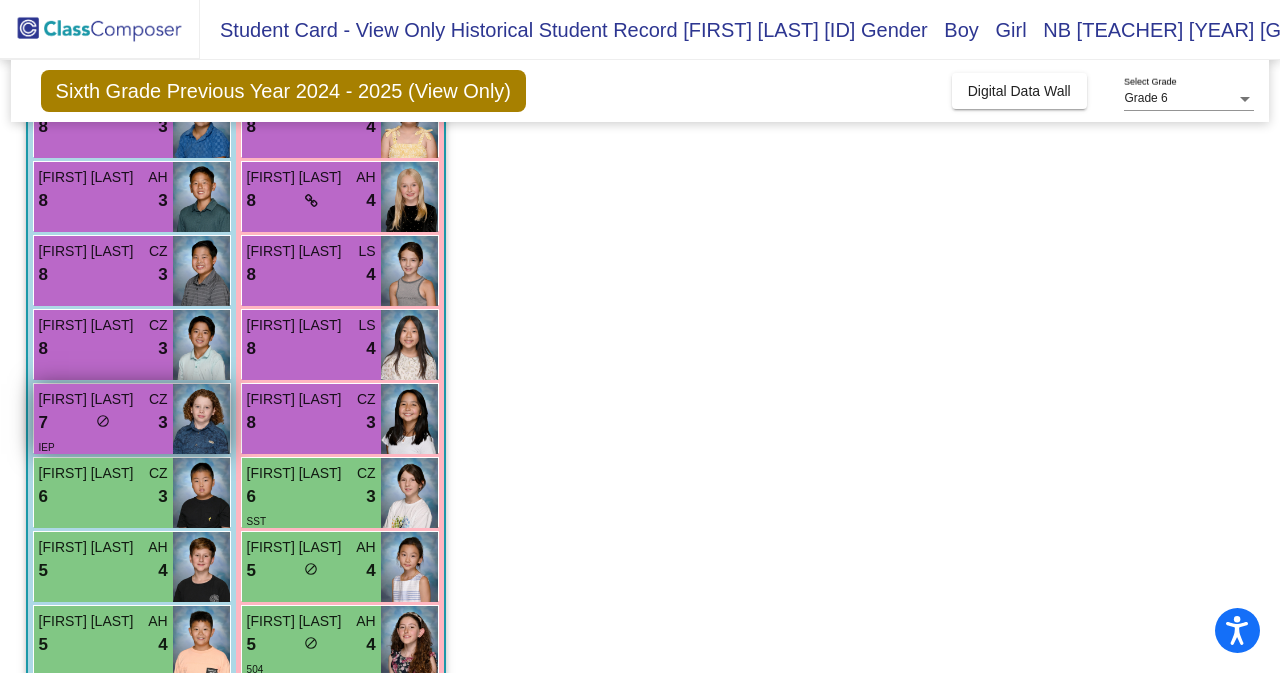 click on "do_not_disturb_alt" at bounding box center [103, 421] 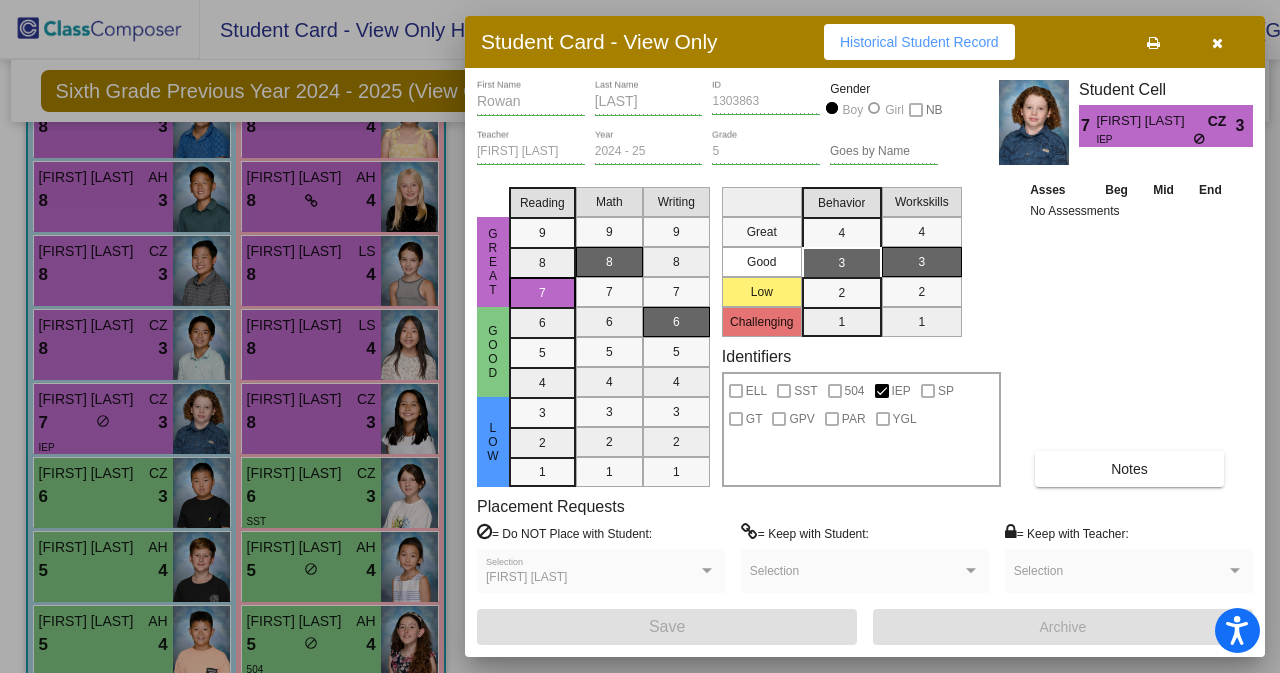 scroll, scrollTop: 0, scrollLeft: 0, axis: both 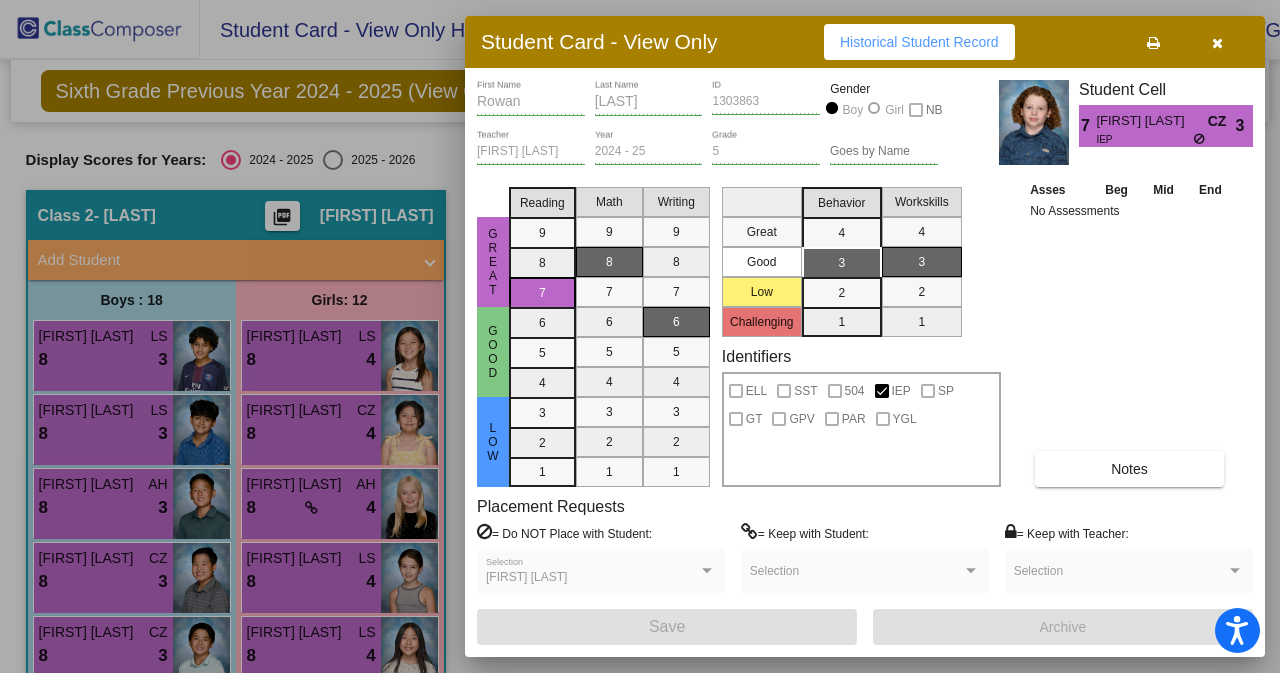 click at bounding box center [1217, 43] 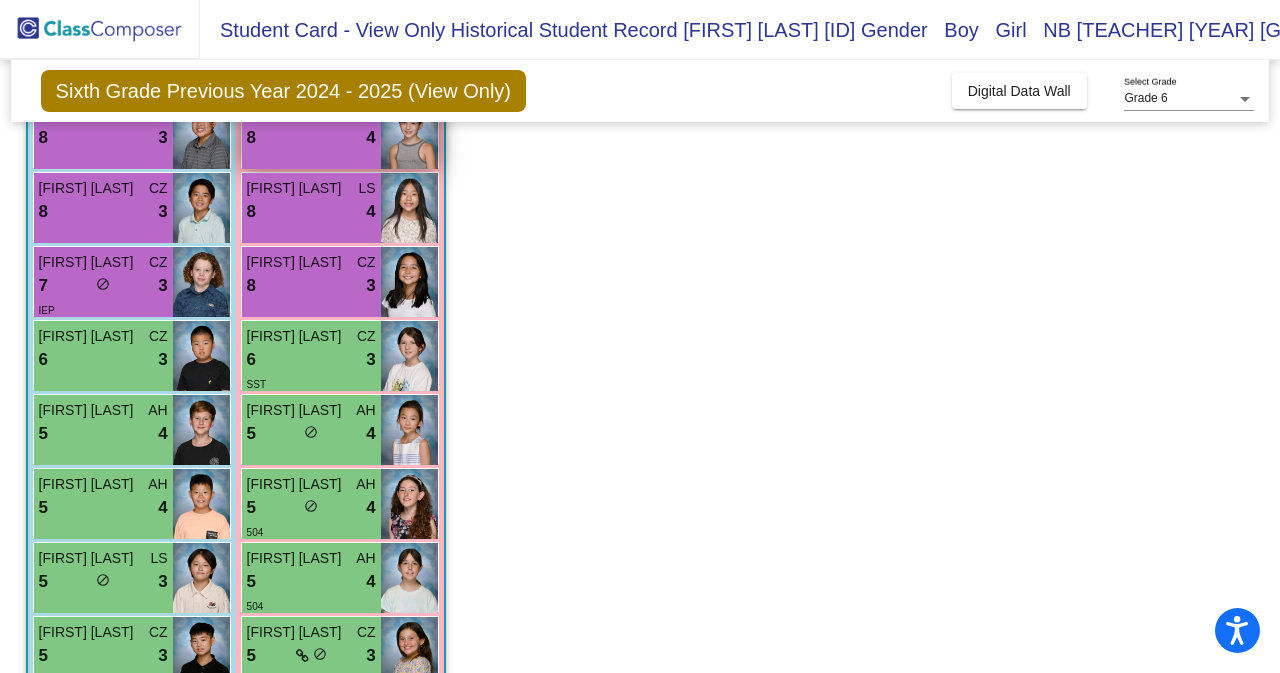 scroll, scrollTop: 450, scrollLeft: 0, axis: vertical 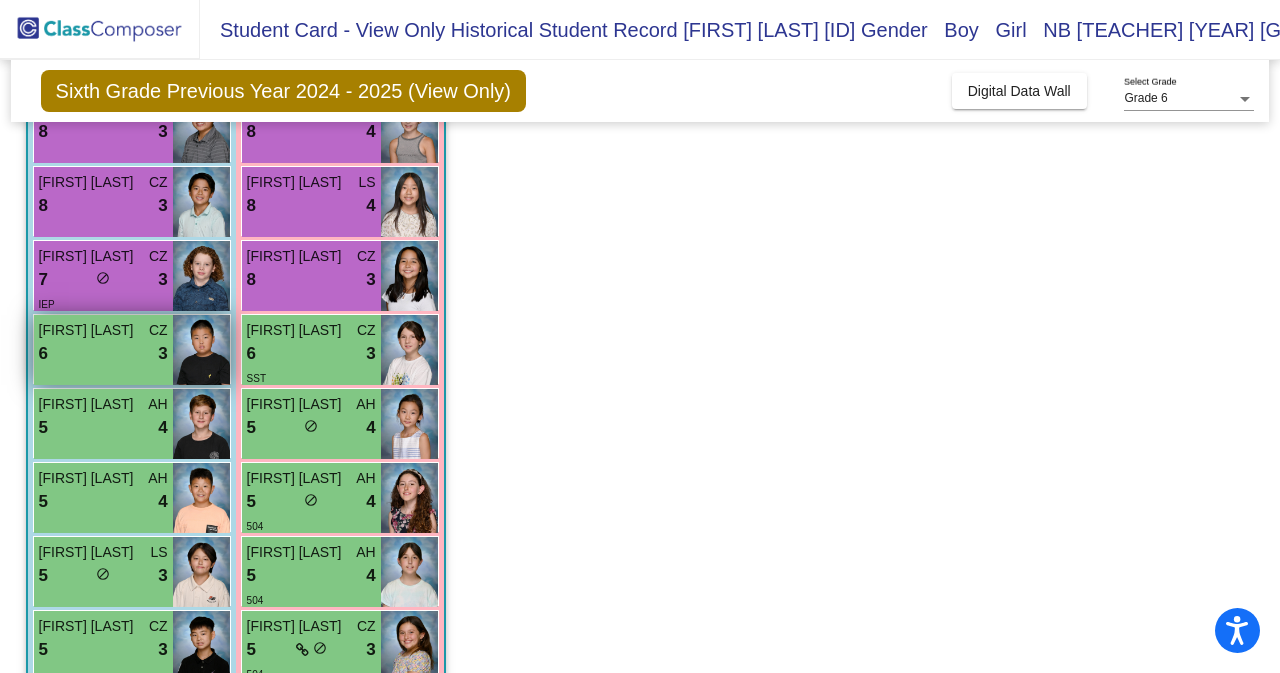 click on "[FIRST] [LAST]" at bounding box center [89, 330] 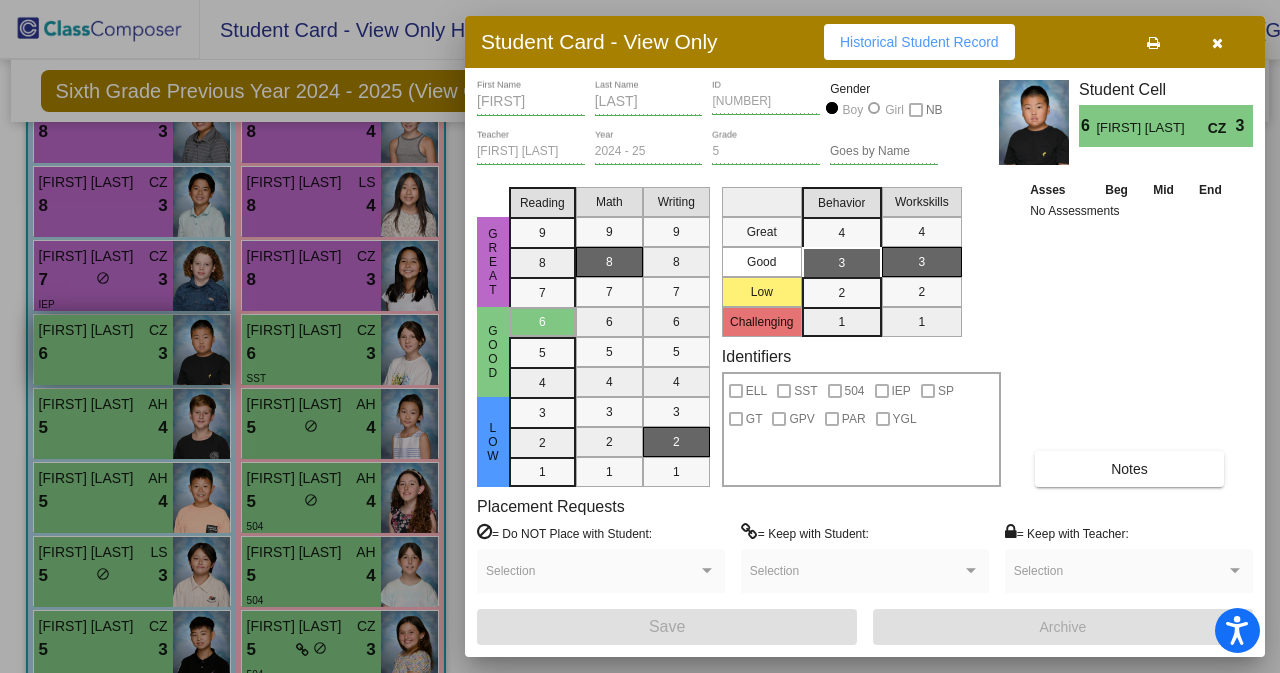 scroll, scrollTop: 0, scrollLeft: 0, axis: both 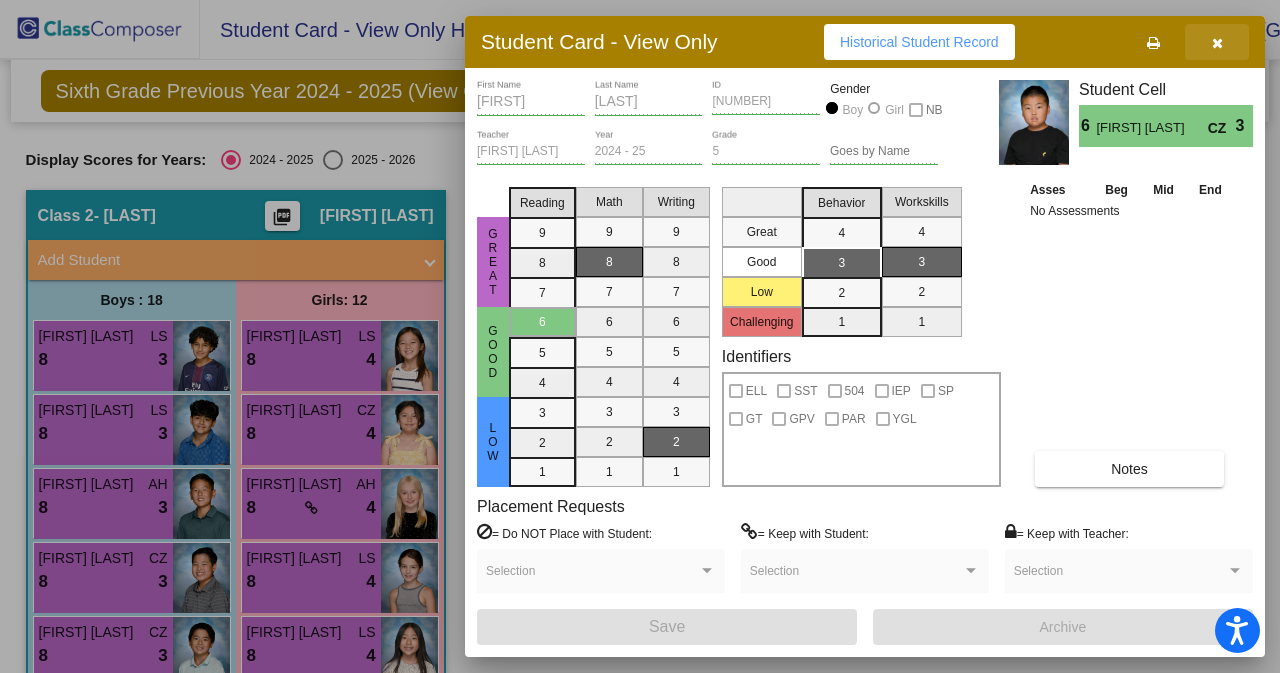 click at bounding box center (1217, 43) 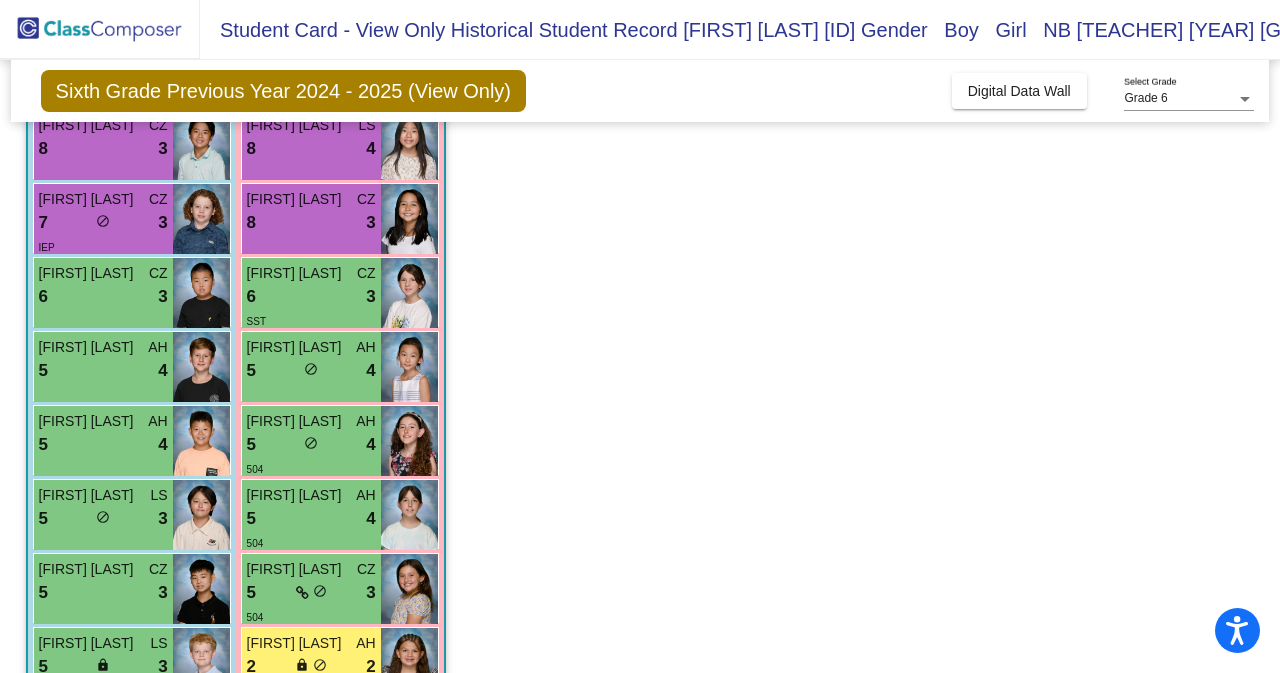 scroll, scrollTop: 511, scrollLeft: 0, axis: vertical 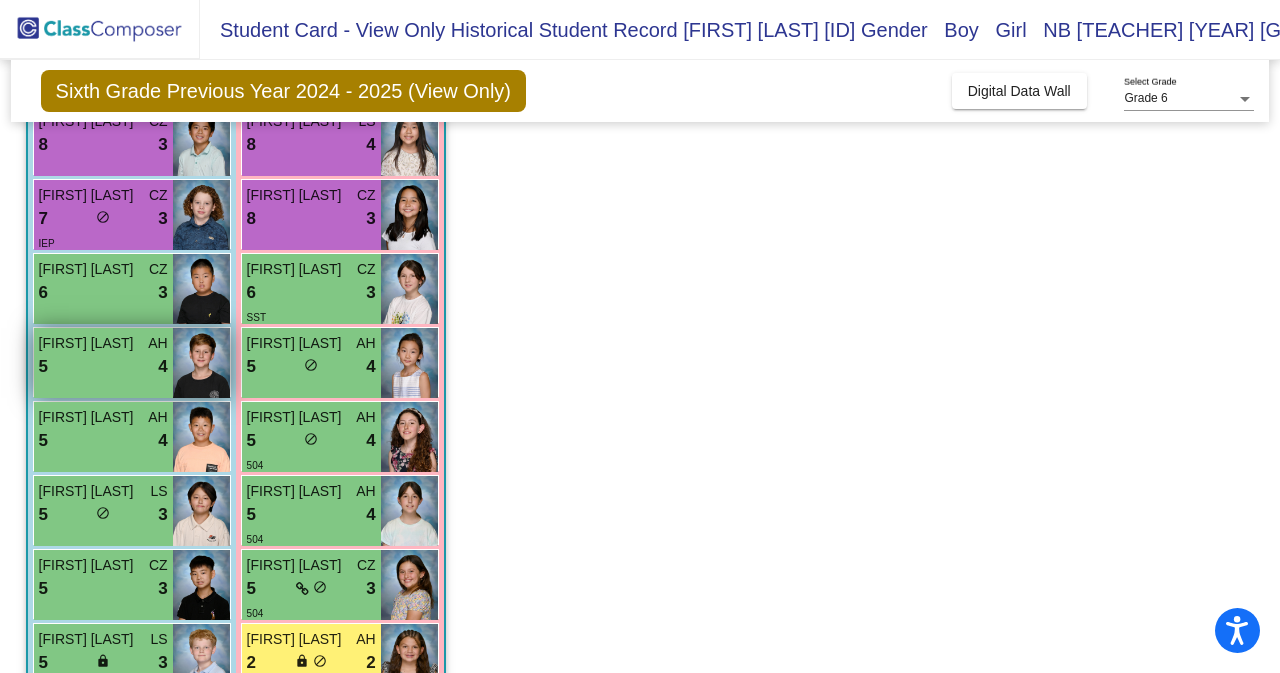 click on "Jack Terzian AH 5 lock do_not_disturb_alt 4" at bounding box center (103, 363) 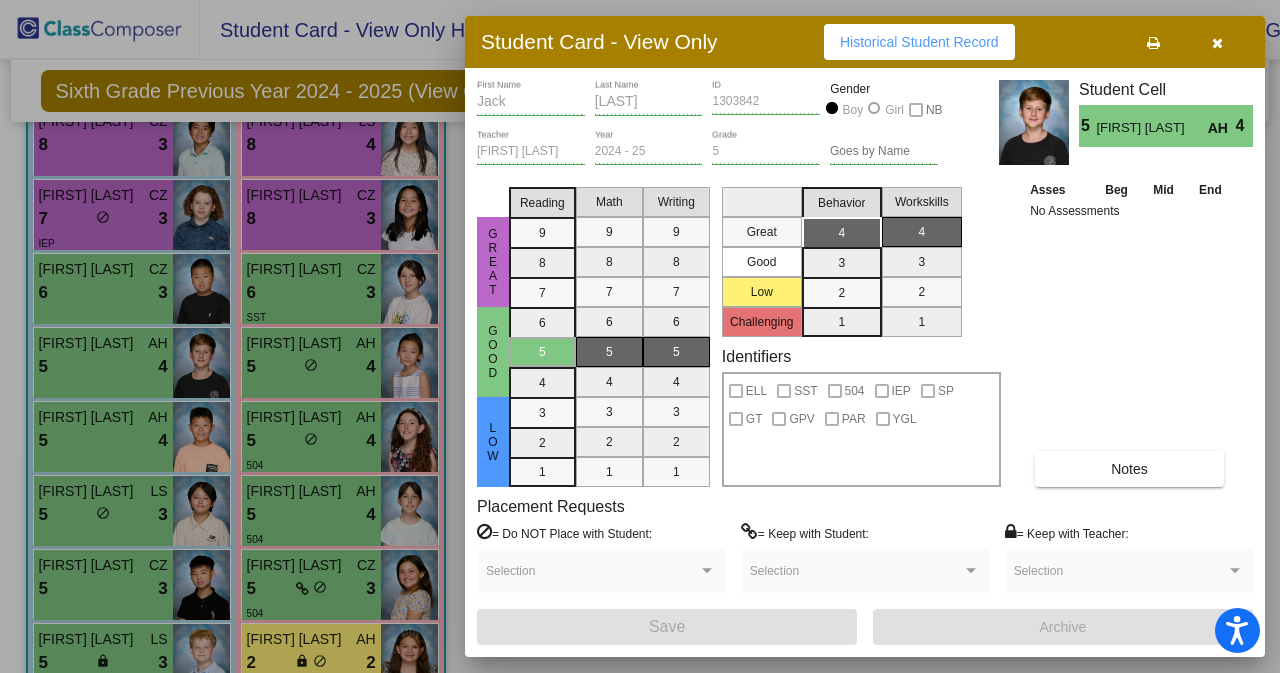 scroll, scrollTop: 0, scrollLeft: 0, axis: both 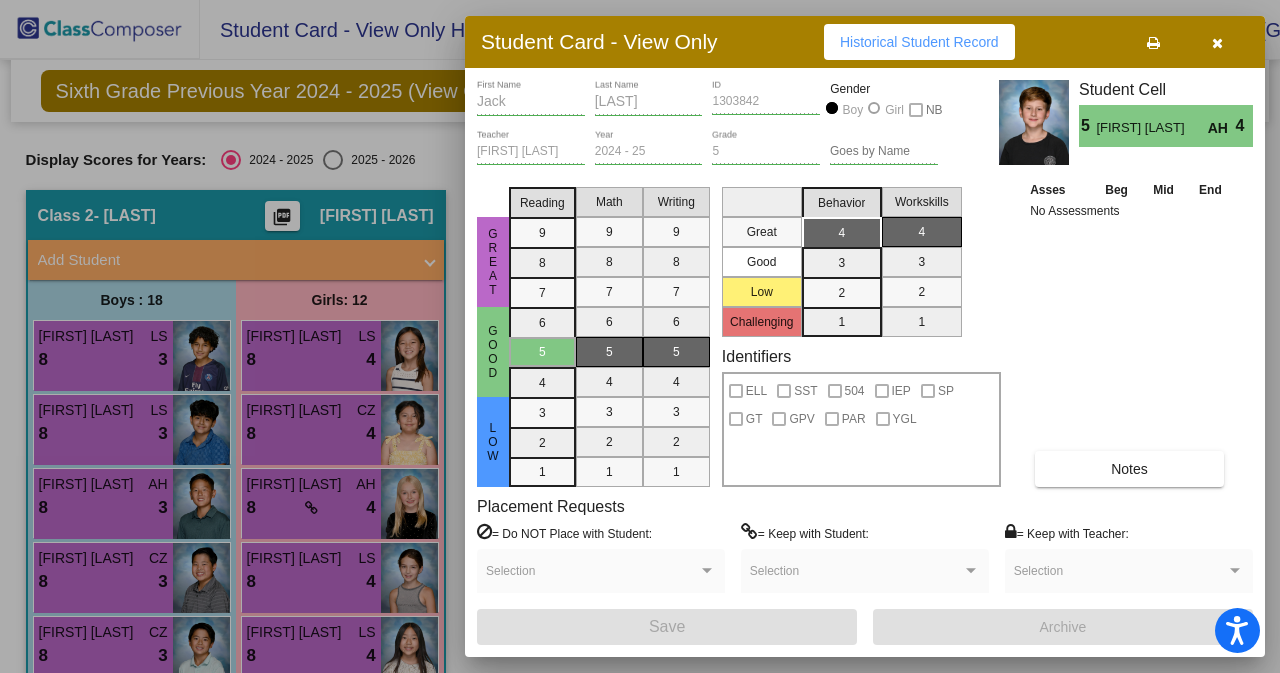 click at bounding box center [640, 336] 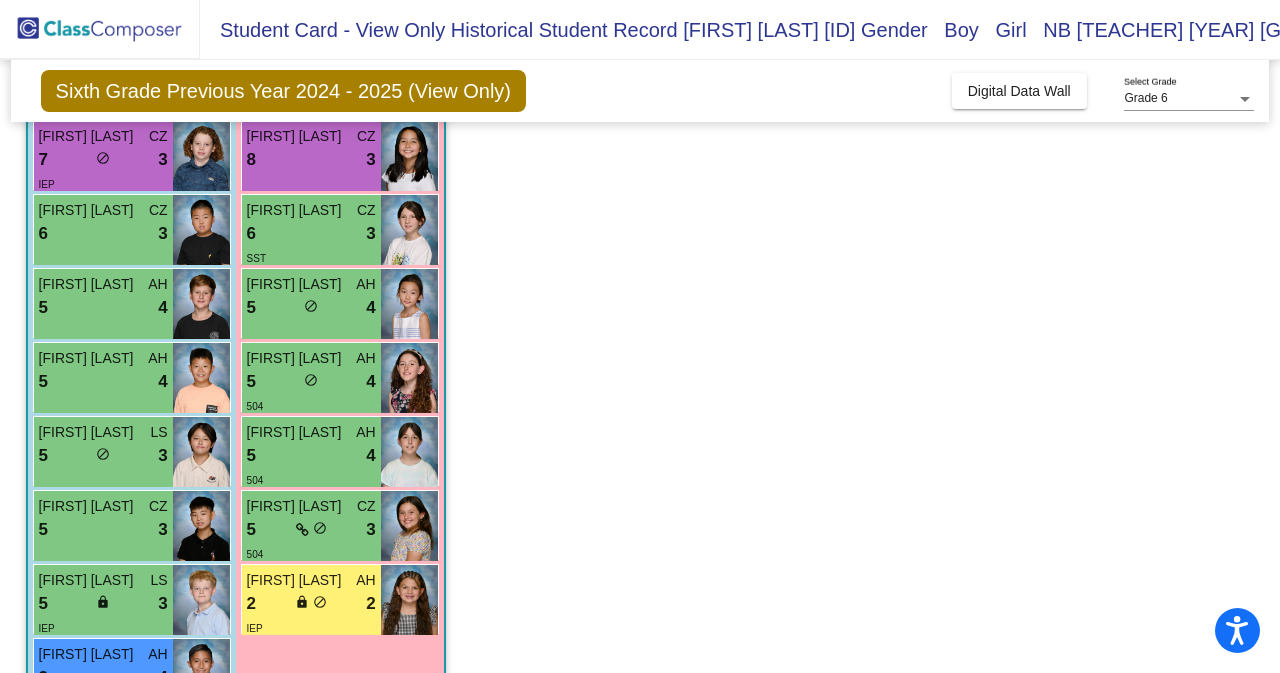 scroll, scrollTop: 579, scrollLeft: 0, axis: vertical 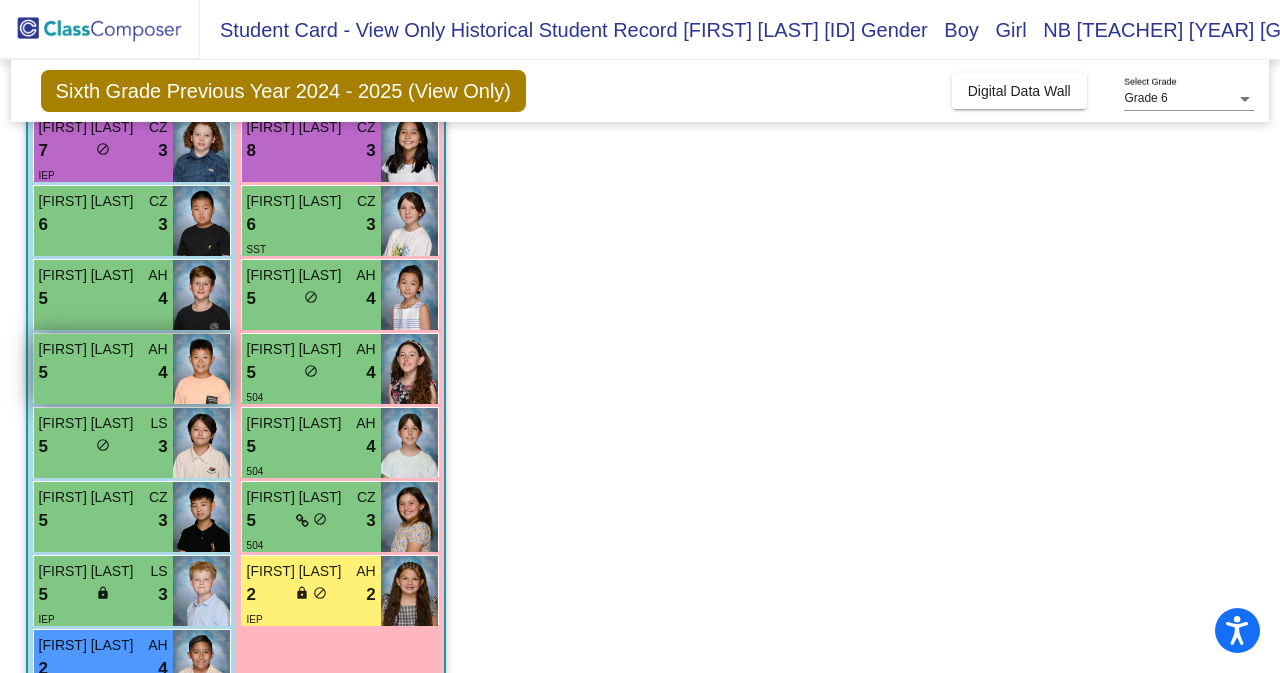 click on "5 lock do_not_disturb_alt 4" at bounding box center (103, 373) 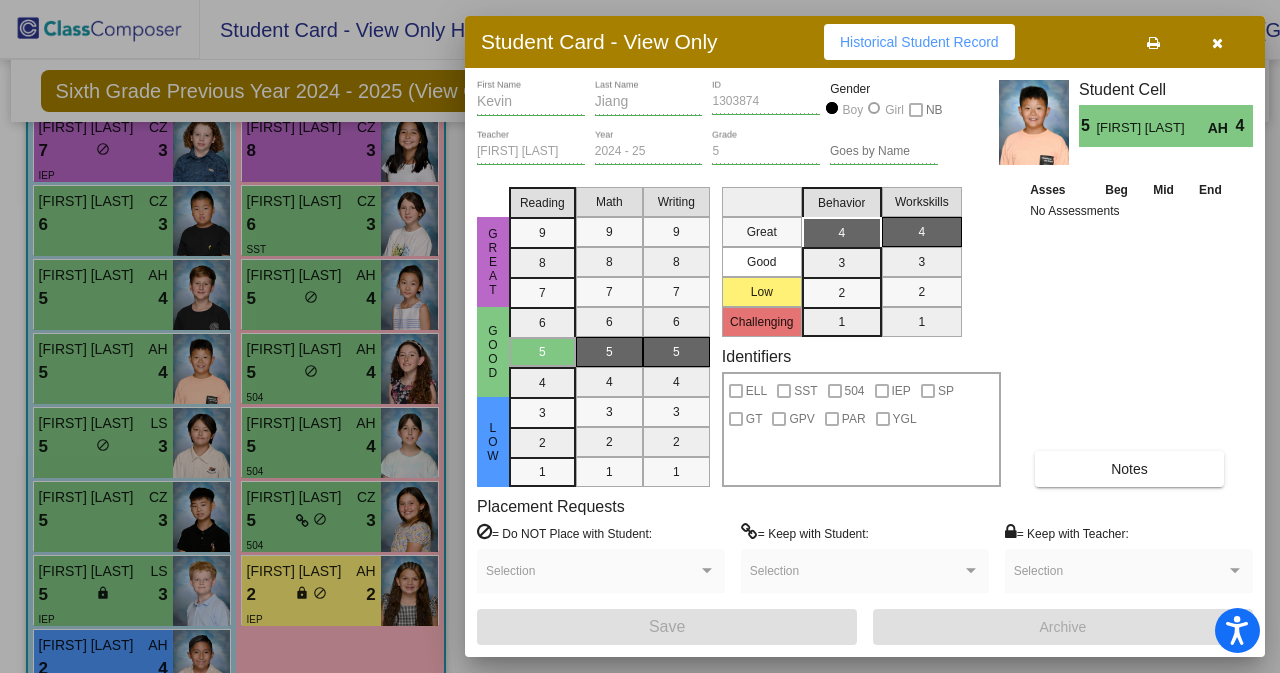 scroll, scrollTop: 0, scrollLeft: 0, axis: both 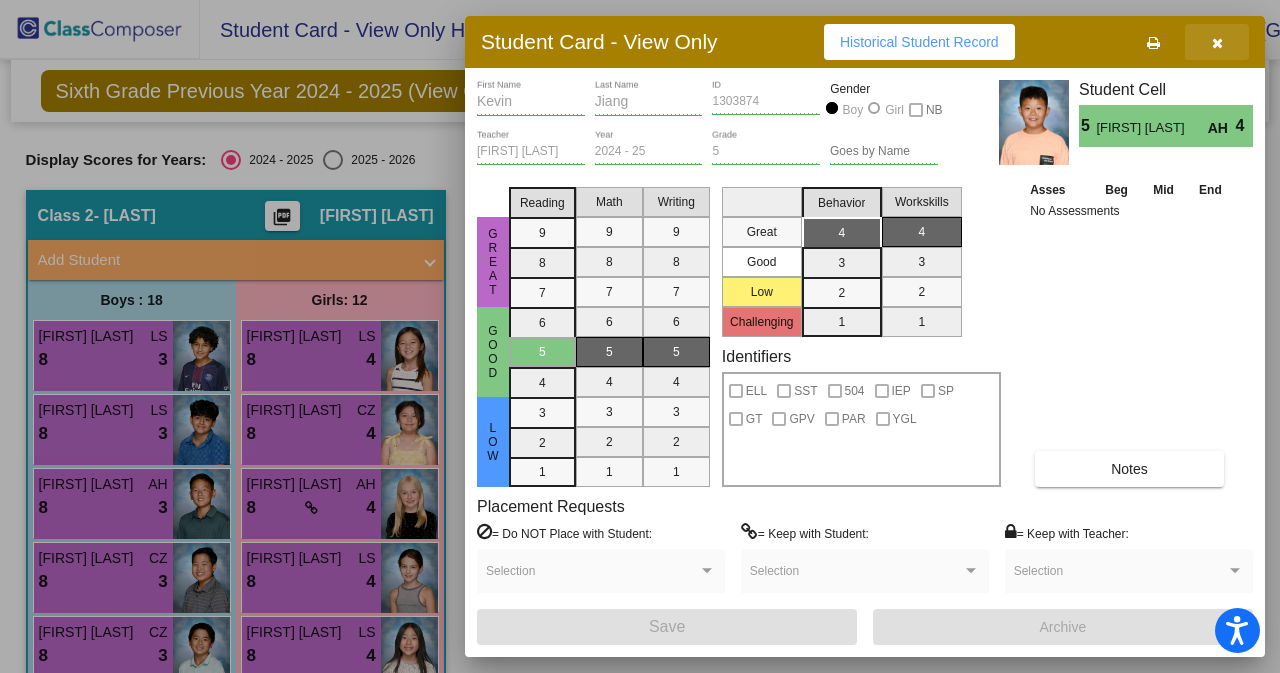 click at bounding box center (1217, 43) 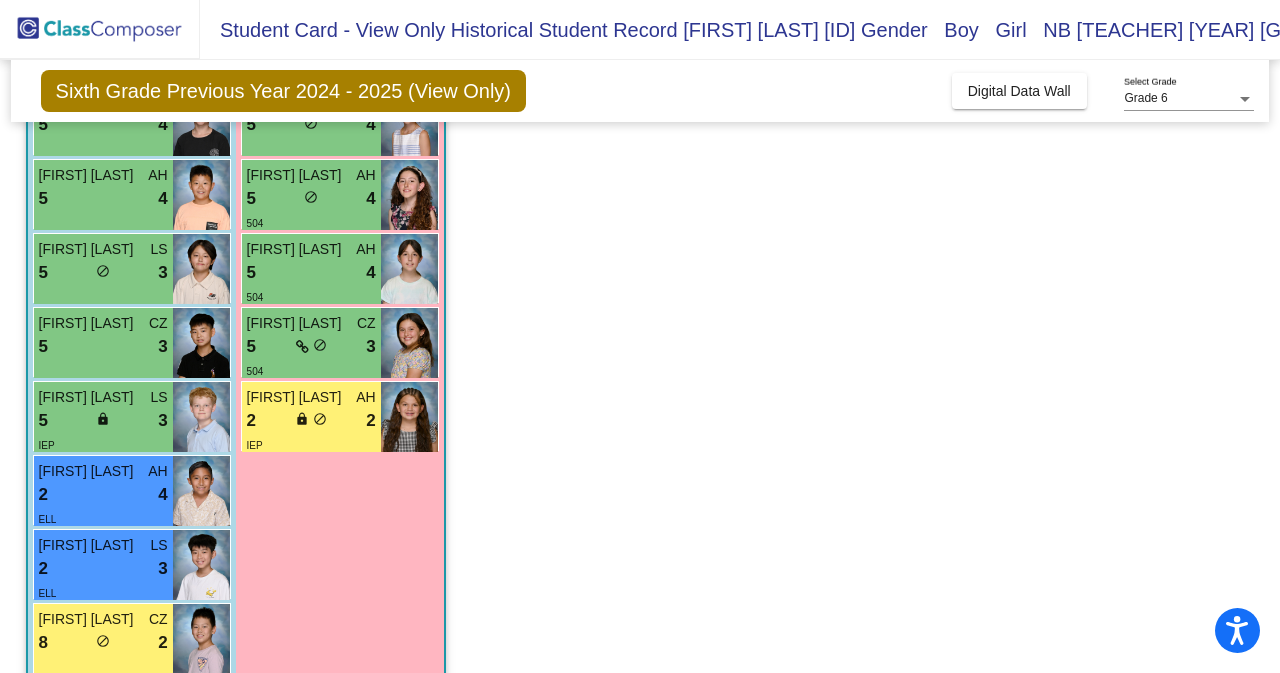 scroll, scrollTop: 768, scrollLeft: 0, axis: vertical 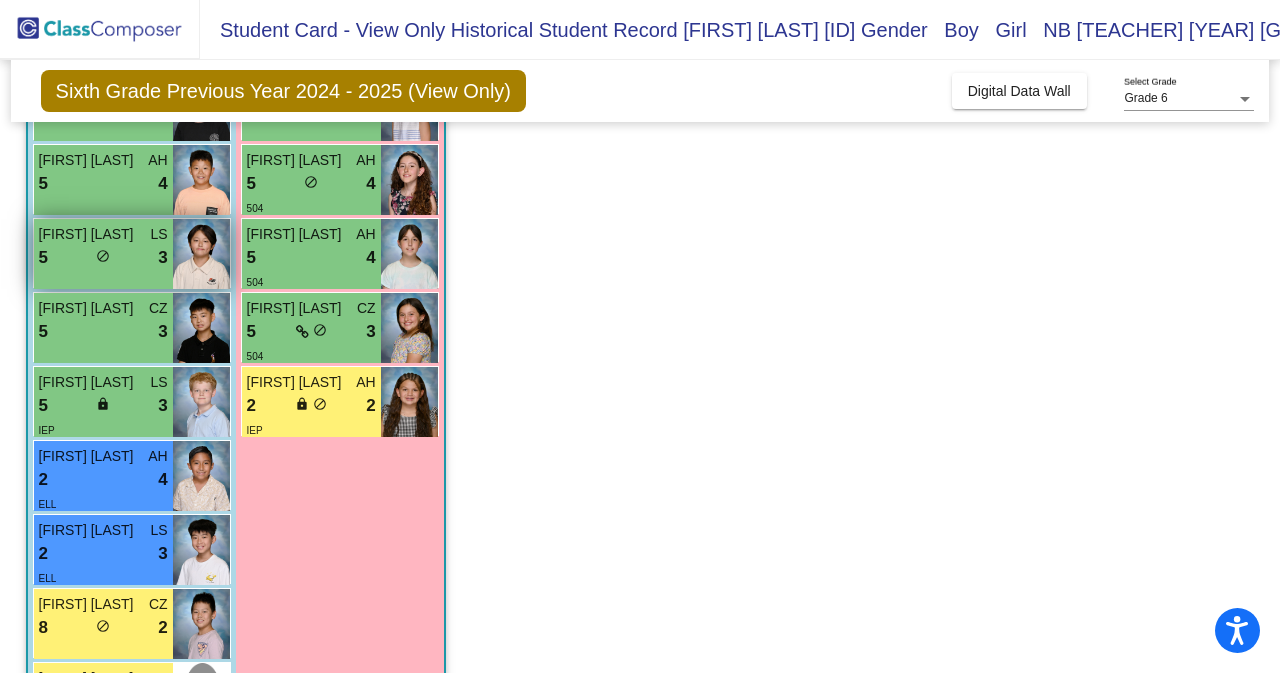 click on "5 lock do_not_disturb_alt 3" at bounding box center [103, 258] 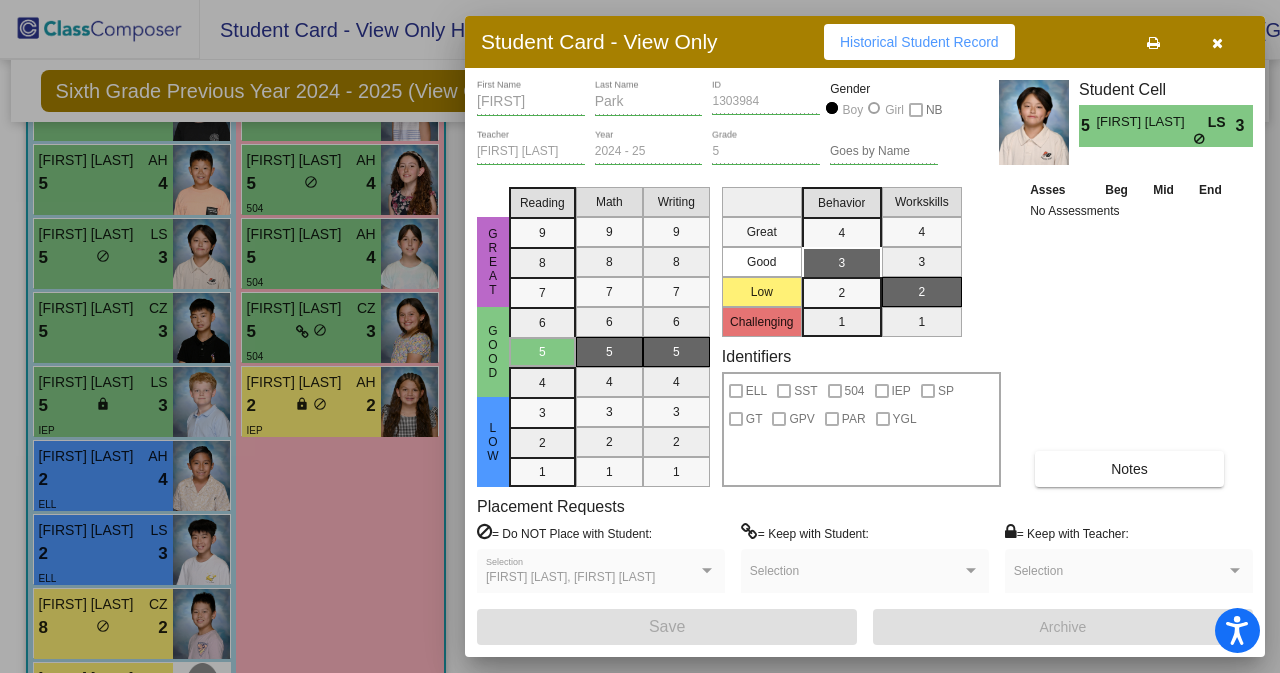 scroll, scrollTop: 0, scrollLeft: 0, axis: both 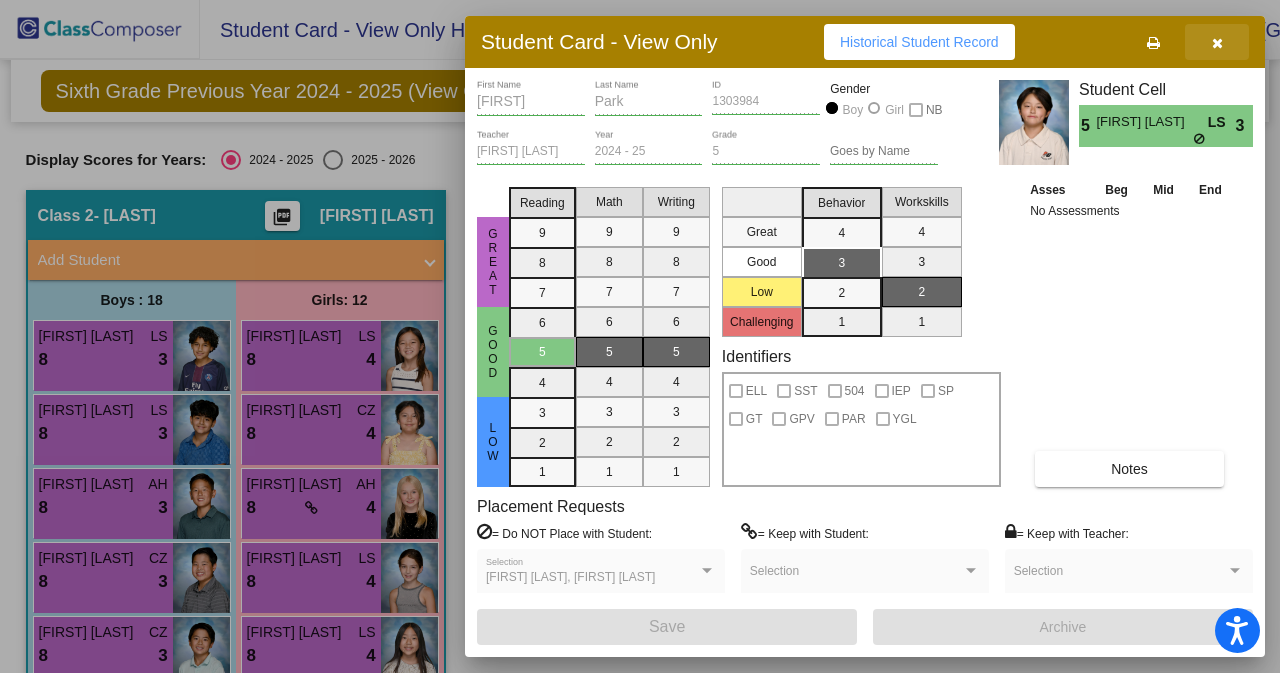 click at bounding box center (1217, 43) 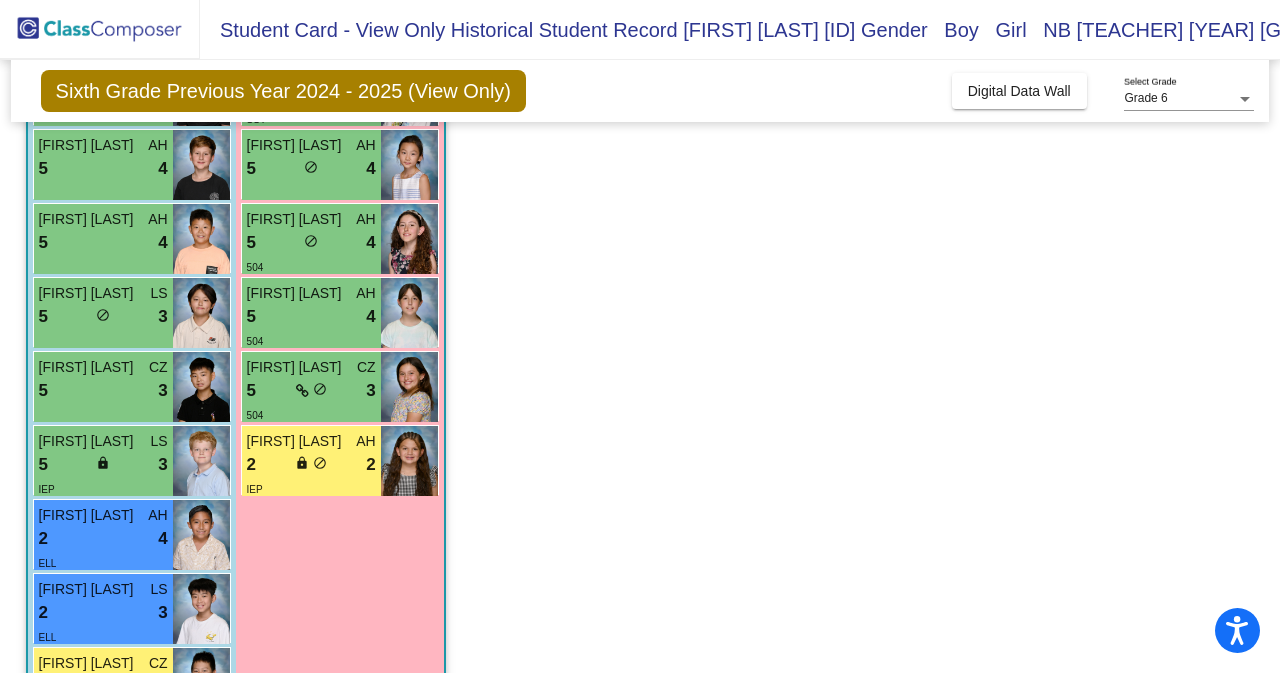 scroll, scrollTop: 720, scrollLeft: 0, axis: vertical 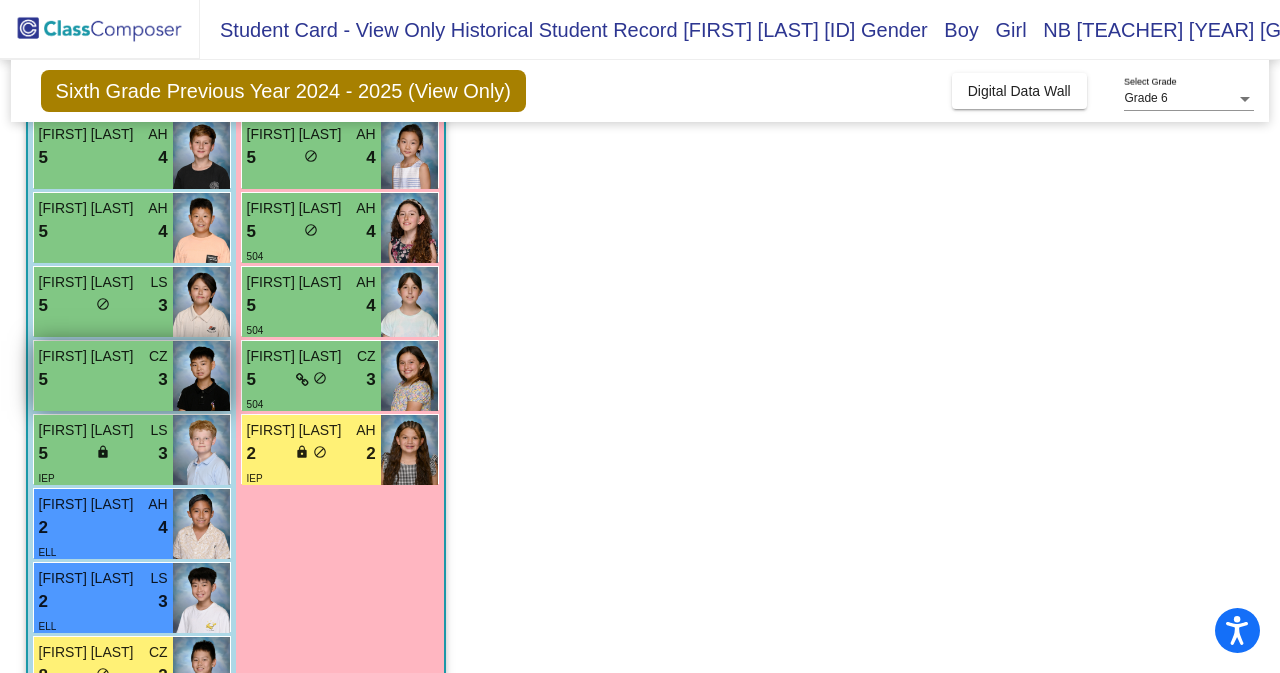click on "[FIRST] [LAST]" at bounding box center [89, 356] 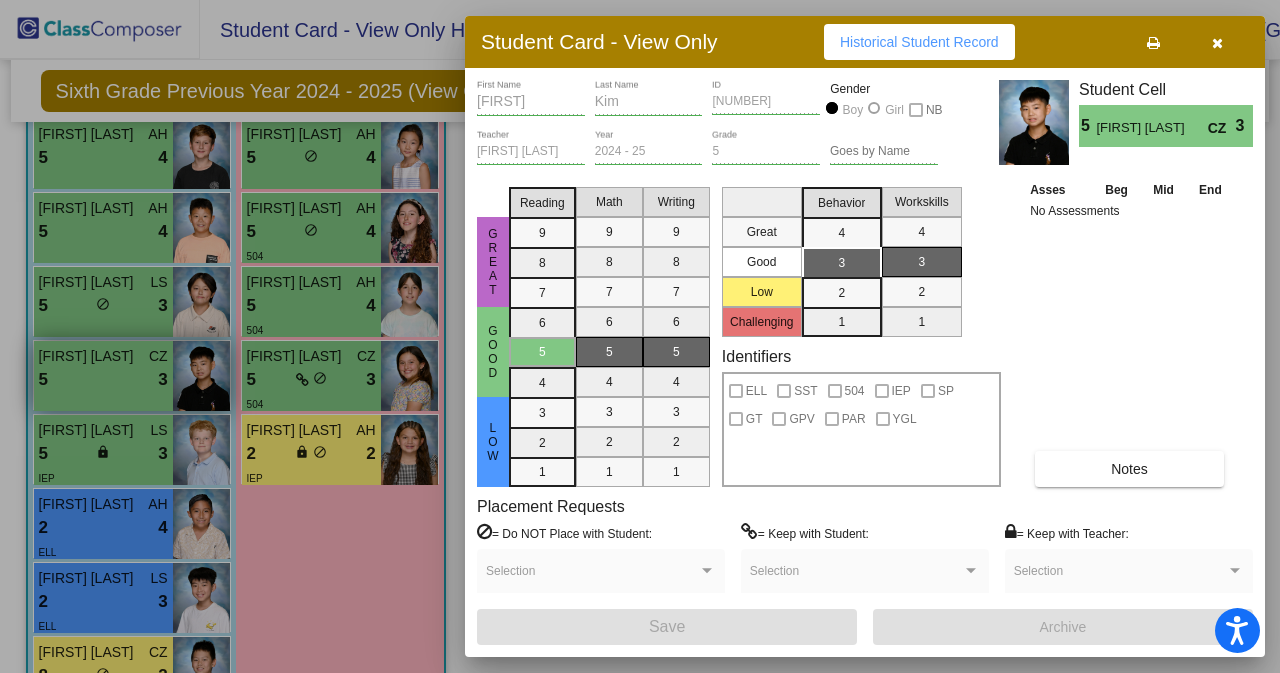 scroll, scrollTop: 0, scrollLeft: 0, axis: both 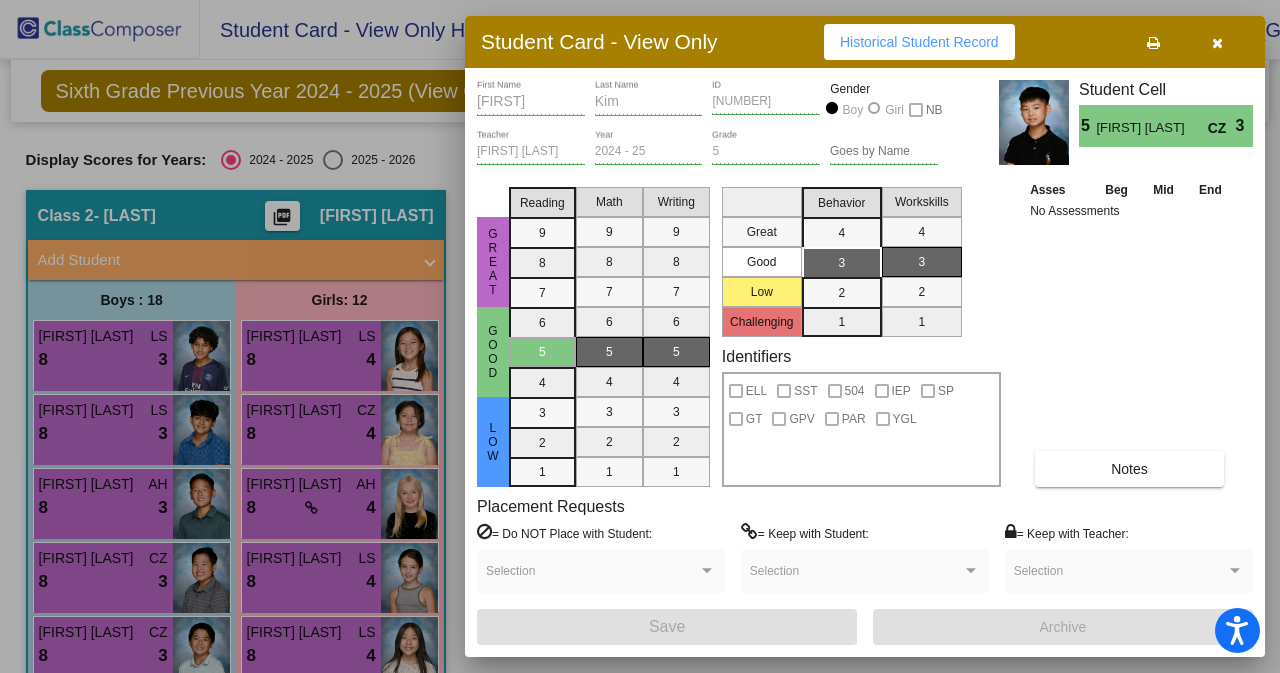 click at bounding box center [1217, 43] 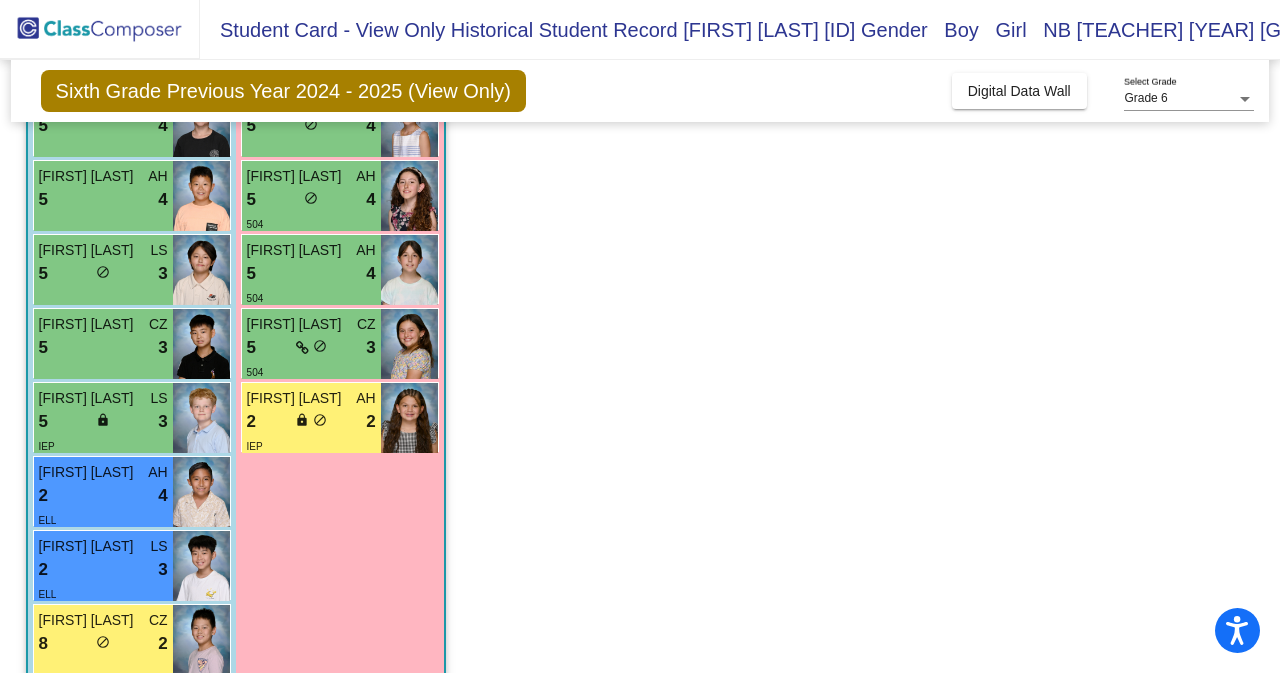 scroll, scrollTop: 769, scrollLeft: 0, axis: vertical 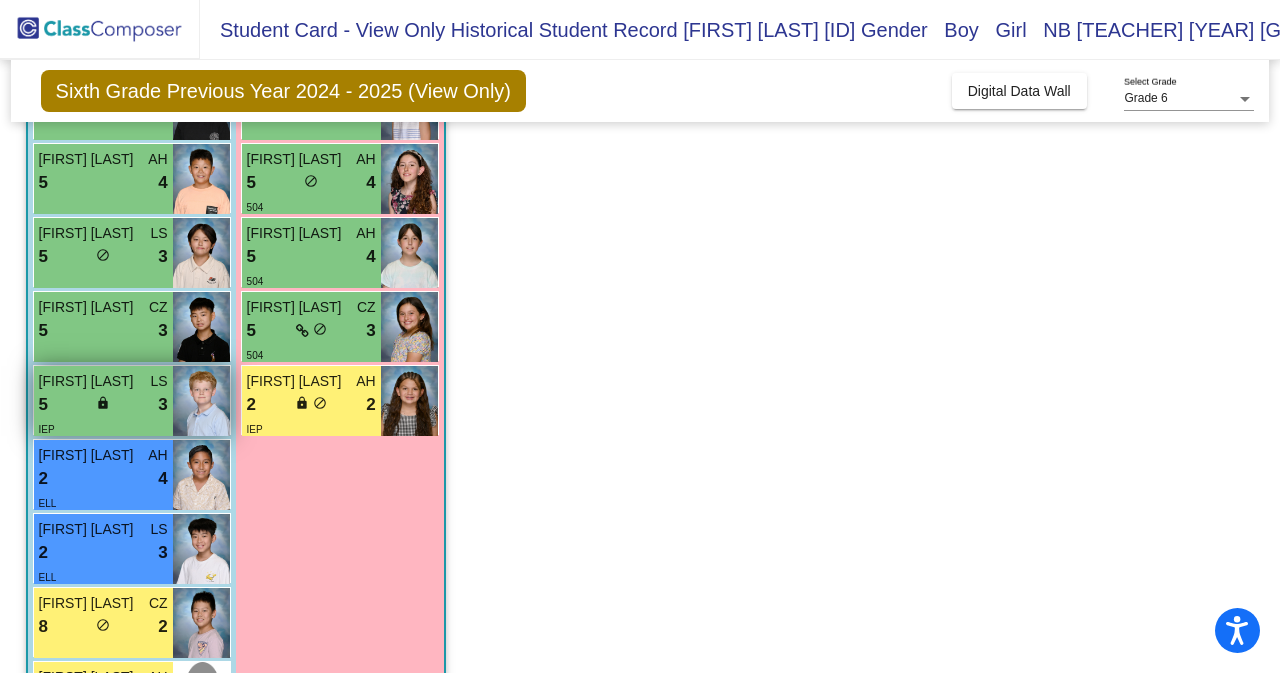 drag, startPoint x: 84, startPoint y: 387, endPoint x: 80, endPoint y: 405, distance: 18.439089 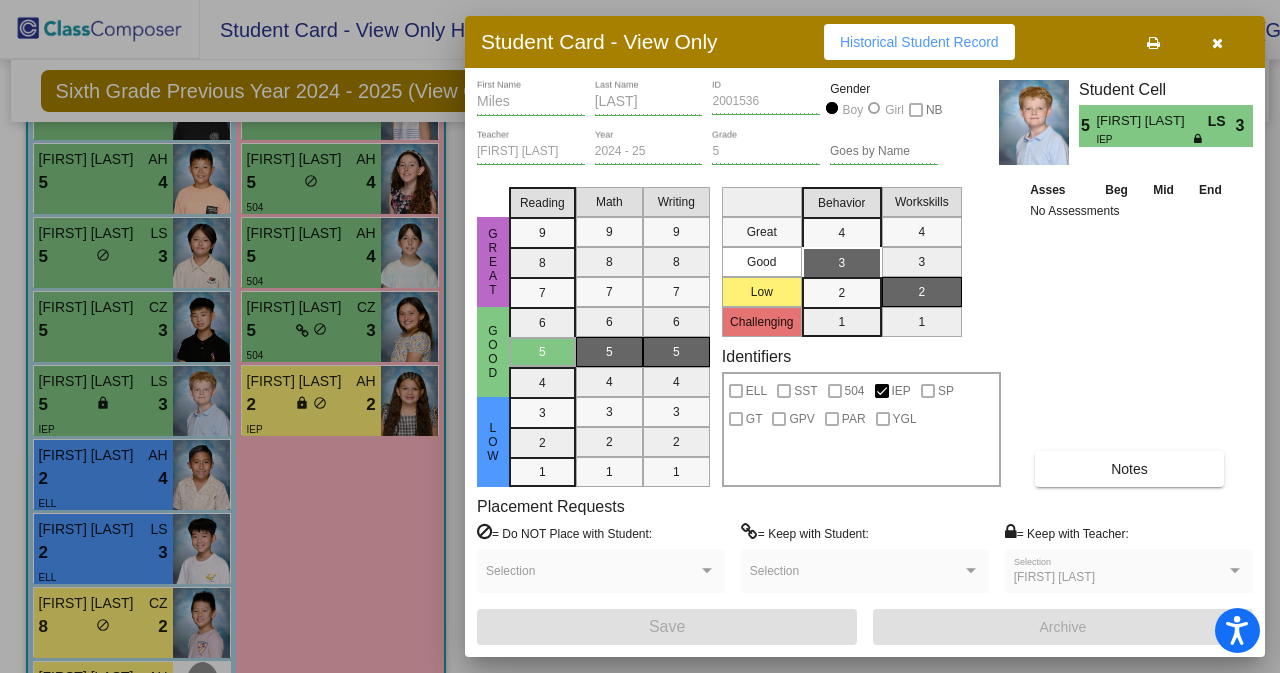 scroll, scrollTop: 0, scrollLeft: 0, axis: both 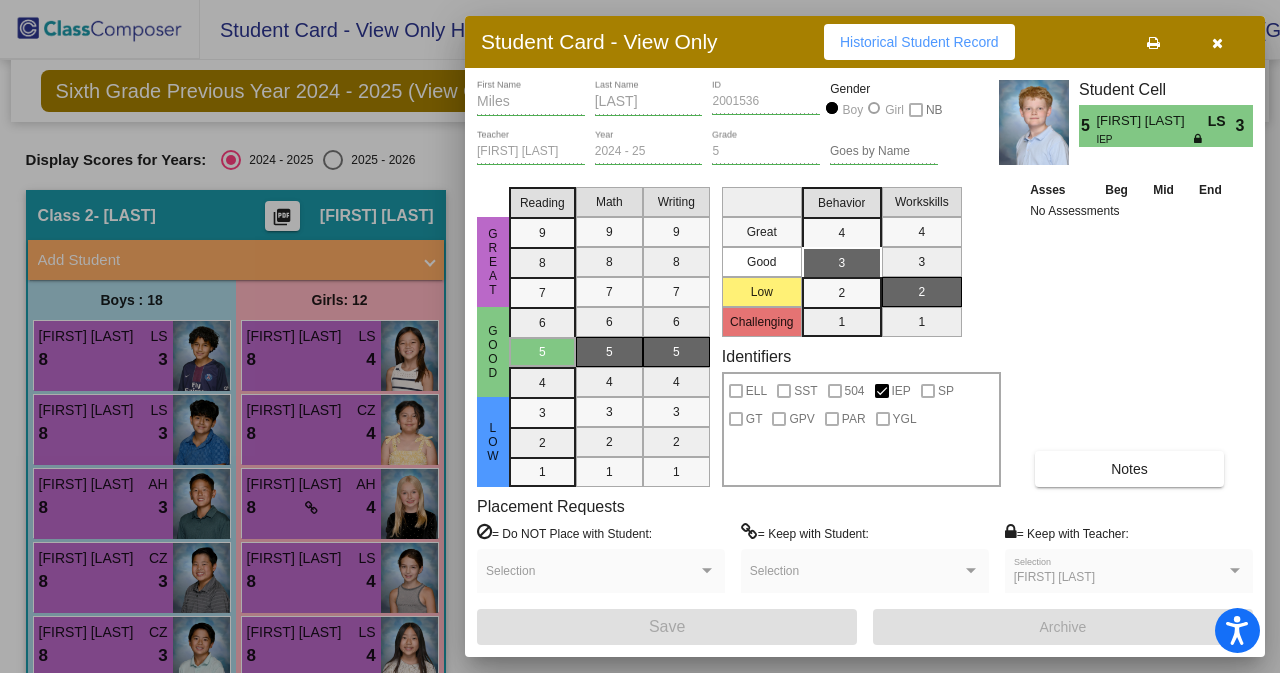 click at bounding box center (1217, 43) 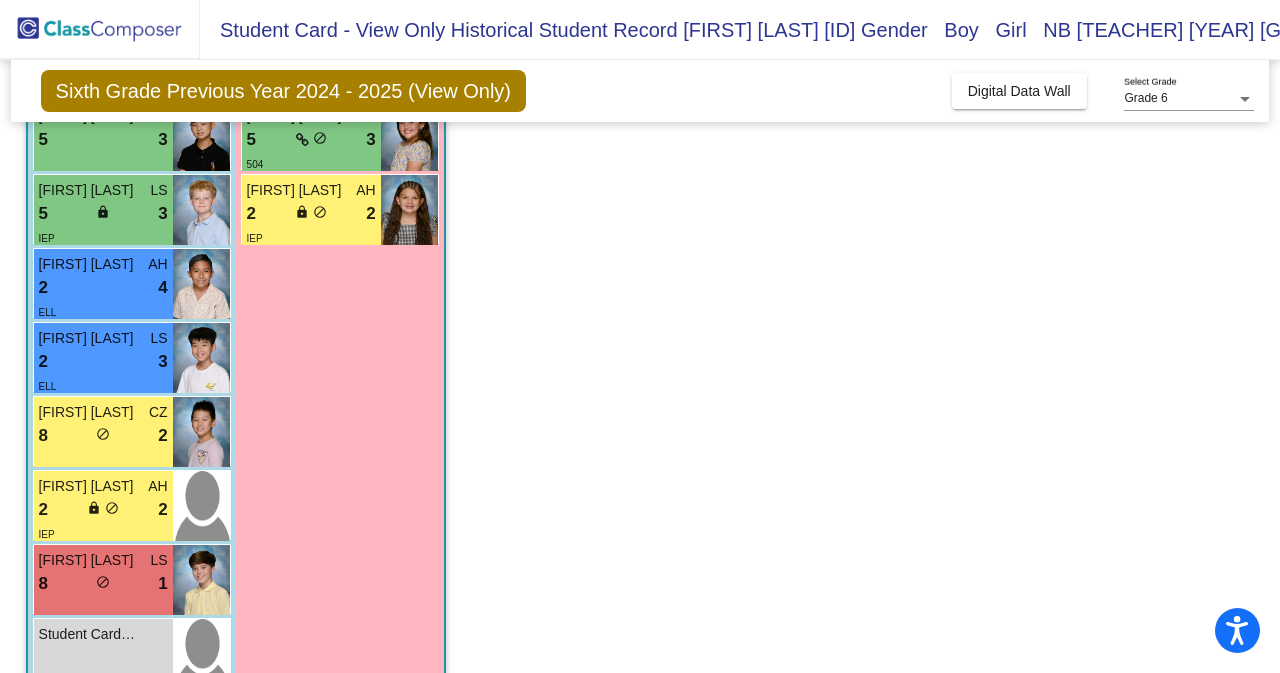 scroll, scrollTop: 968, scrollLeft: 0, axis: vertical 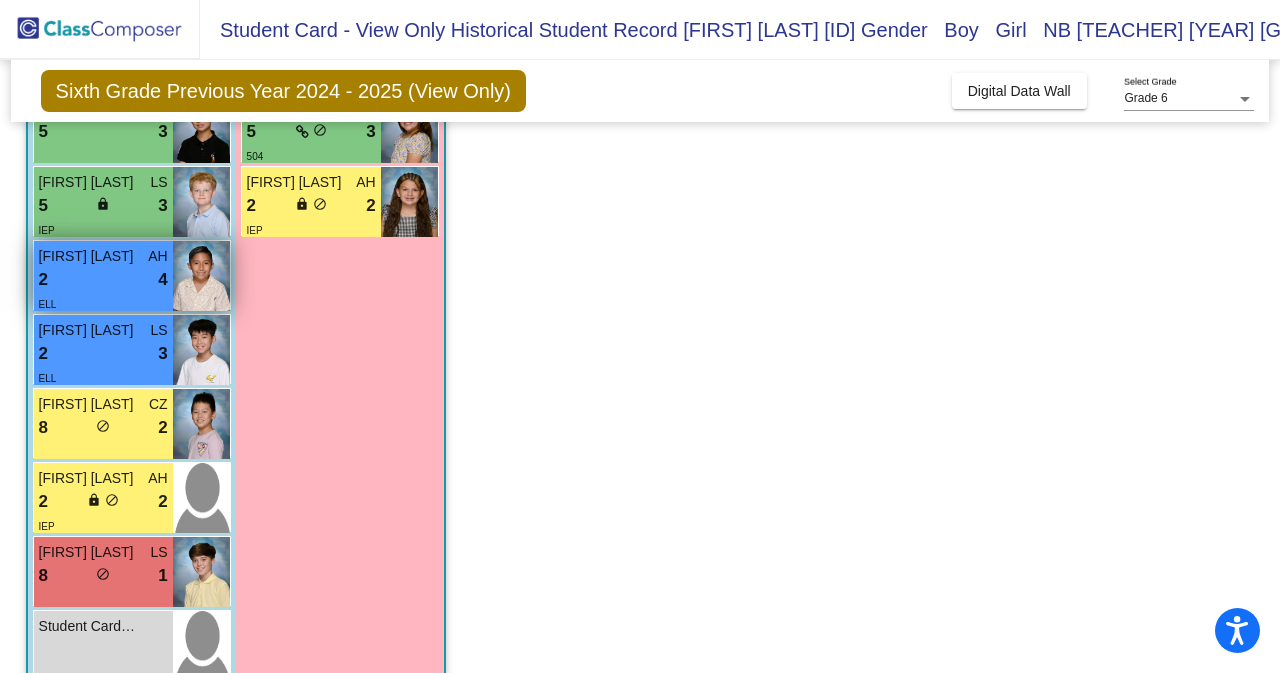 click on "2 lock do_not_disturb_alt 4" at bounding box center [103, 280] 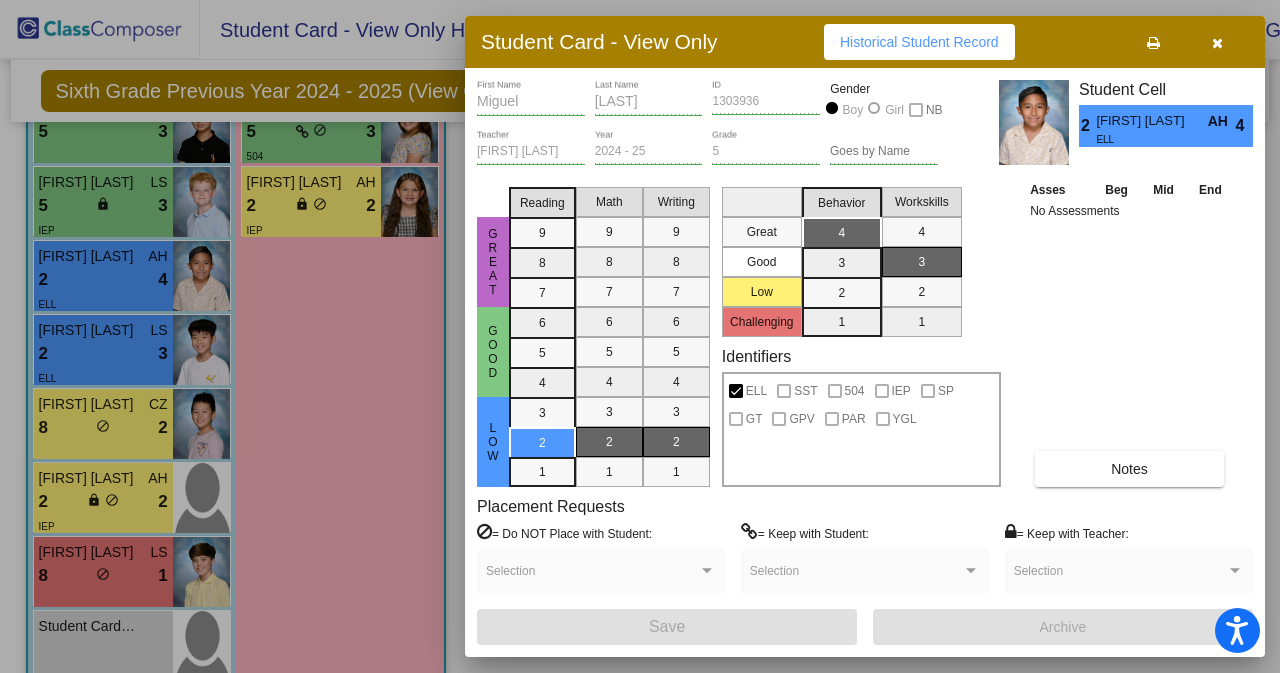 scroll, scrollTop: 0, scrollLeft: 0, axis: both 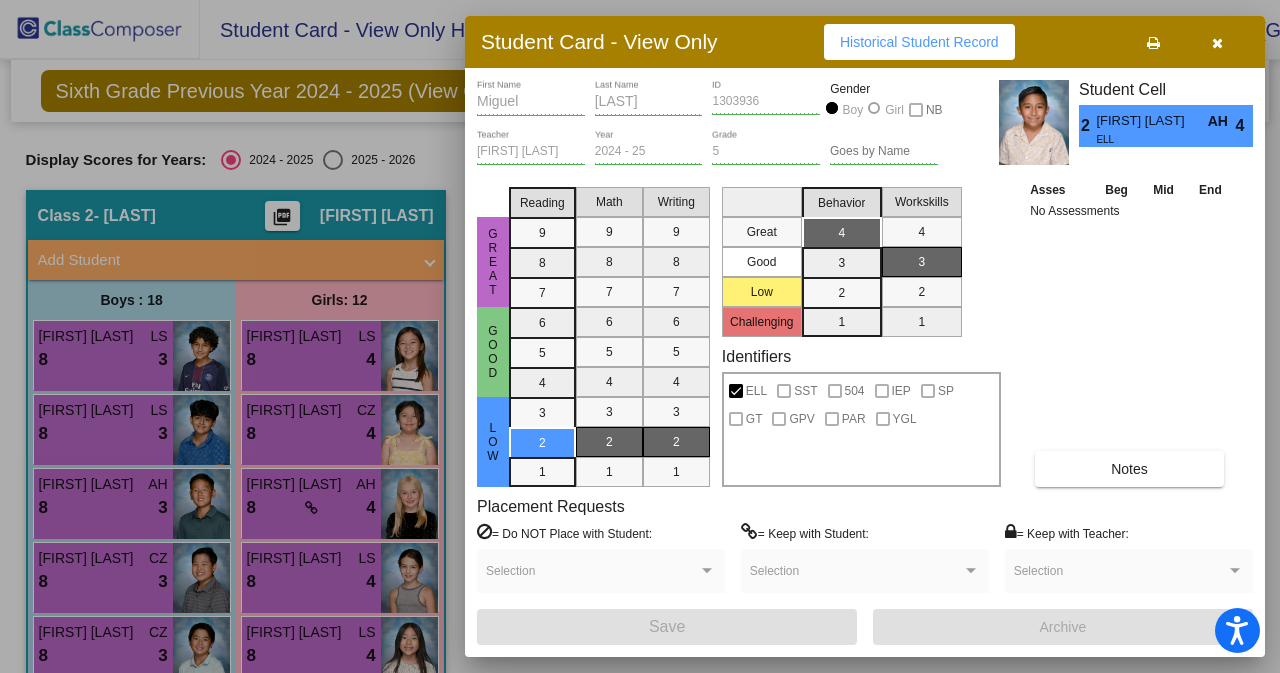 click at bounding box center (1217, 42) 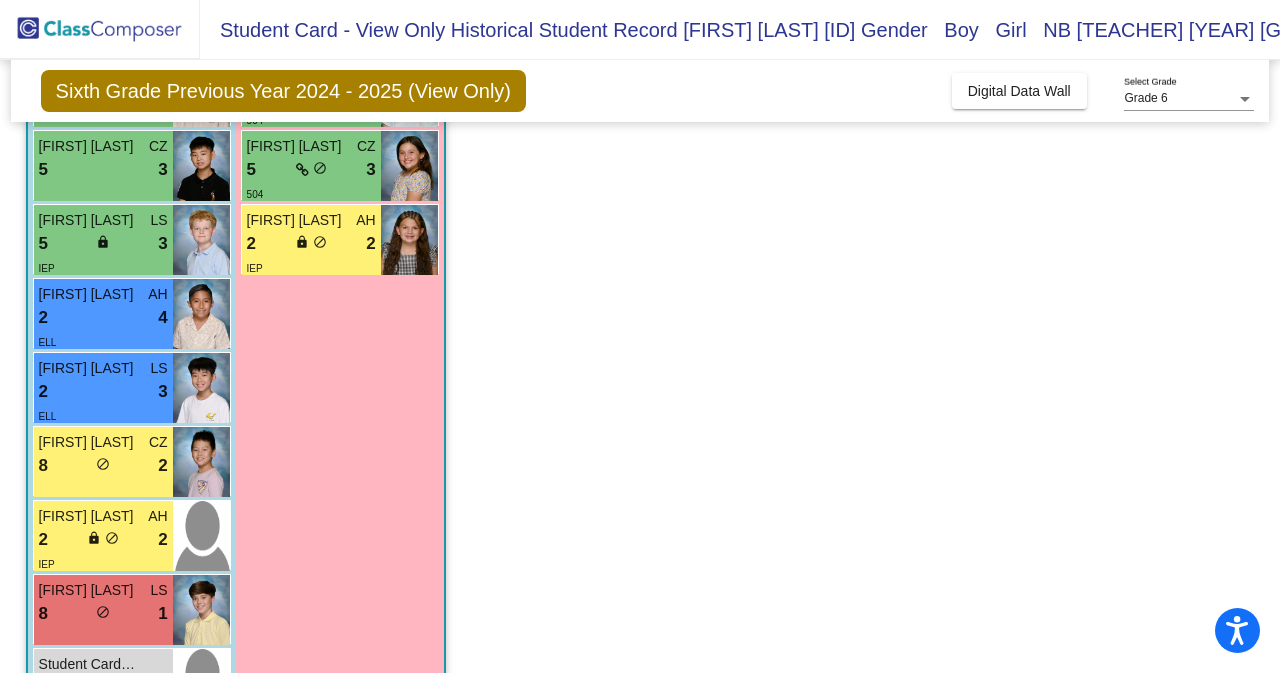 scroll, scrollTop: 970, scrollLeft: 0, axis: vertical 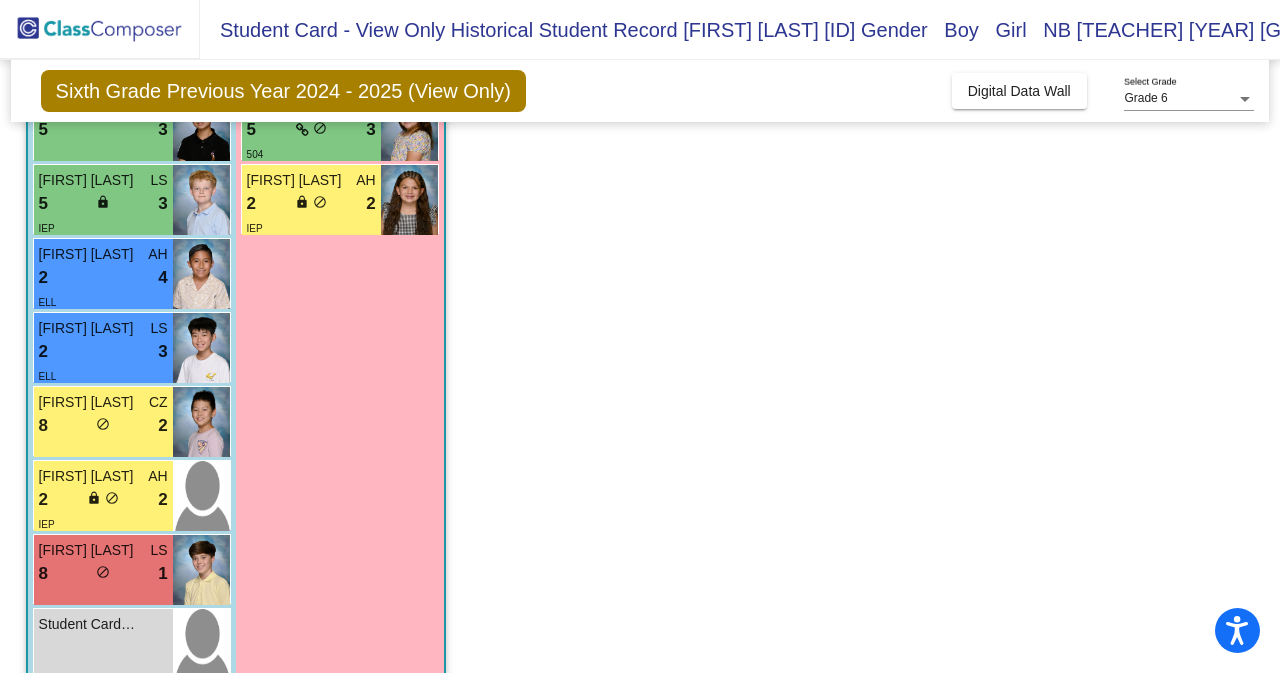 click on "2 lock do_not_disturb_alt 3" at bounding box center [103, 352] 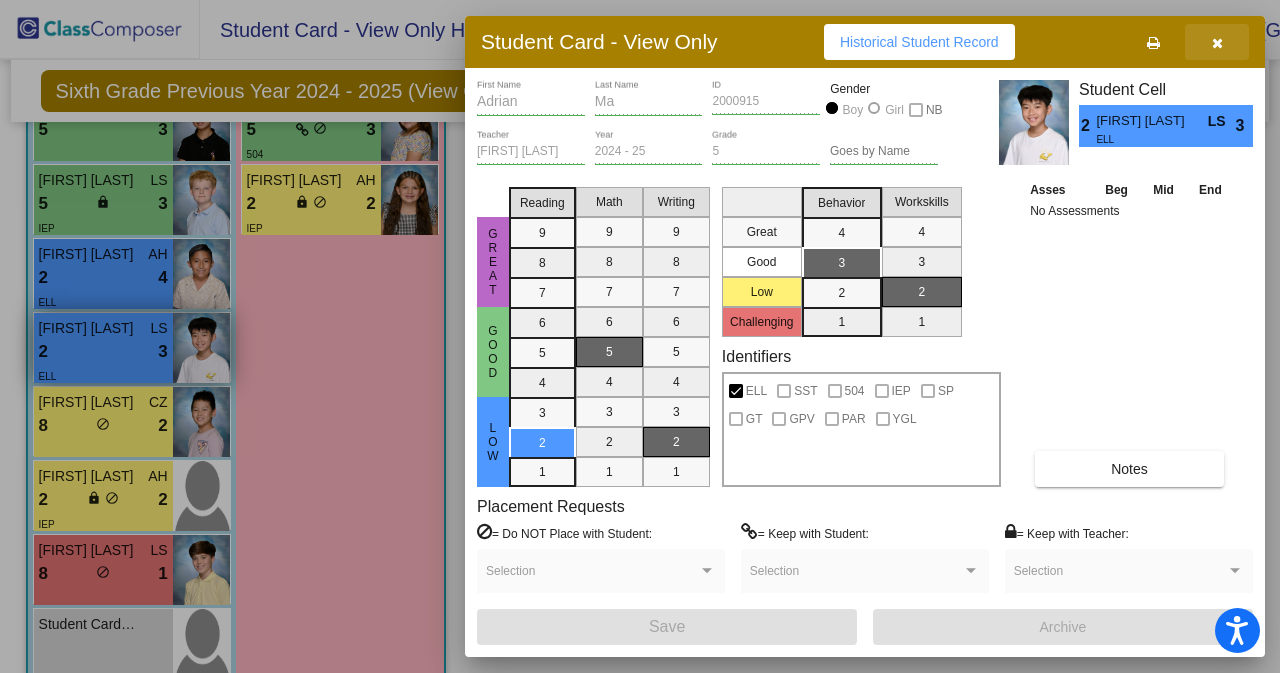 click at bounding box center [1217, 42] 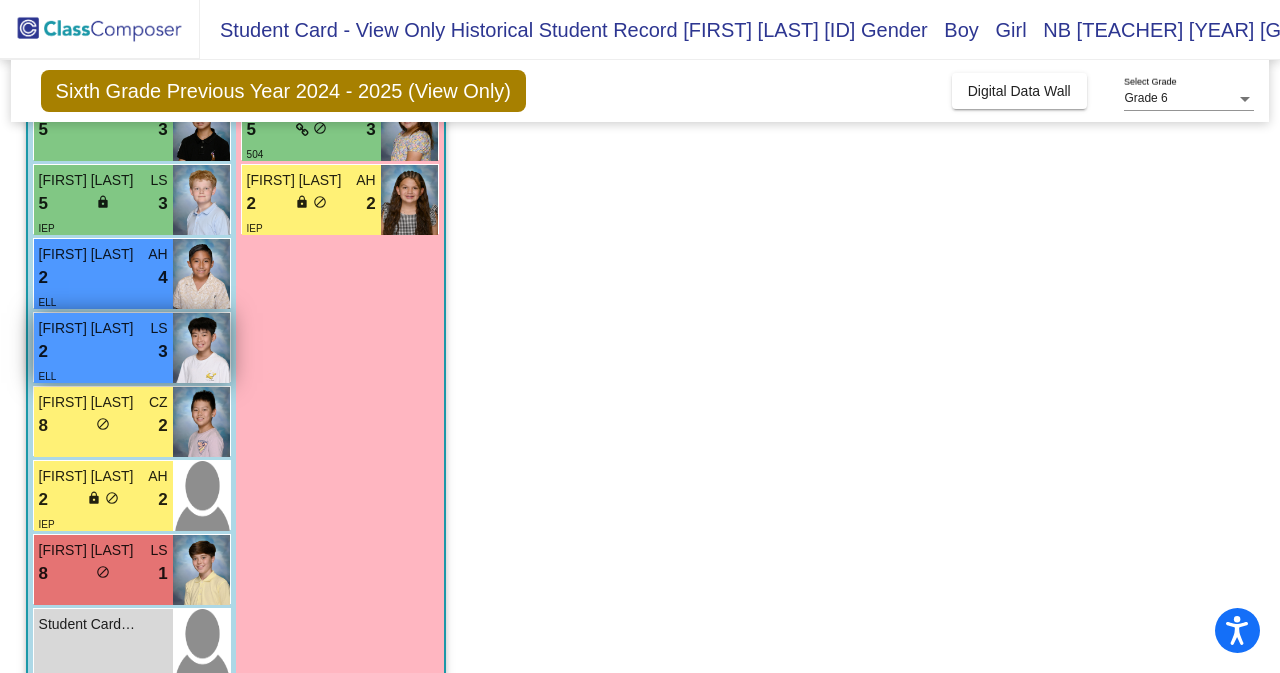 click on "[FIRST] [LAST]" at bounding box center (89, 328) 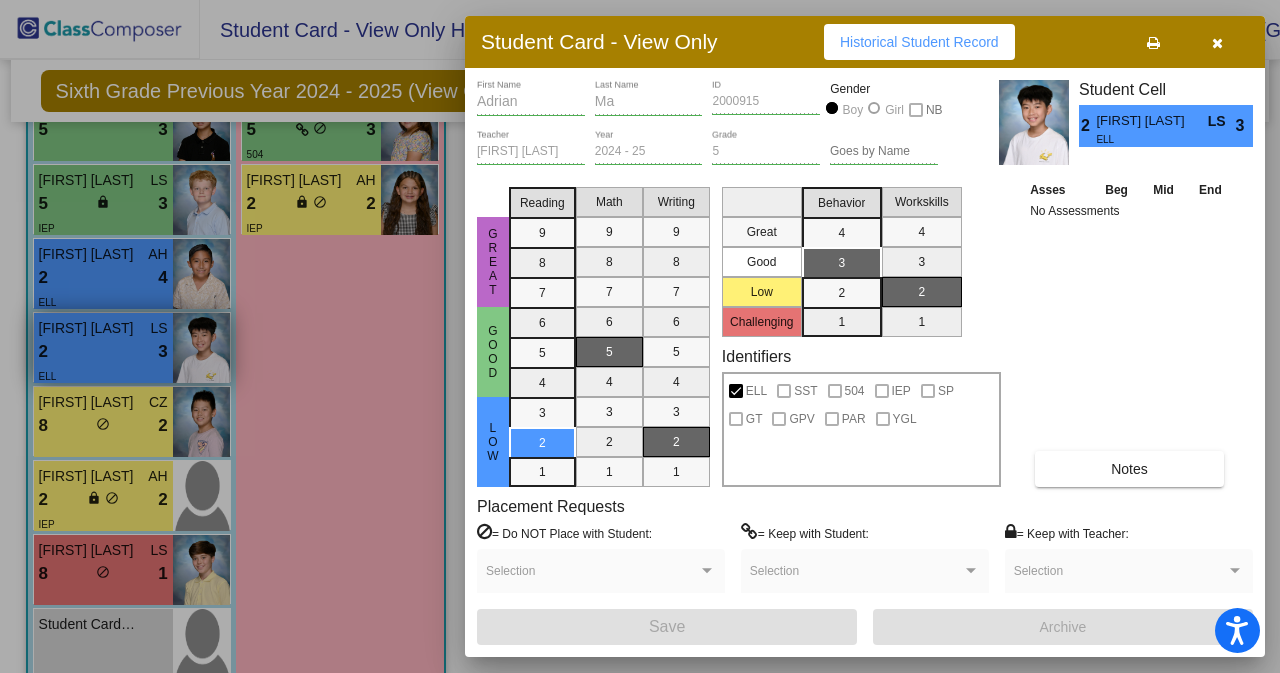 click at bounding box center [640, 336] 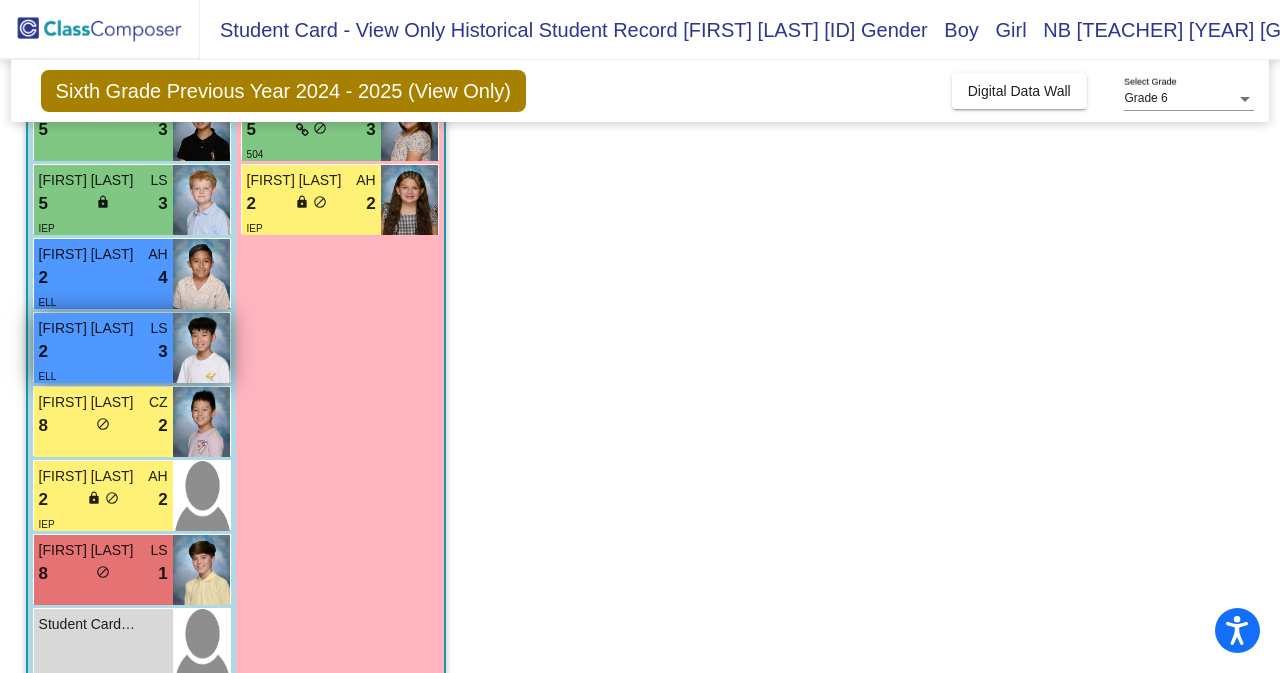 click on "[FIRST] [LAST]" at bounding box center [89, 328] 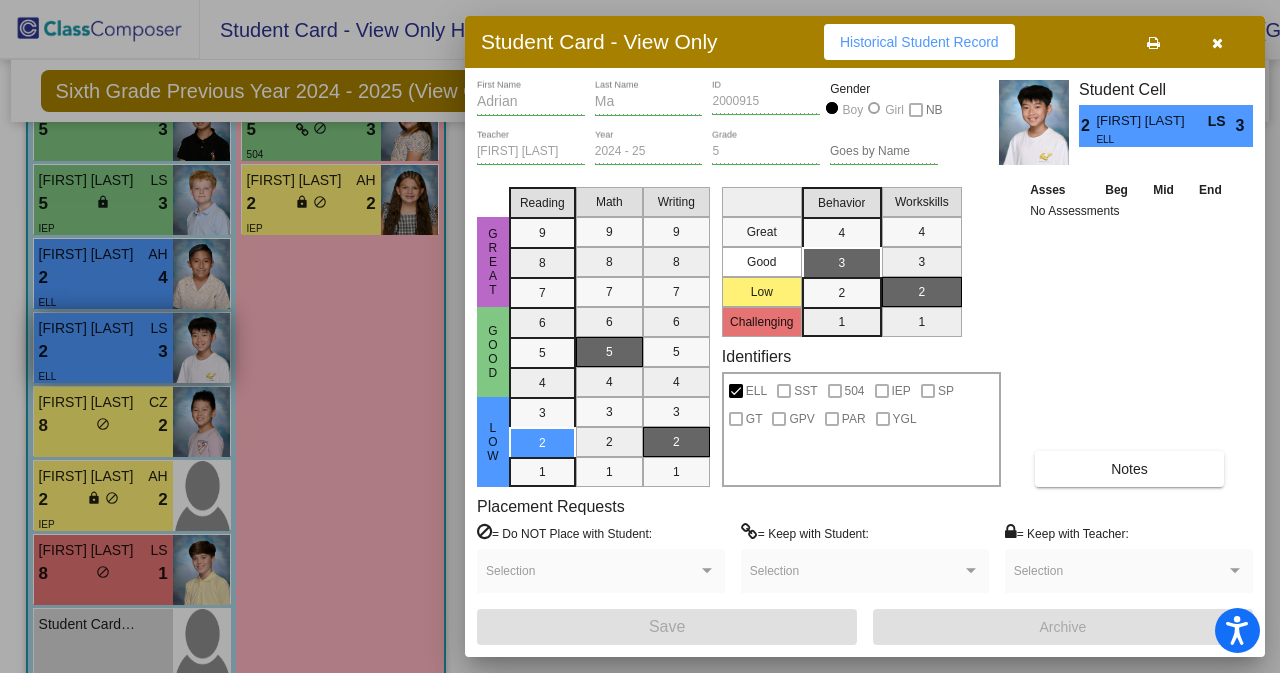 click at bounding box center [640, 336] 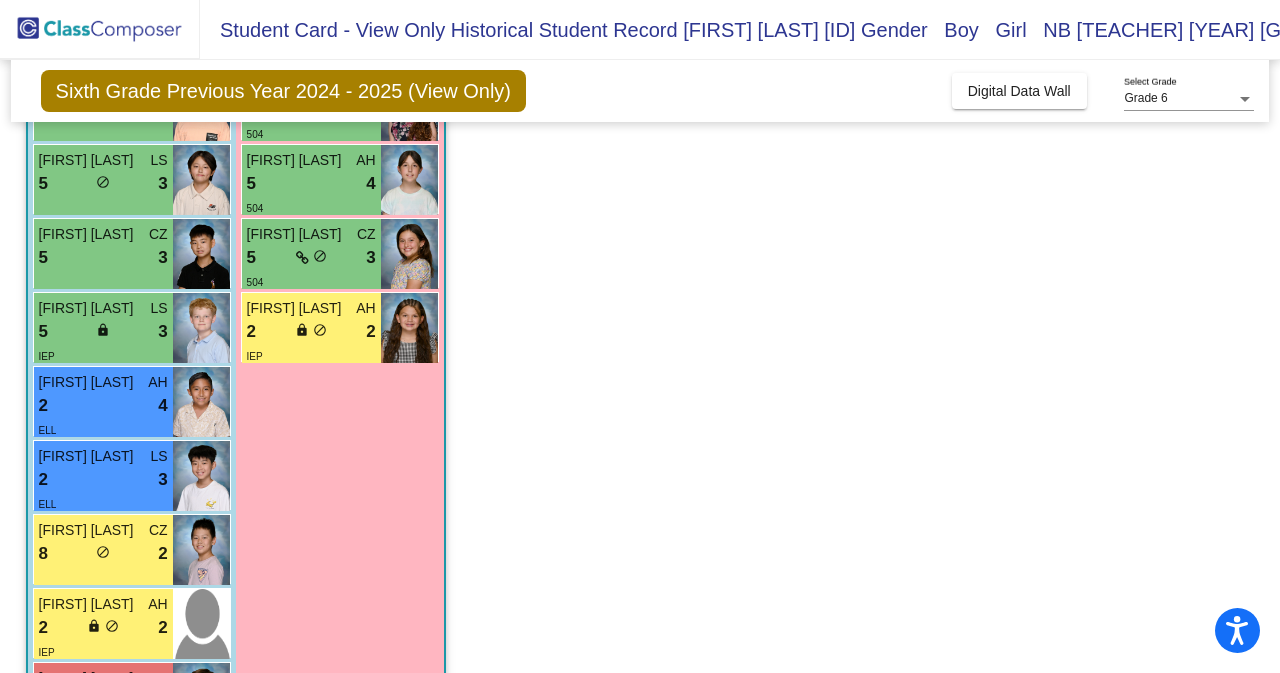 scroll, scrollTop: 888, scrollLeft: 0, axis: vertical 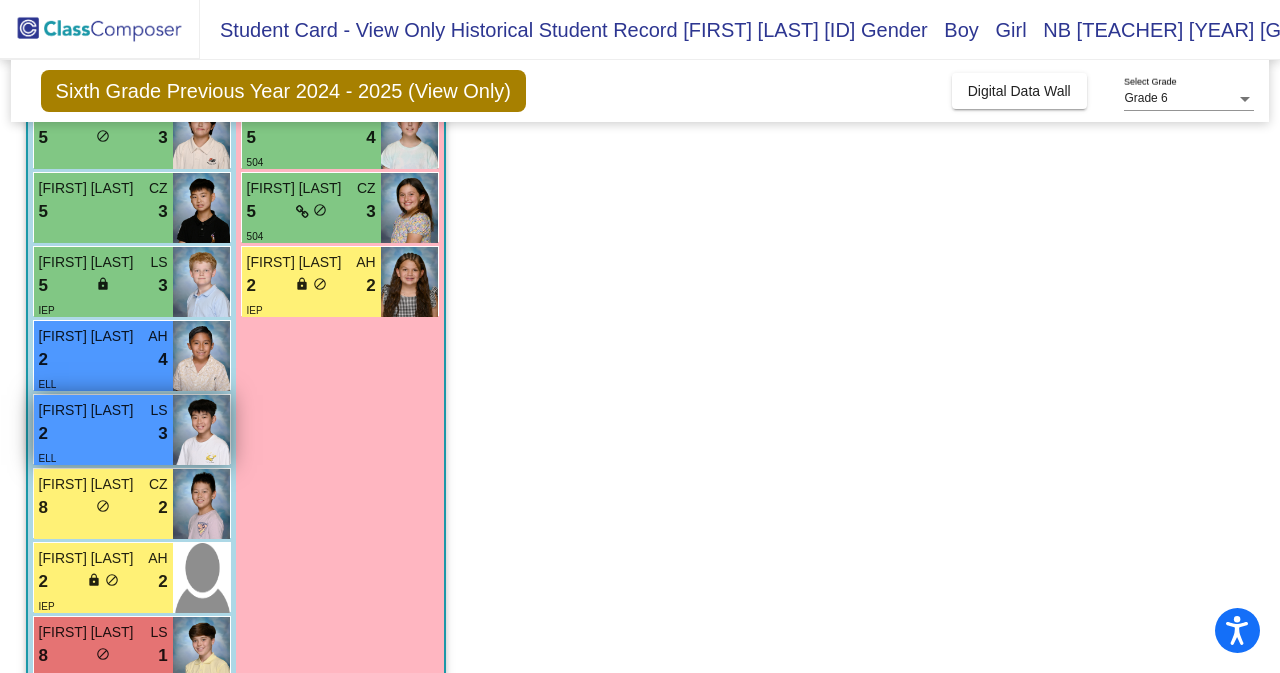 click on "2 lock do_not_disturb_alt 3" at bounding box center (103, 434) 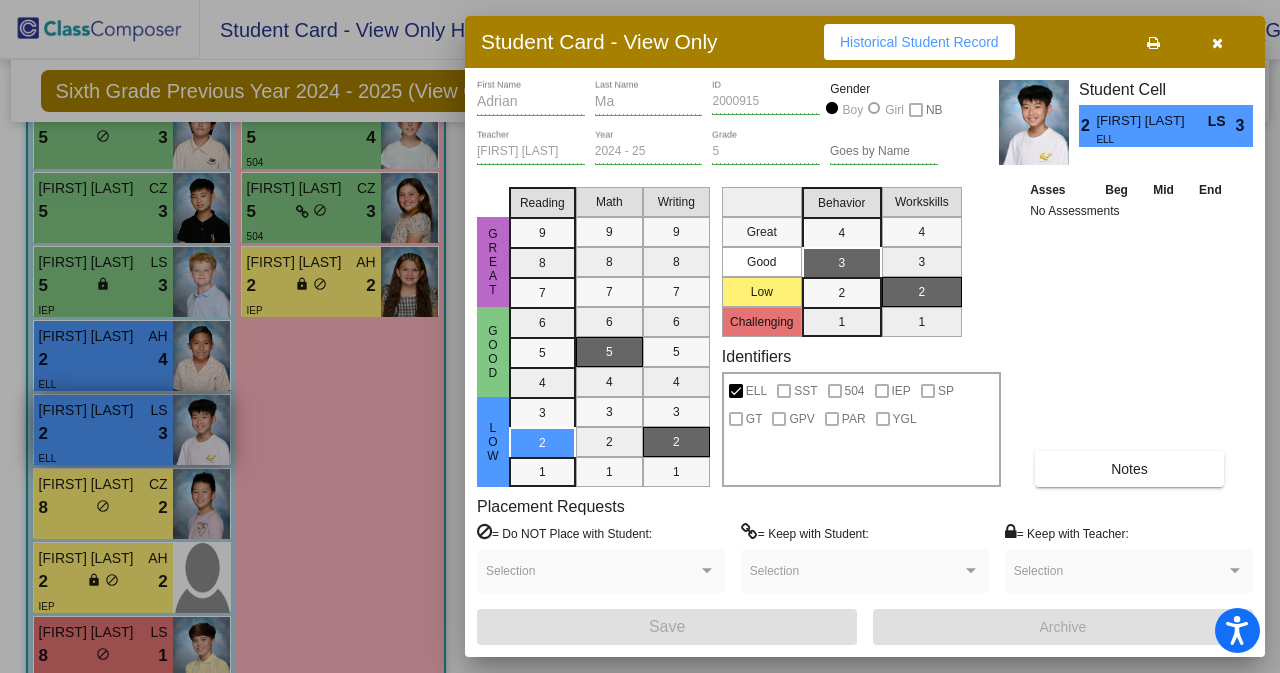 scroll, scrollTop: 0, scrollLeft: 0, axis: both 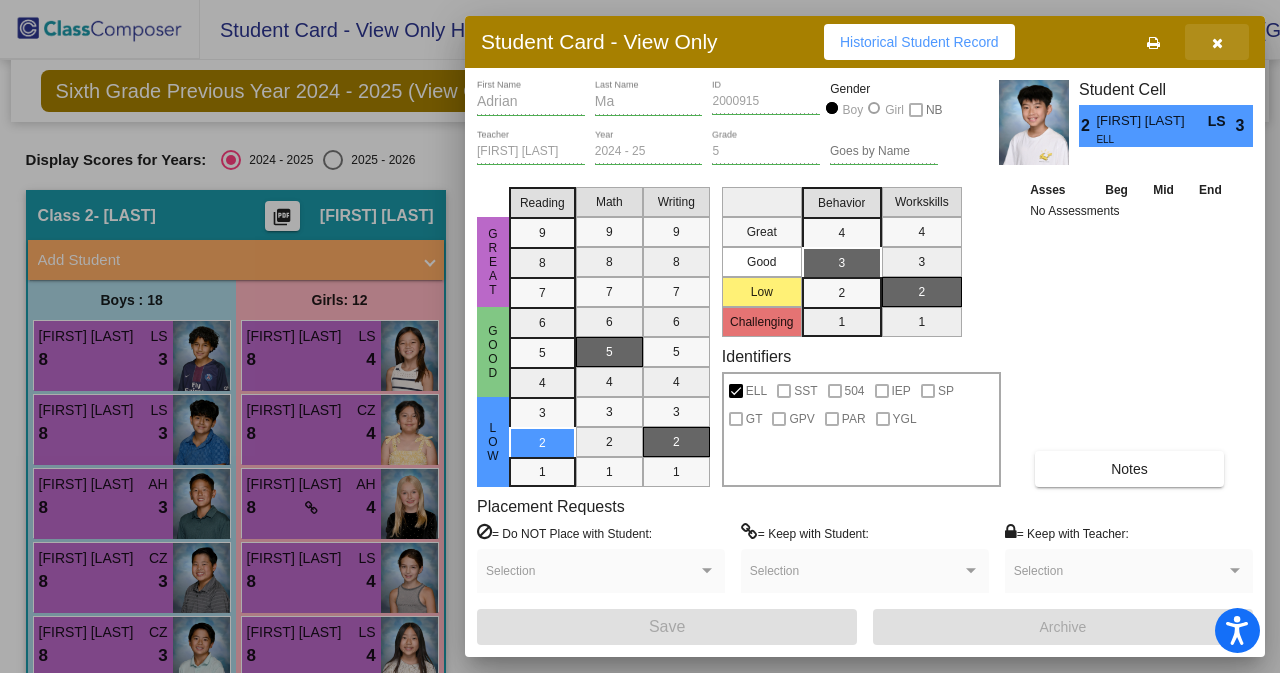 click at bounding box center (1217, 43) 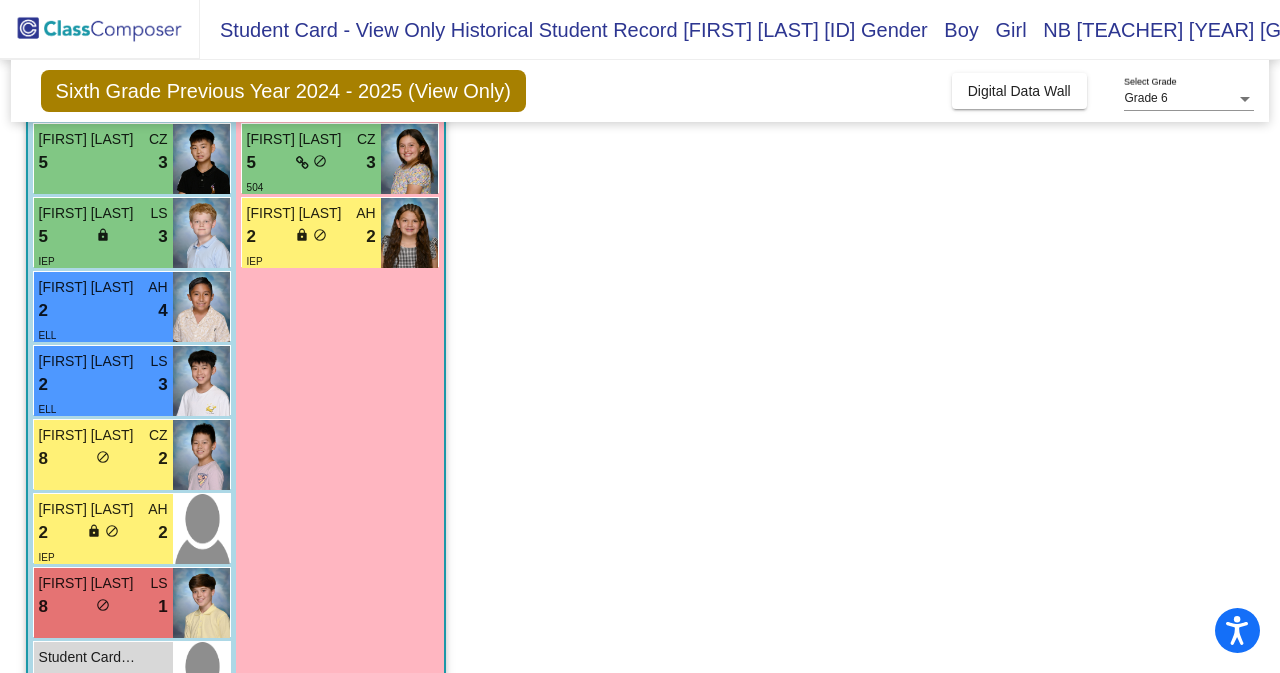 scroll, scrollTop: 1010, scrollLeft: 0, axis: vertical 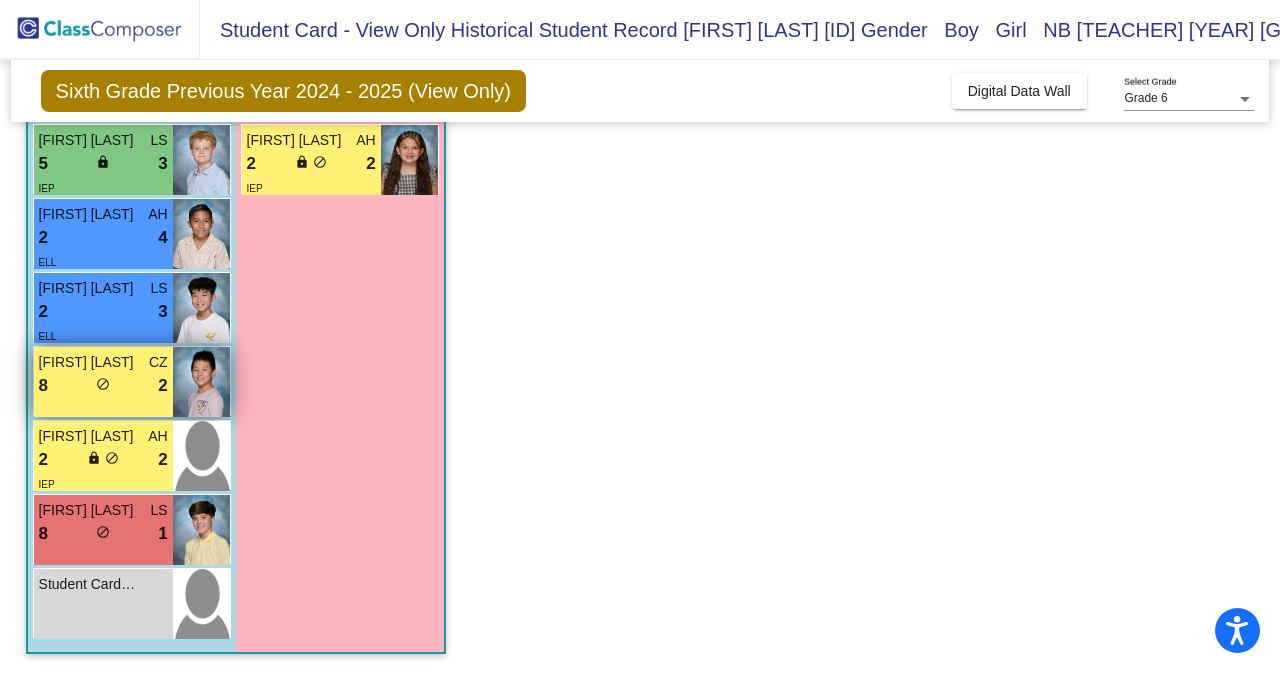 click on "lock do_not_disturb_alt" at bounding box center (103, 386) 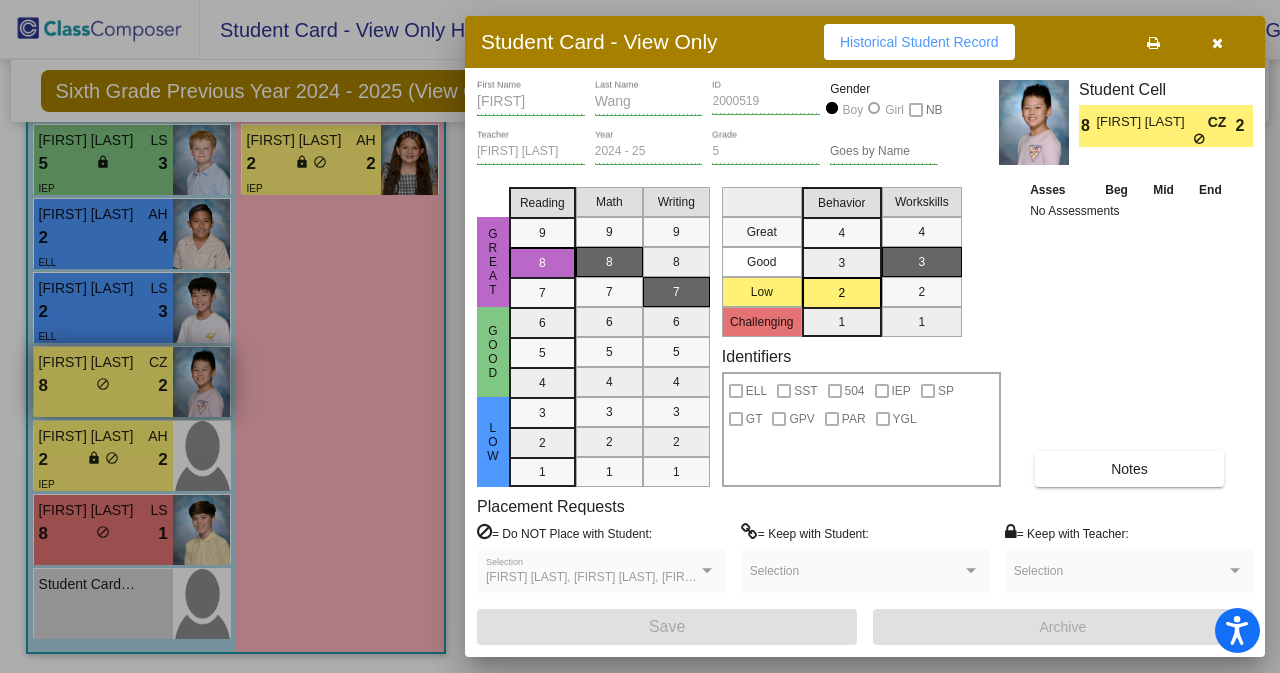 scroll, scrollTop: 0, scrollLeft: 0, axis: both 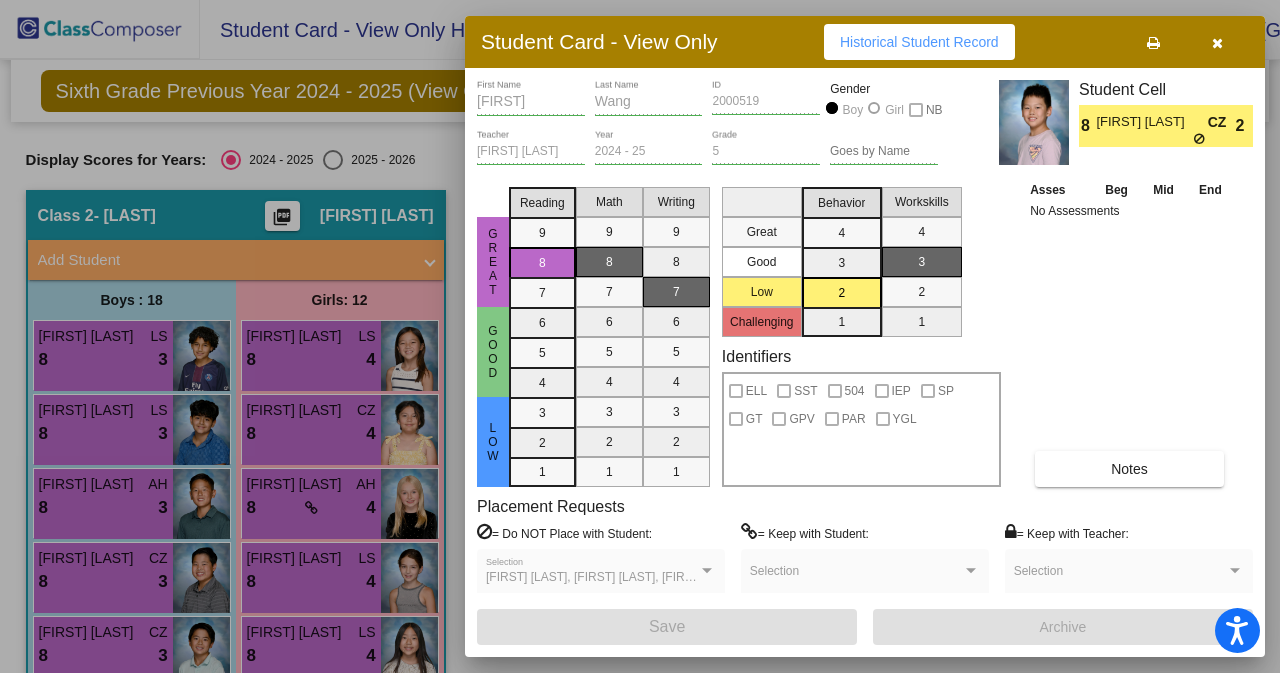 click at bounding box center [1217, 42] 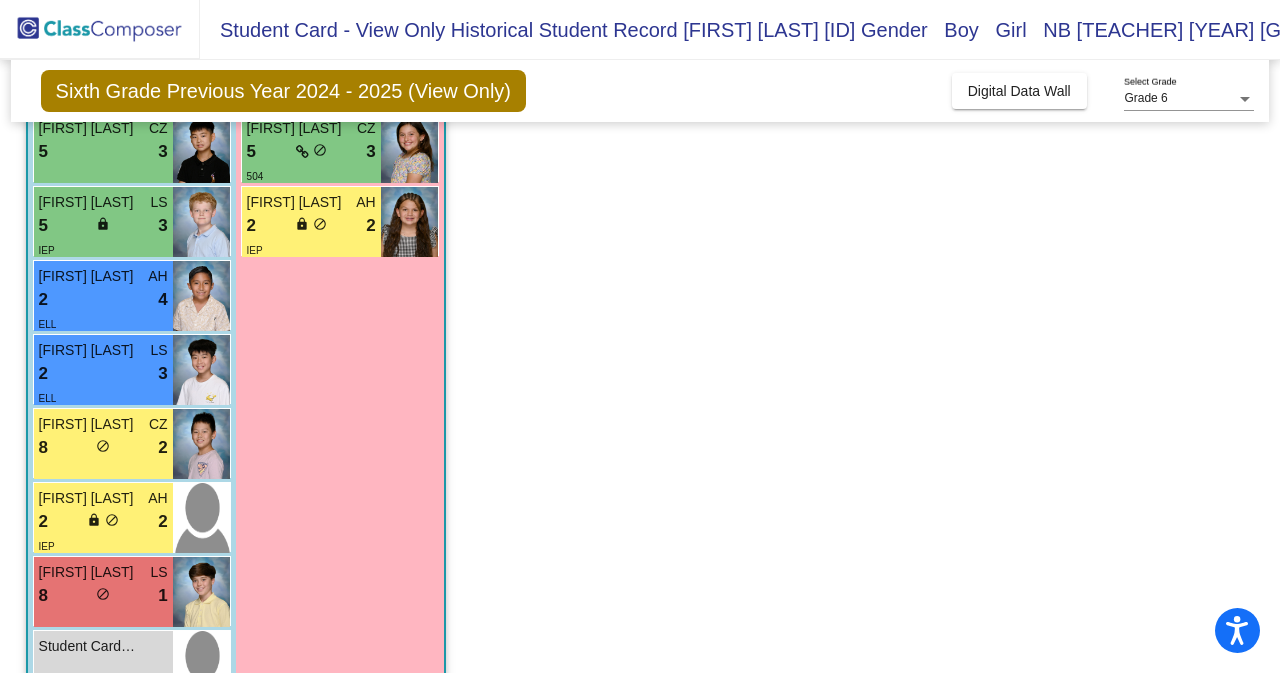 scroll, scrollTop: 1010, scrollLeft: 0, axis: vertical 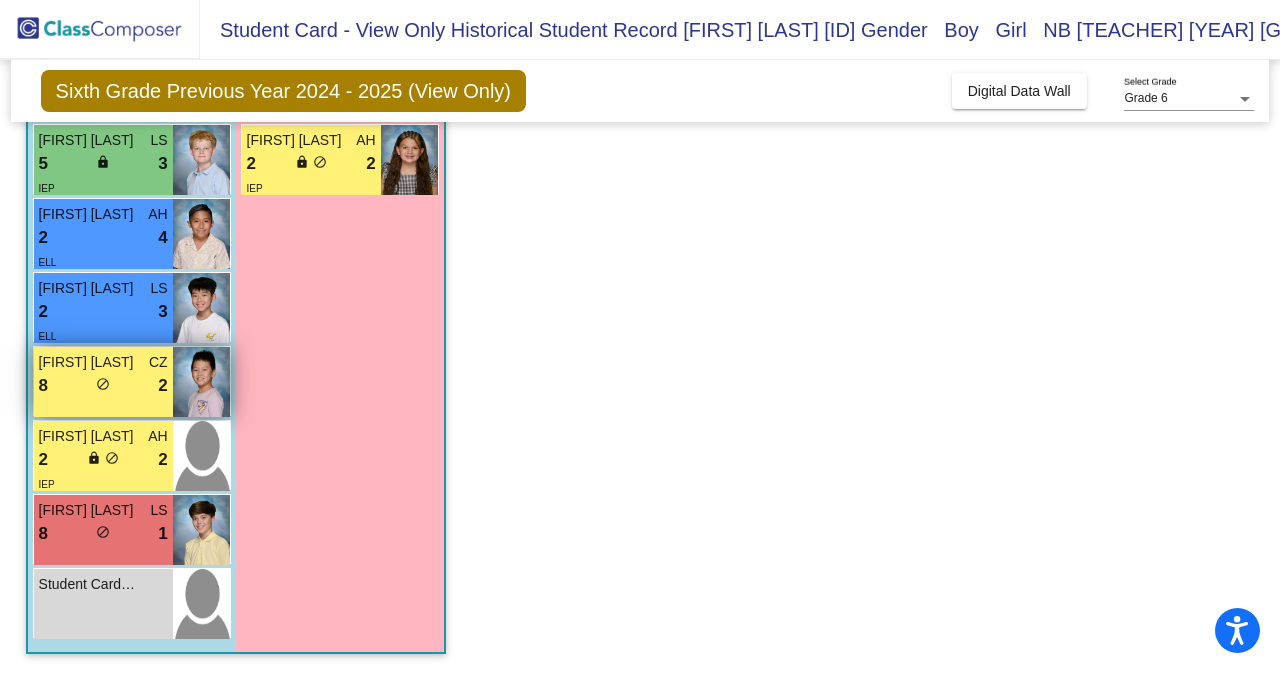 click on "8 lock do_not_disturb_alt 2" at bounding box center [103, 386] 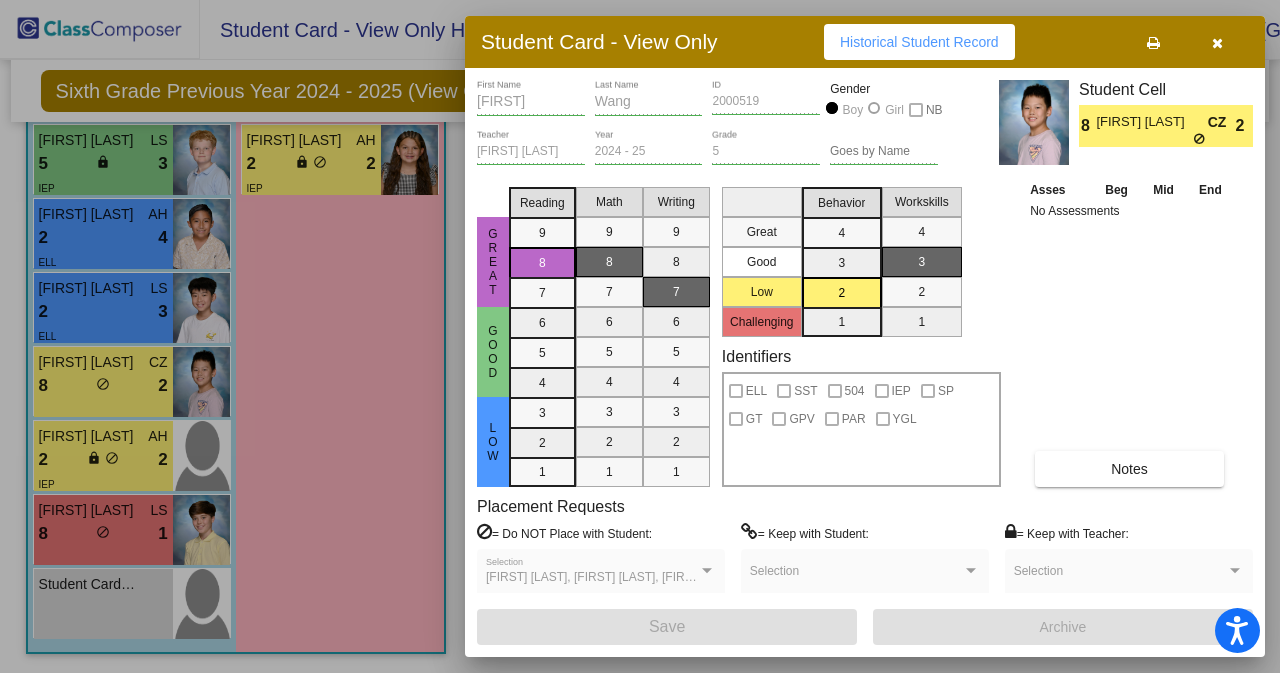 click at bounding box center [640, 336] 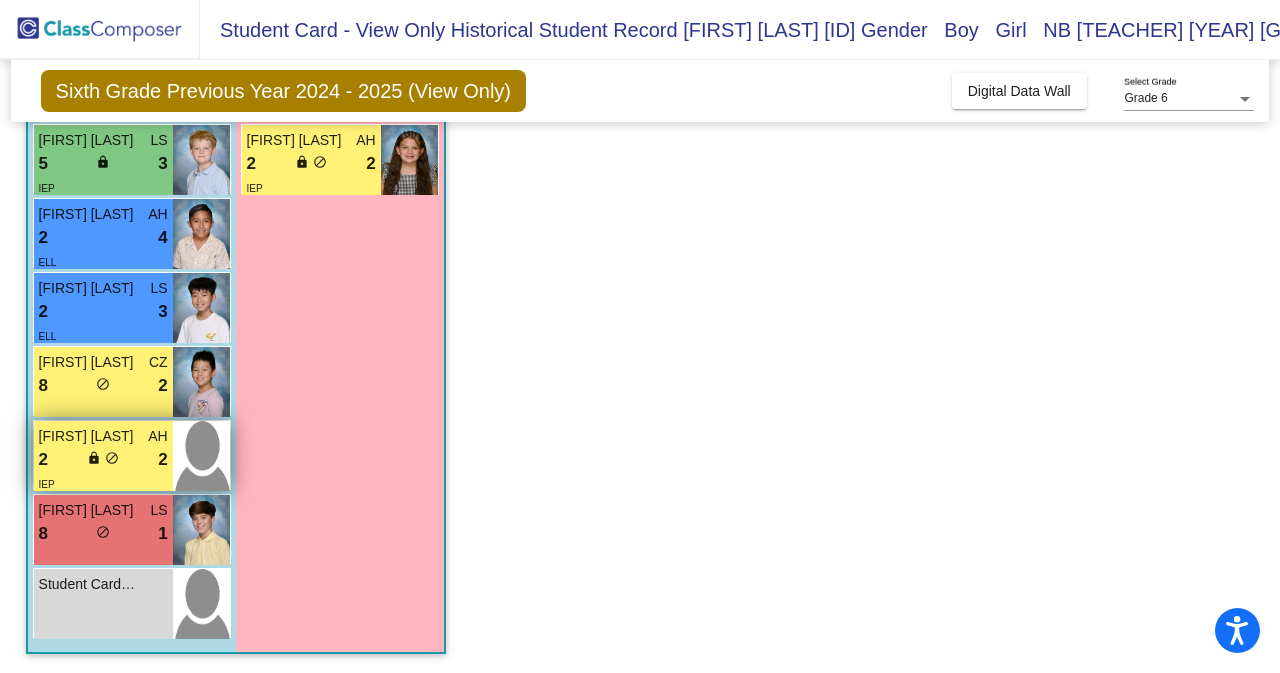 click on "2 lock do_not_disturb_alt 2" at bounding box center [103, 460] 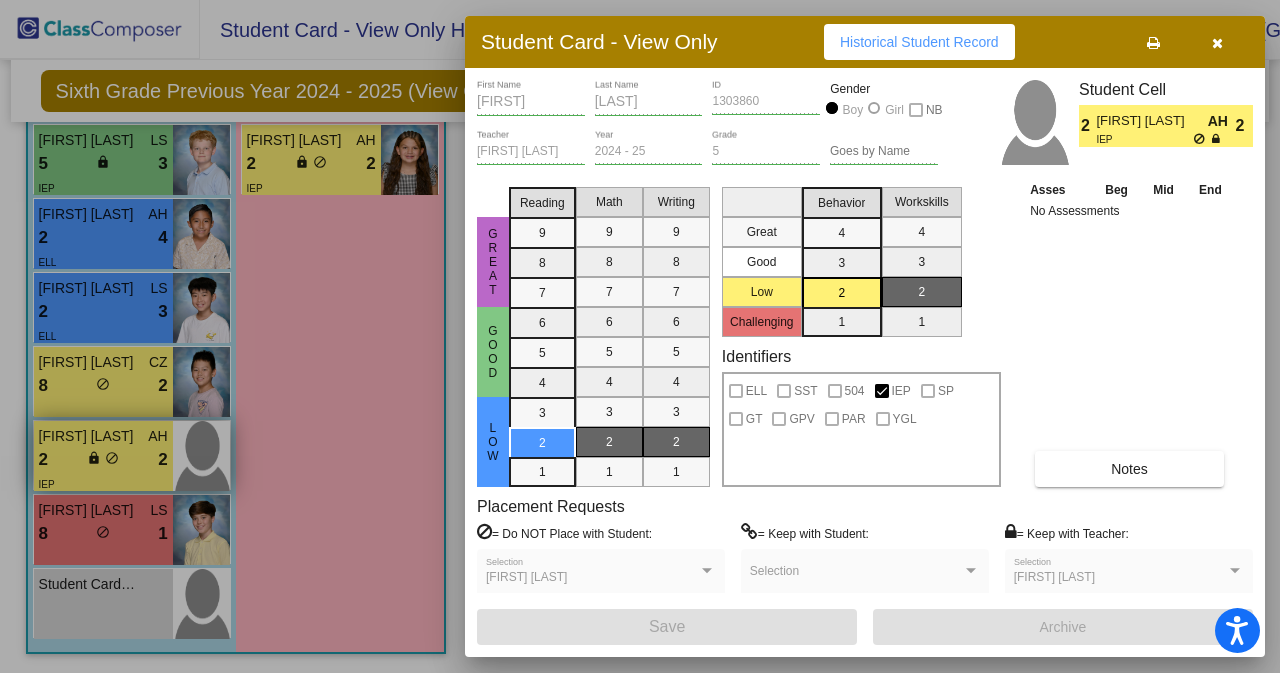 scroll, scrollTop: 0, scrollLeft: 0, axis: both 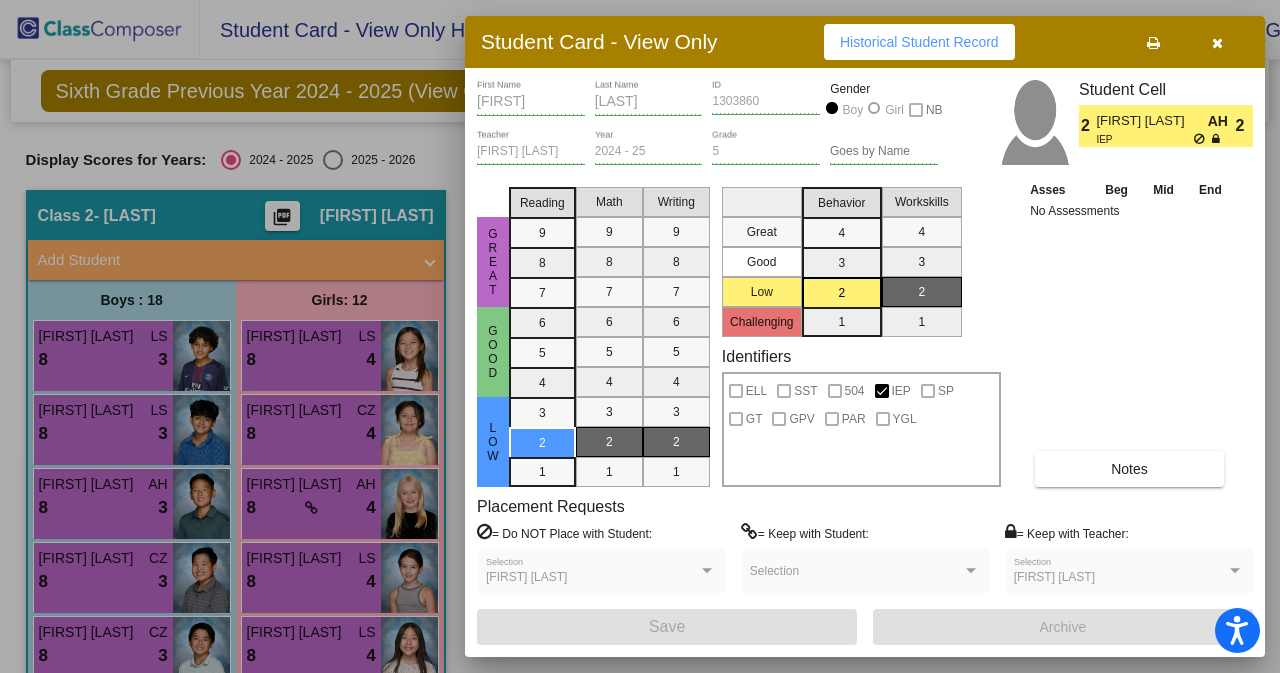 click at bounding box center (1217, 43) 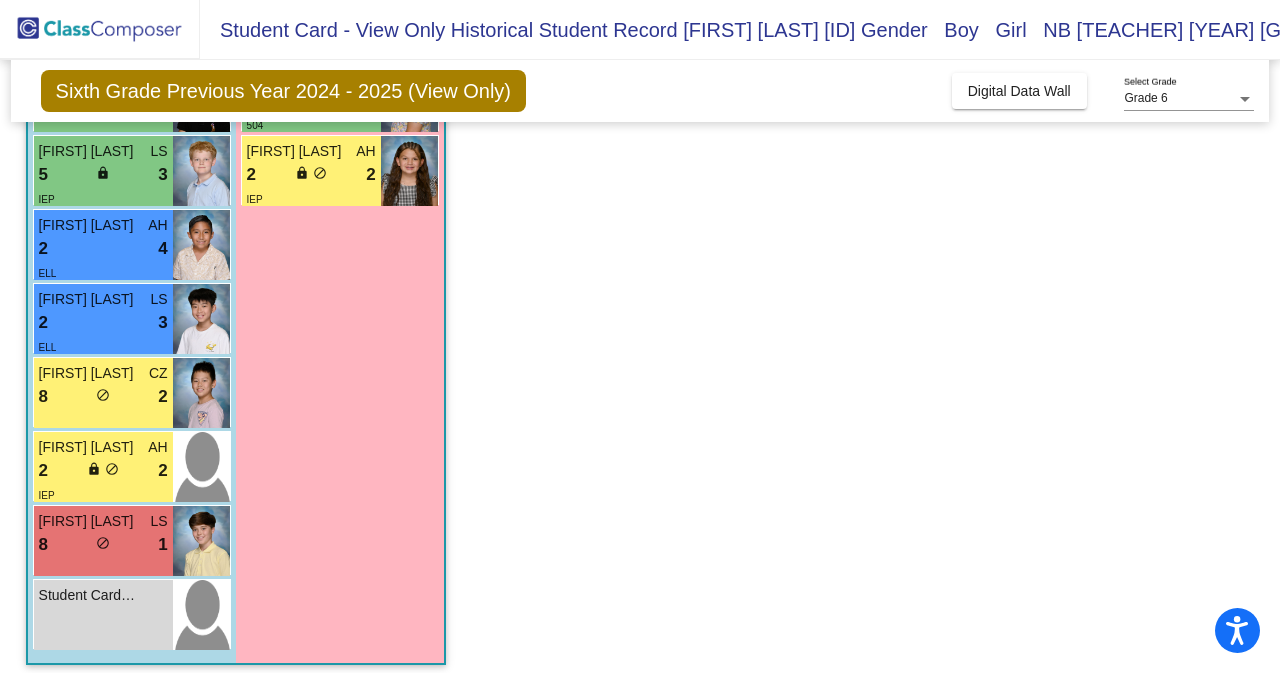 scroll, scrollTop: 1010, scrollLeft: 0, axis: vertical 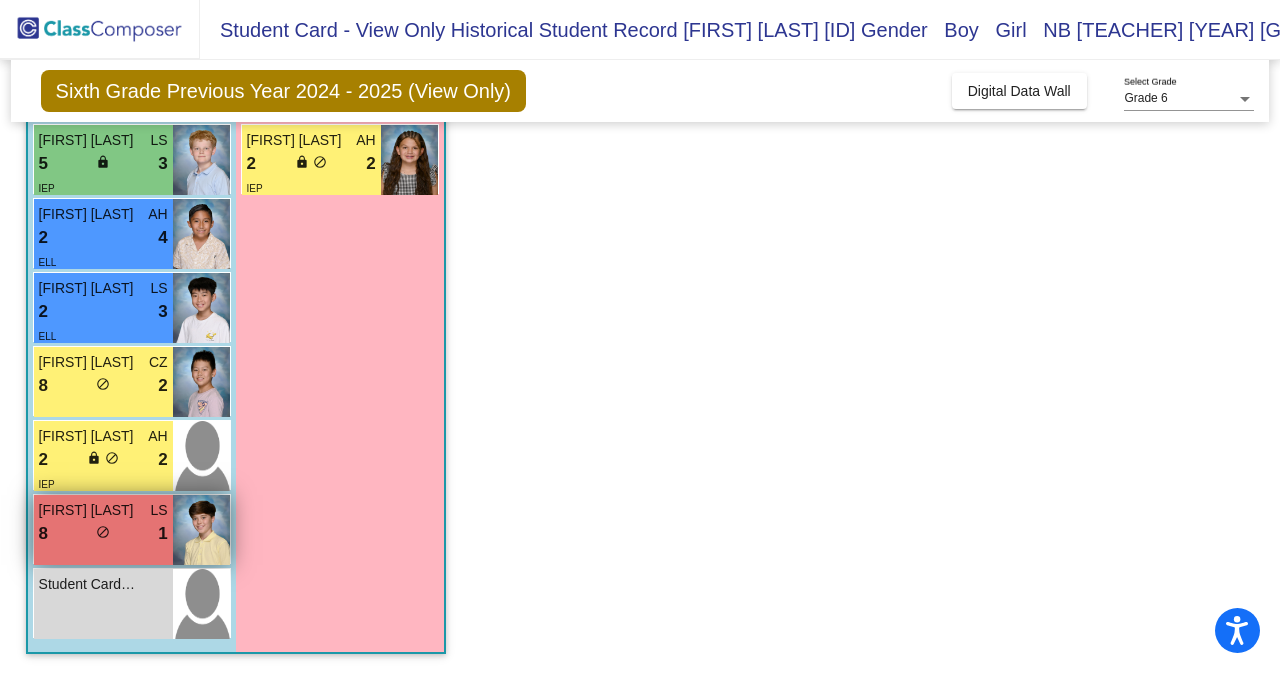 click on "8 lock do_not_disturb_alt 1" at bounding box center (103, 534) 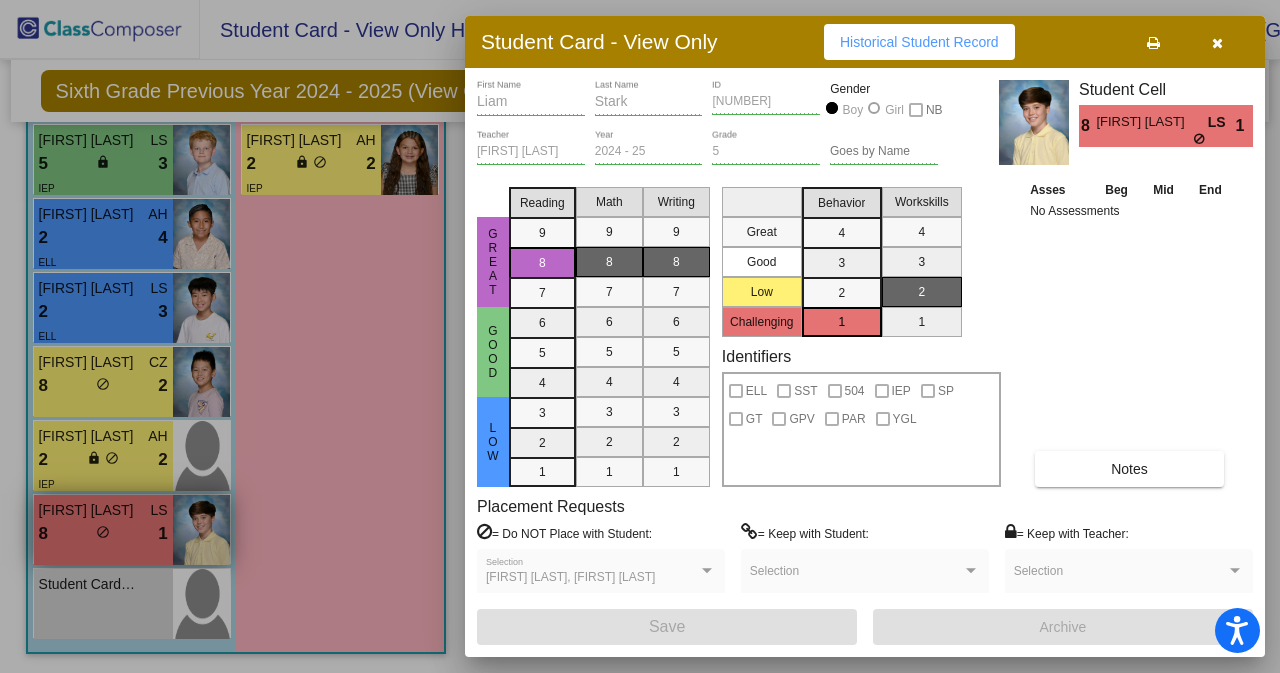 scroll, scrollTop: 0, scrollLeft: 0, axis: both 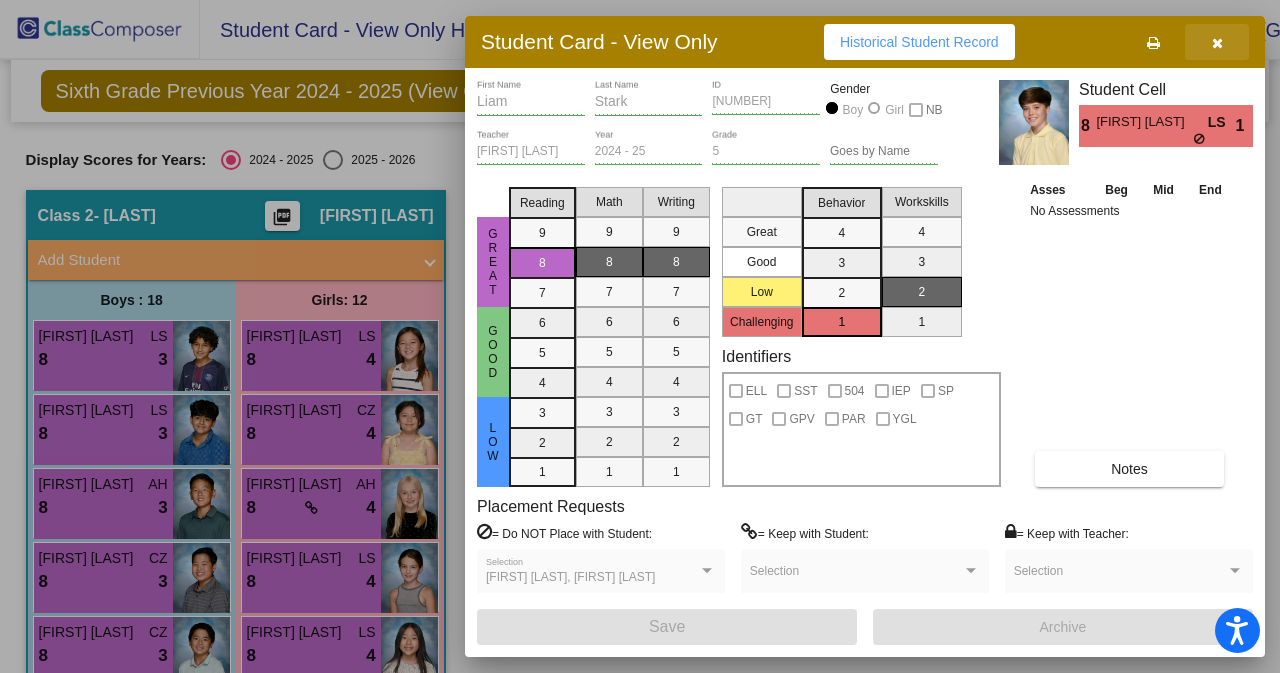 click at bounding box center (1217, 43) 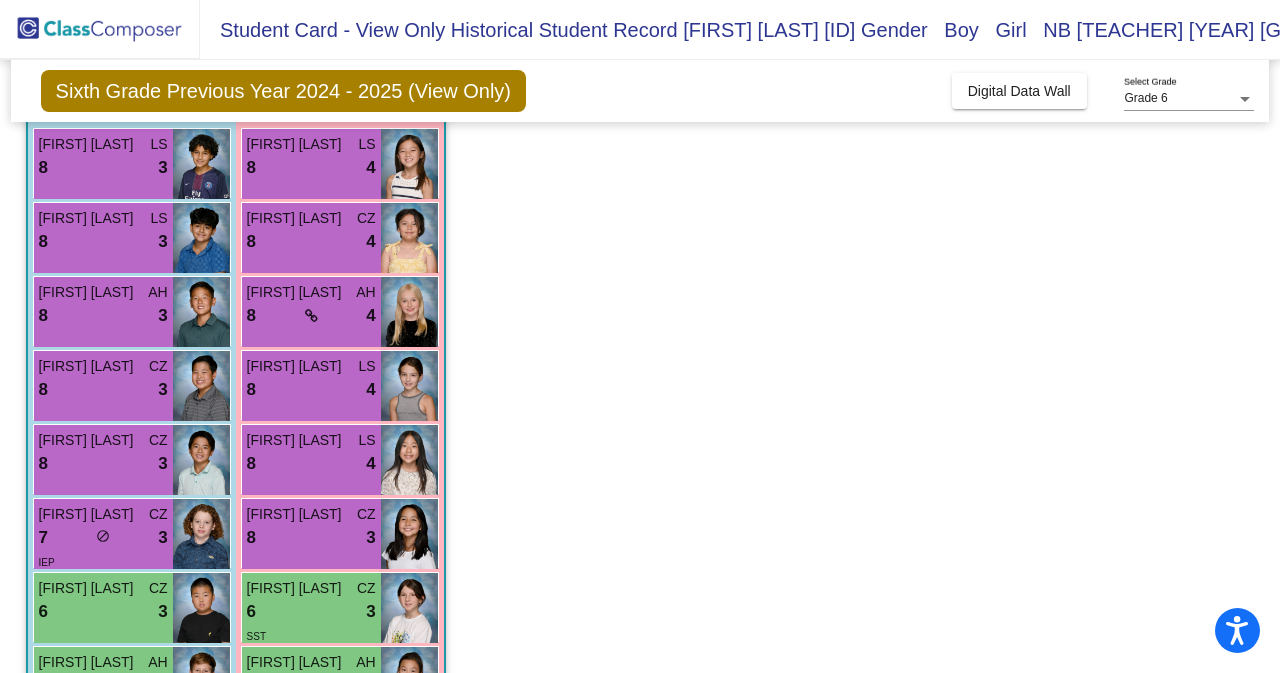 scroll, scrollTop: 230, scrollLeft: 0, axis: vertical 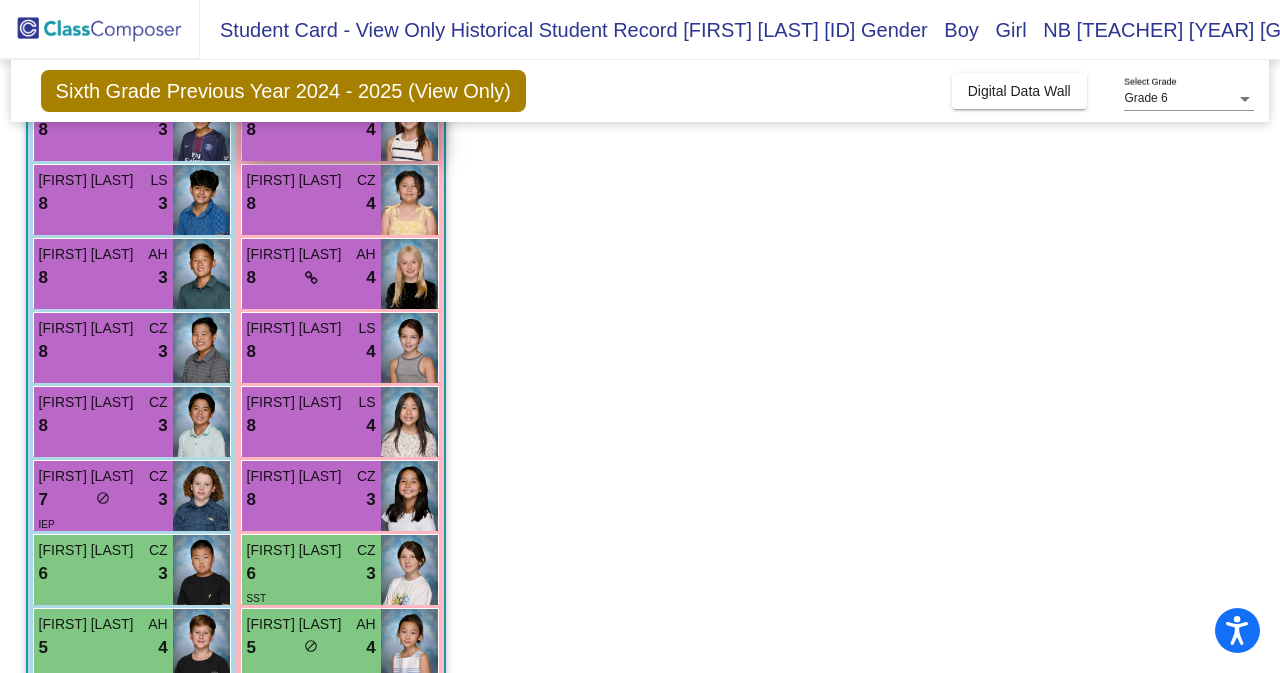 click on "8 lock do_not_disturb_alt 4" at bounding box center (311, 130) 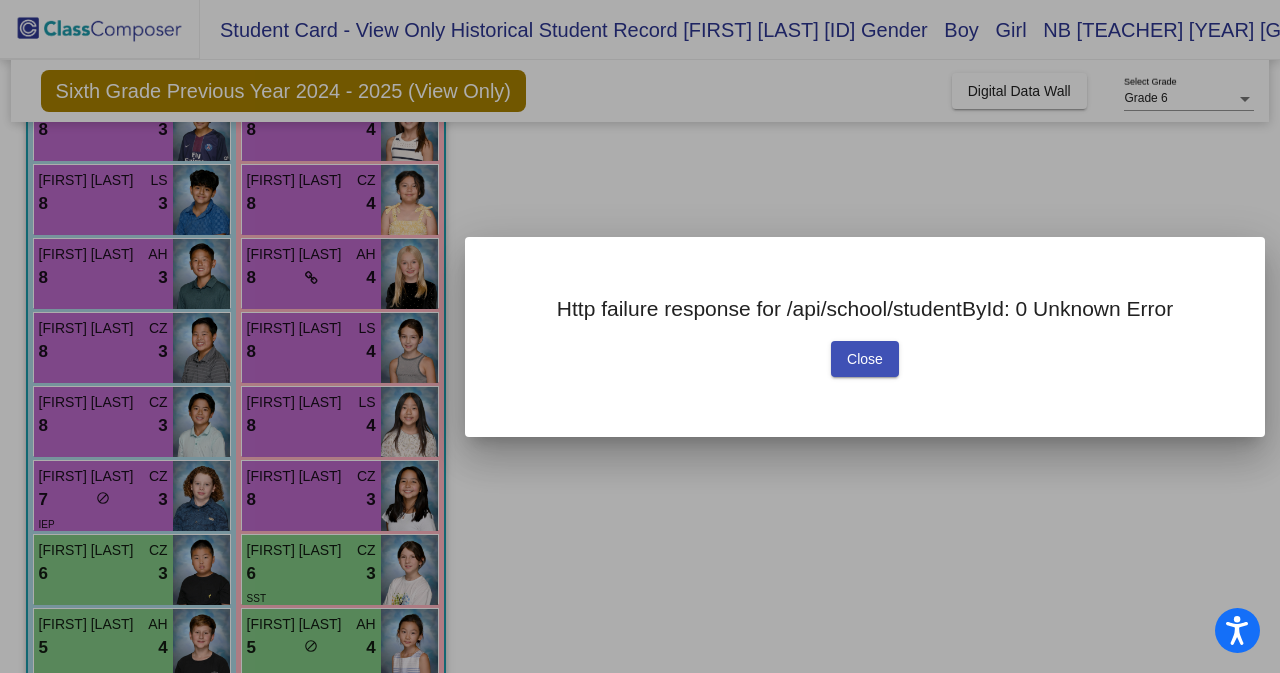 click on "Close" at bounding box center [865, 359] 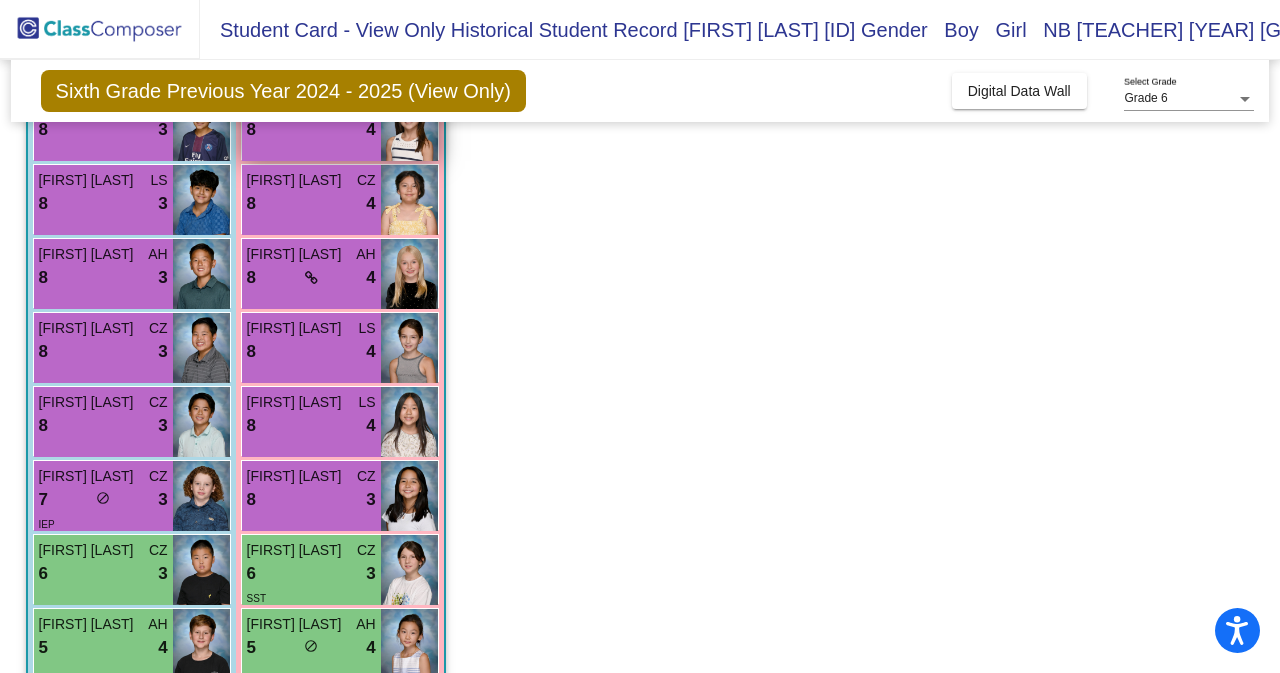click on "Audrey Jee LS 8 lock do_not_disturb_alt 4" at bounding box center (311, 126) 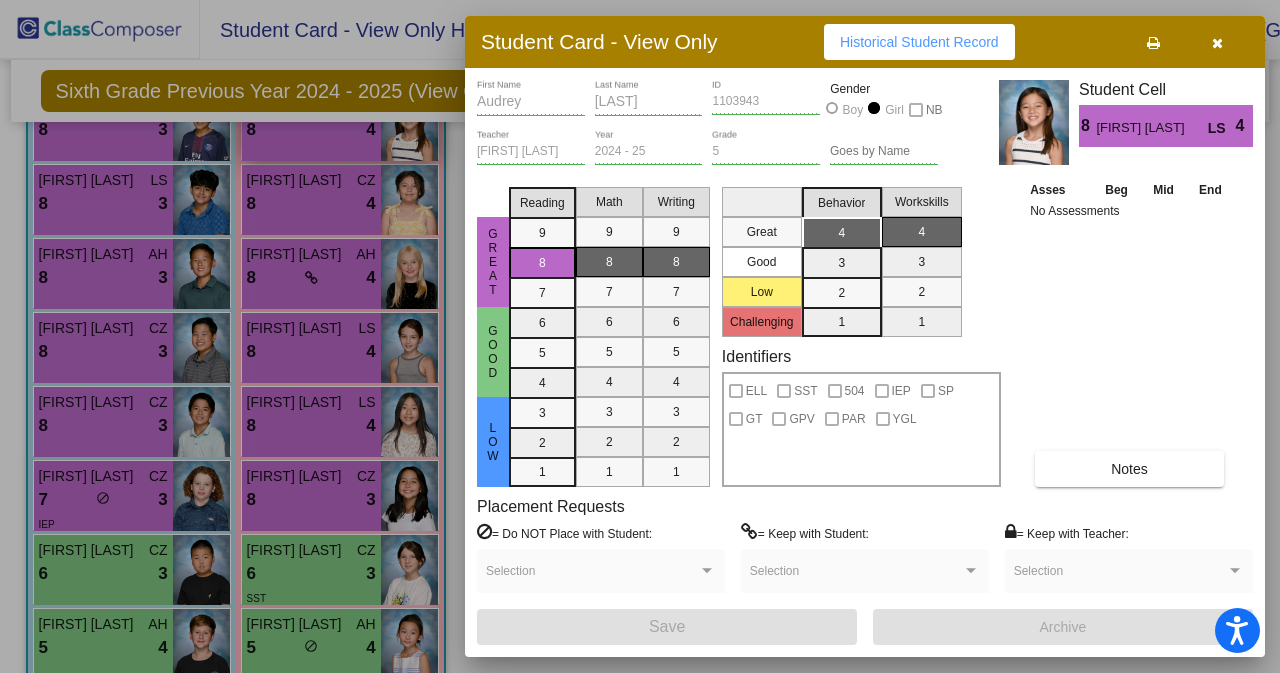 scroll, scrollTop: 0, scrollLeft: 0, axis: both 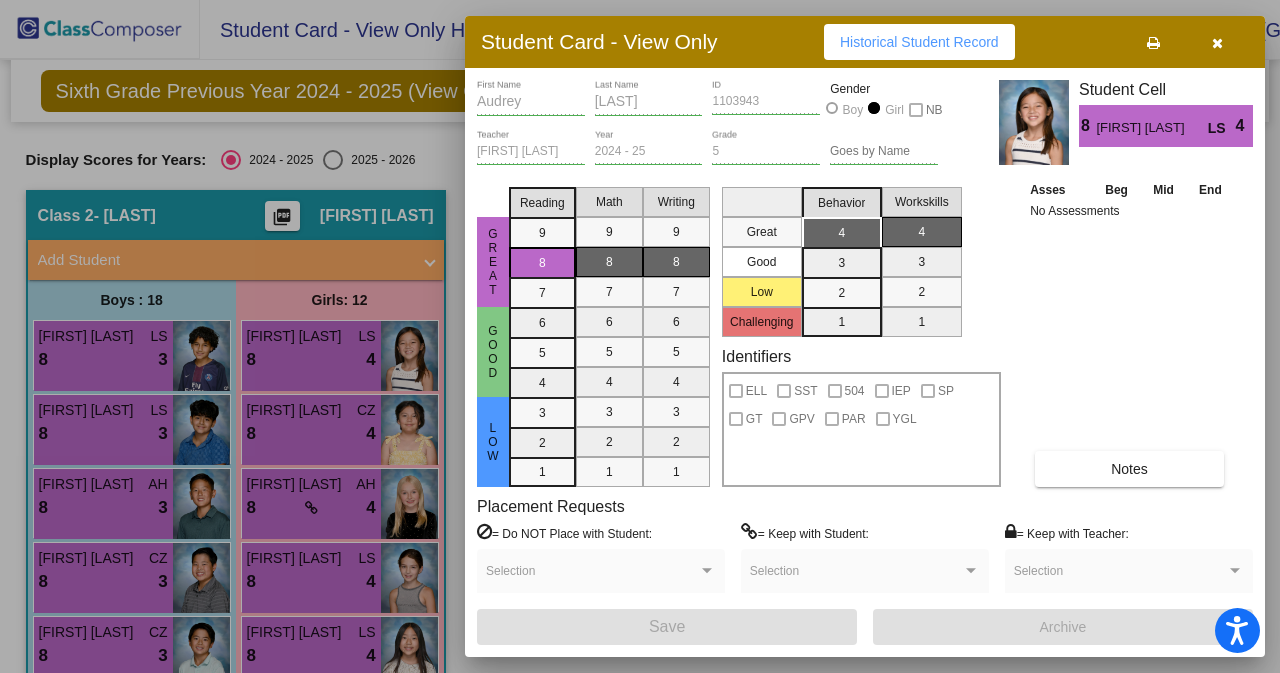 click at bounding box center [1217, 43] 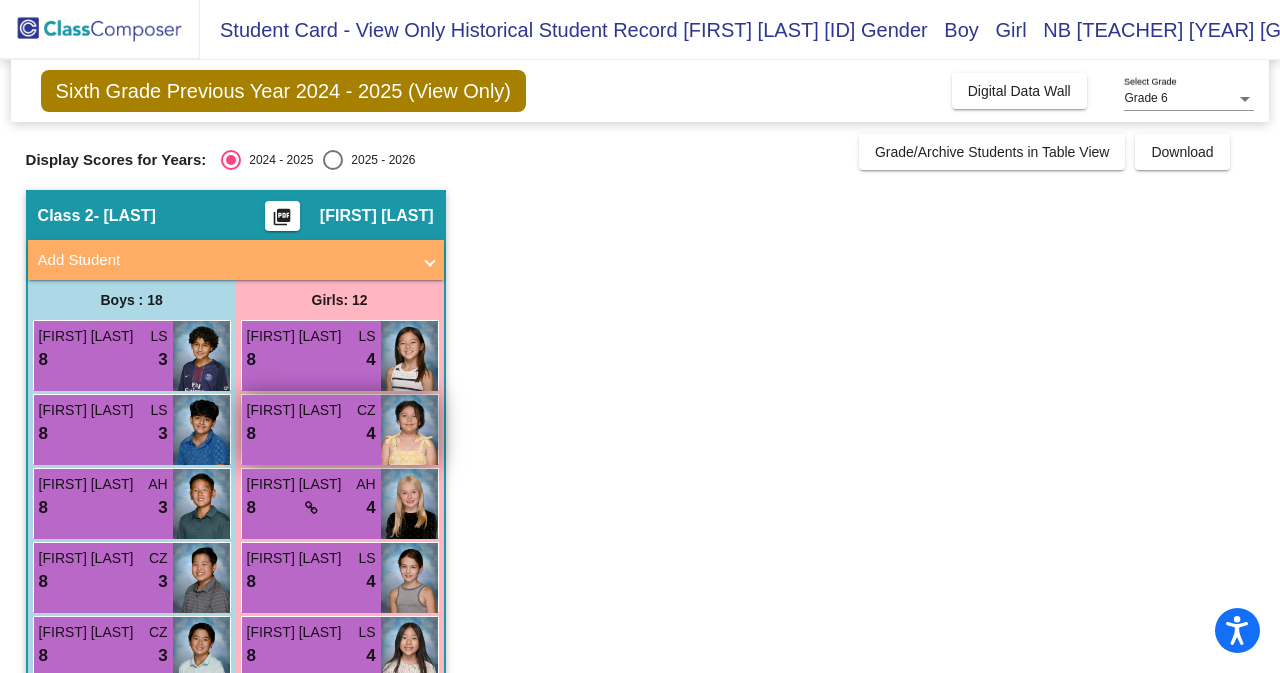 click on "[FIRST] [LAST]" at bounding box center (297, 410) 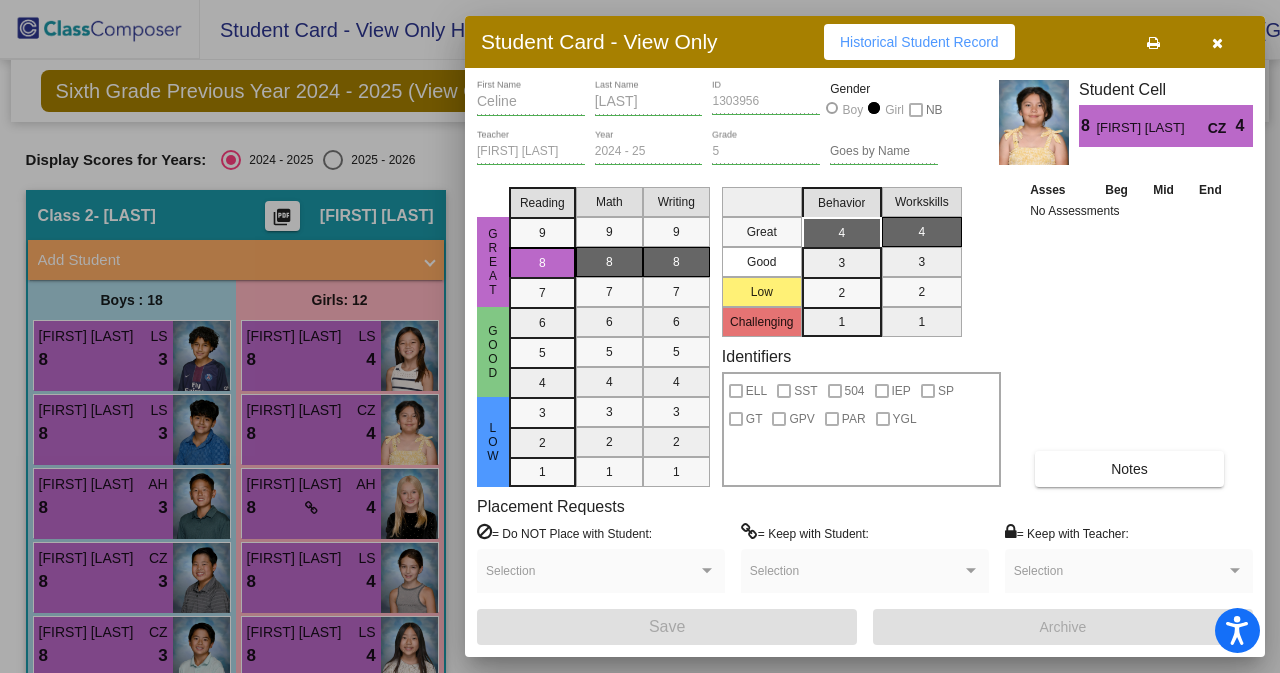 click at bounding box center (1217, 43) 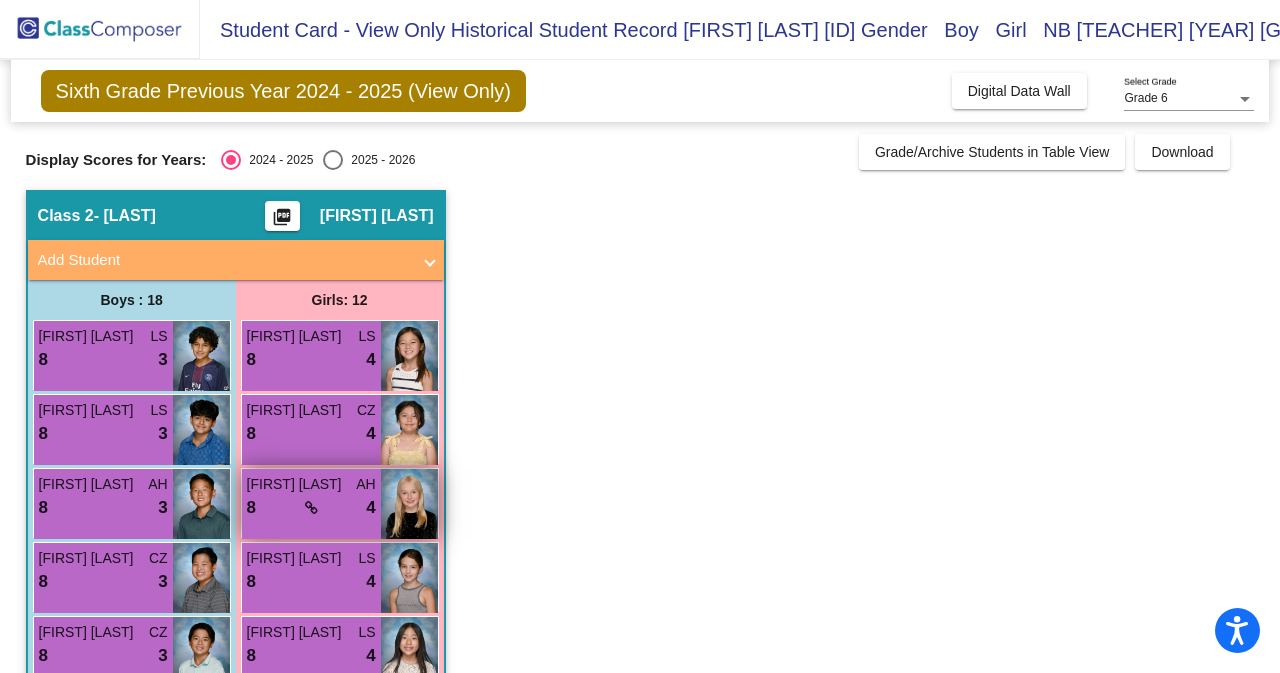 click on "8 lock do_not_disturb_alt 4" at bounding box center (311, 508) 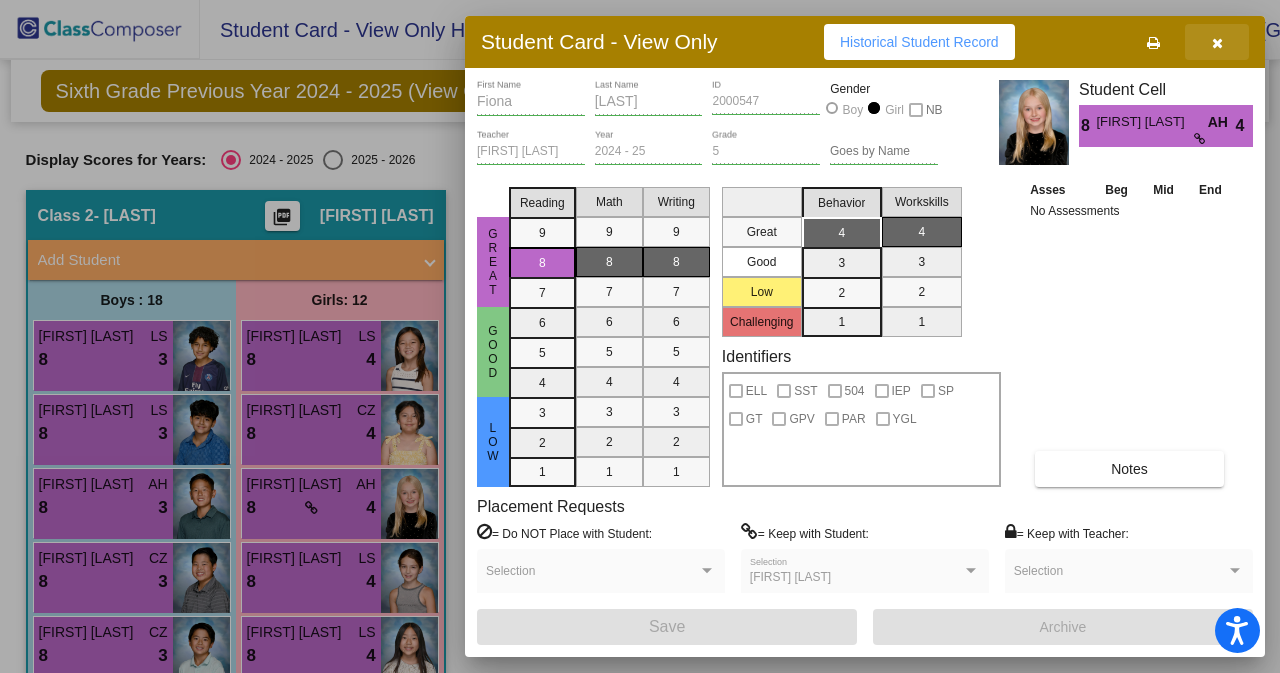 click at bounding box center [1217, 42] 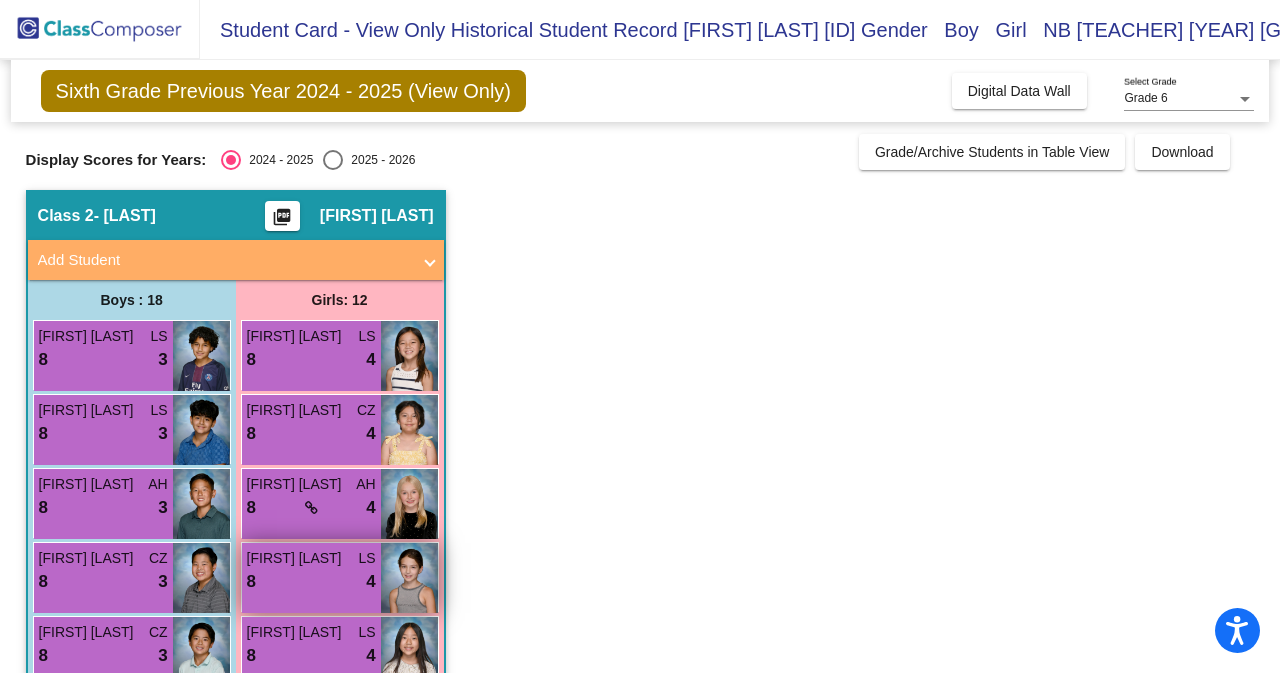 click on "[FIRST] [LAST]" at bounding box center [297, 558] 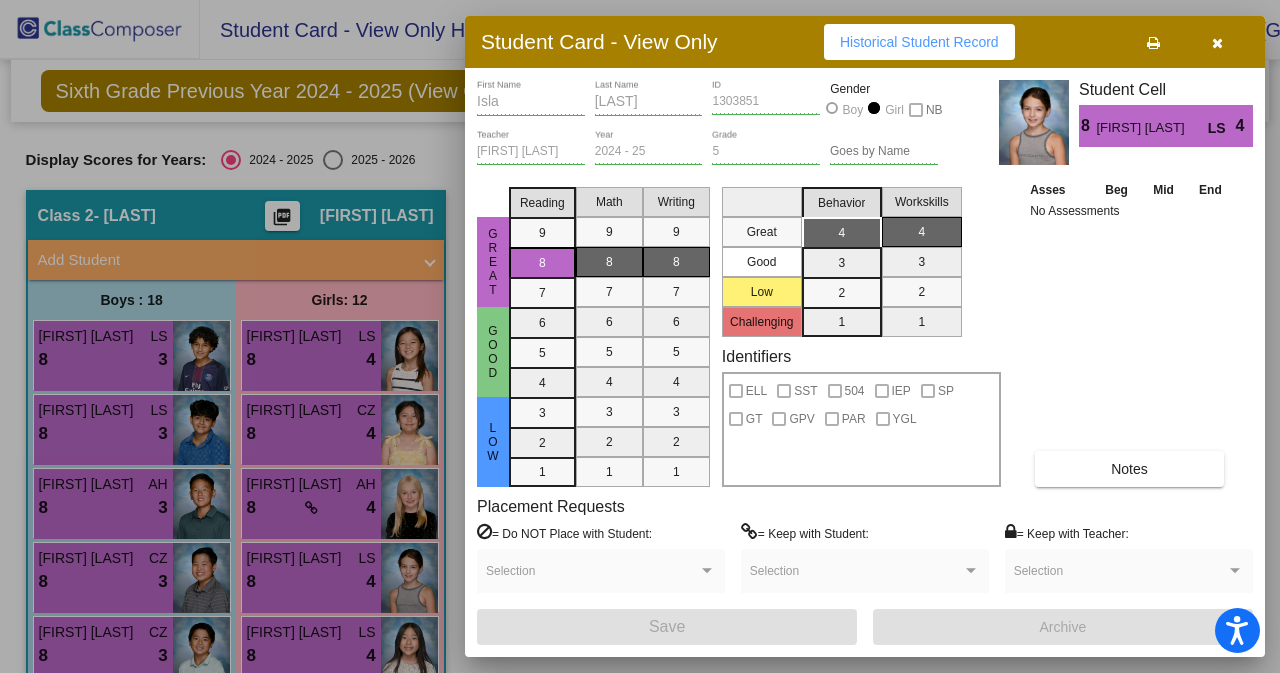 click at bounding box center (640, 336) 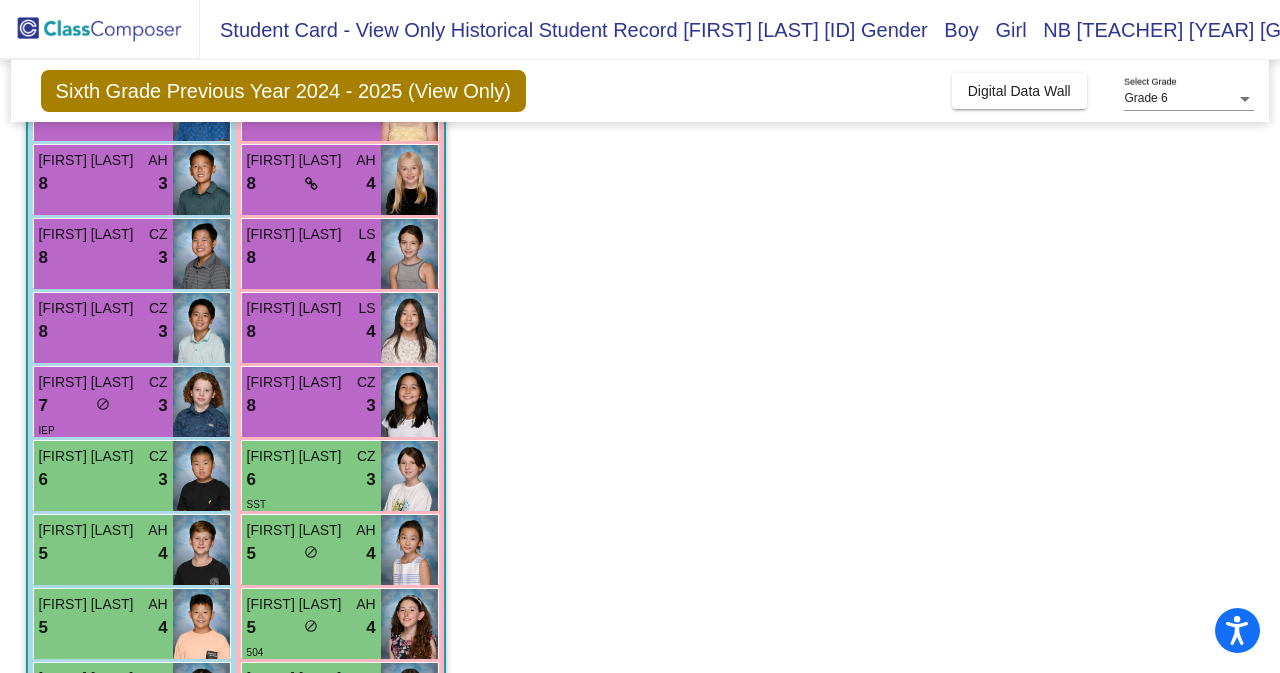 scroll, scrollTop: 332, scrollLeft: 0, axis: vertical 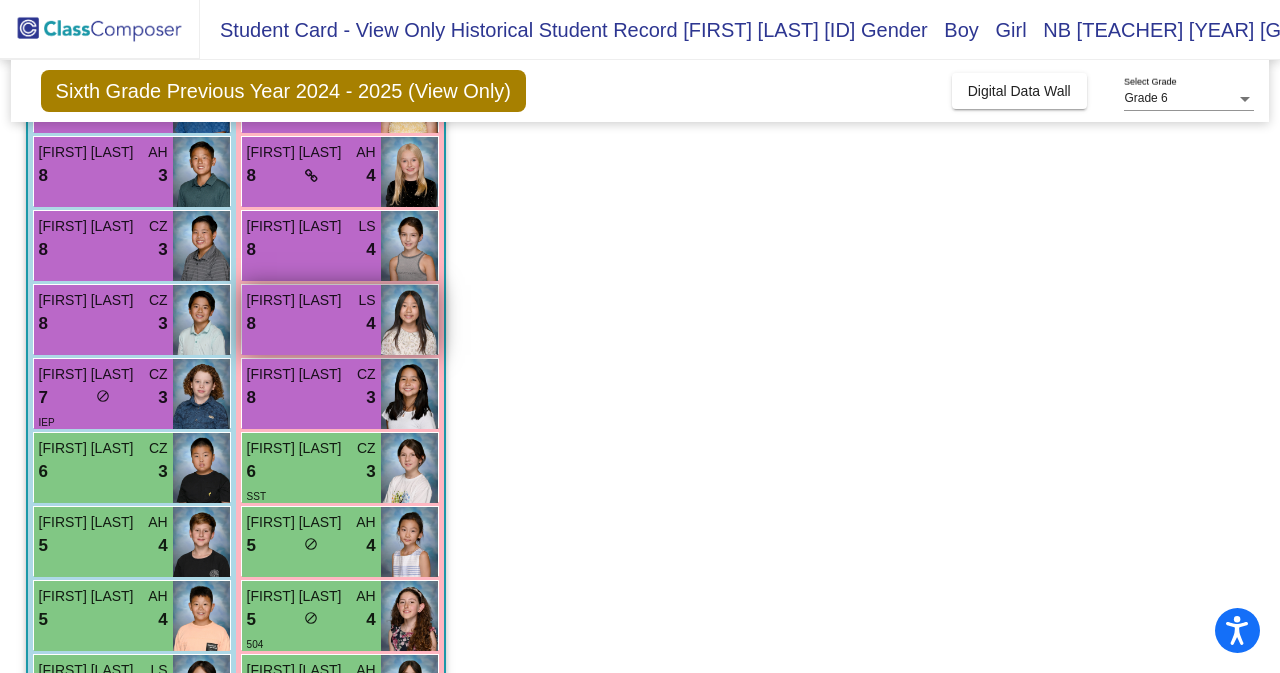 click on "8 lock do_not_disturb_alt 4" at bounding box center (311, 324) 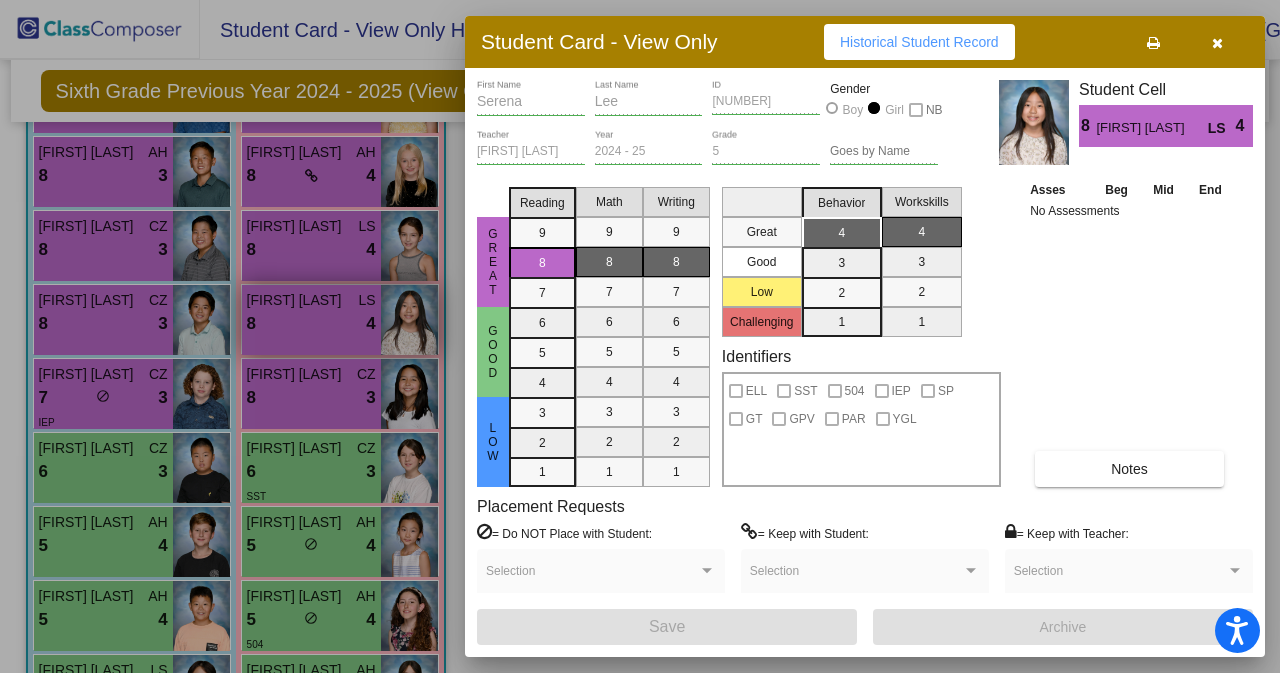 scroll, scrollTop: 0, scrollLeft: 0, axis: both 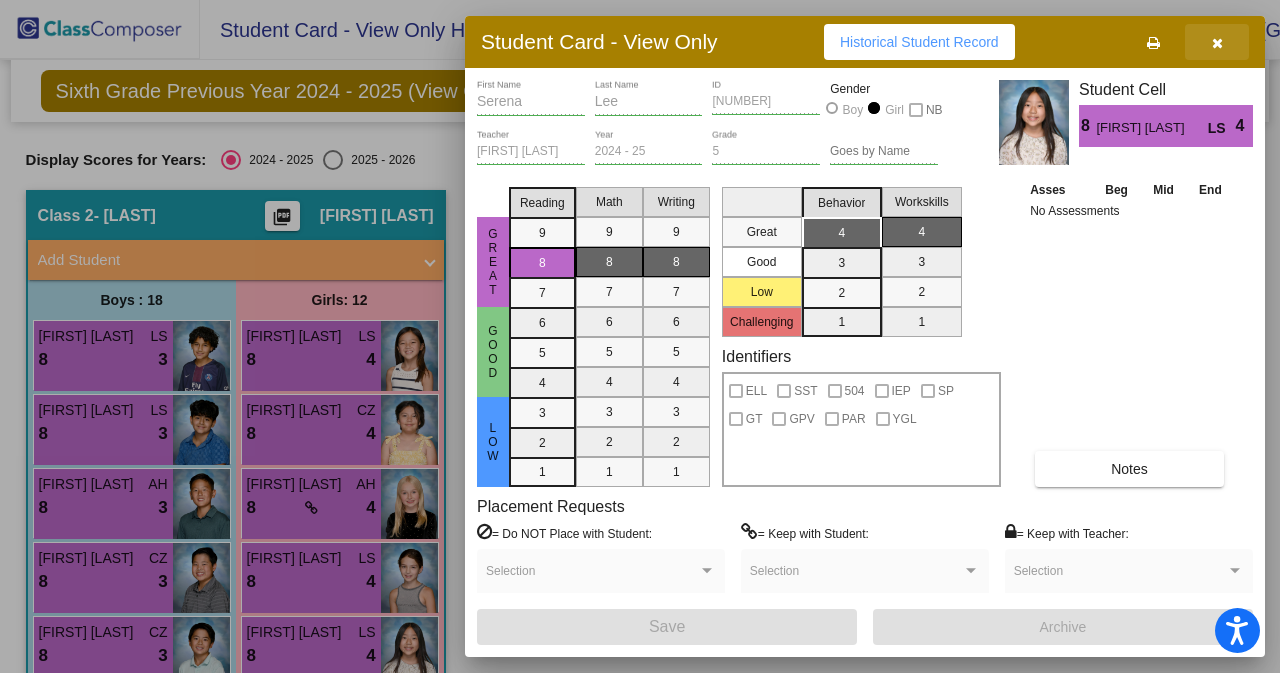 click at bounding box center [1217, 43] 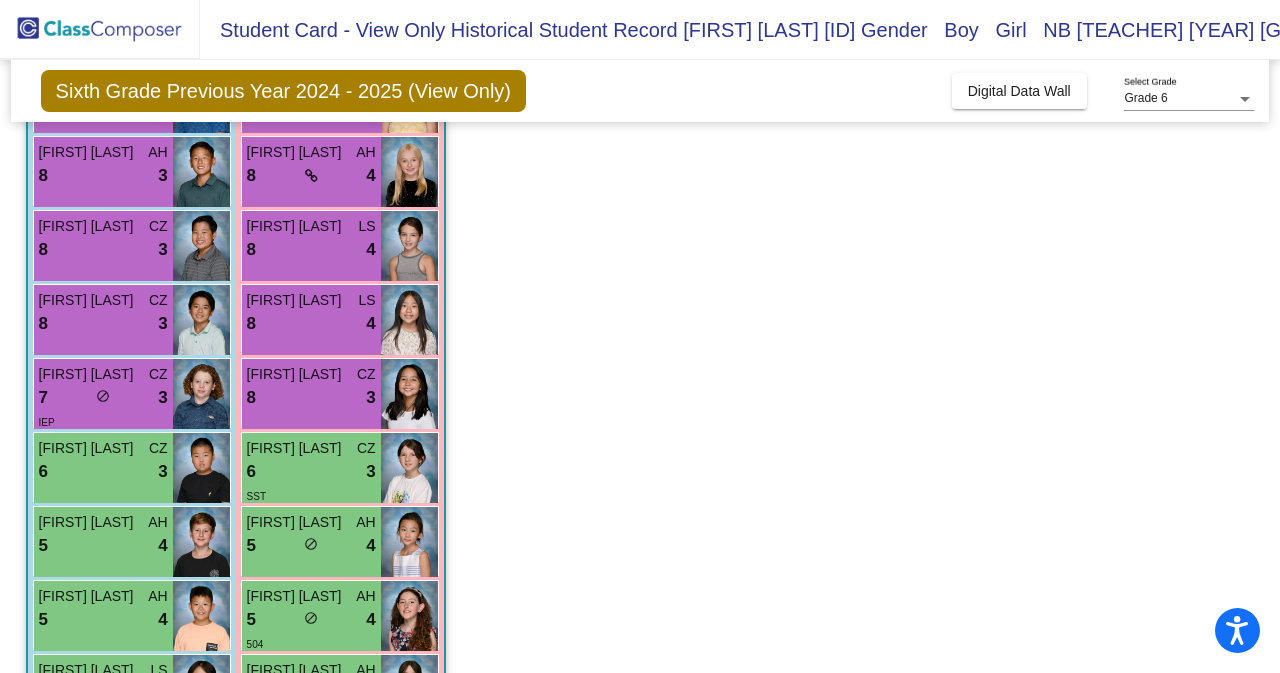 scroll, scrollTop: 339, scrollLeft: 0, axis: vertical 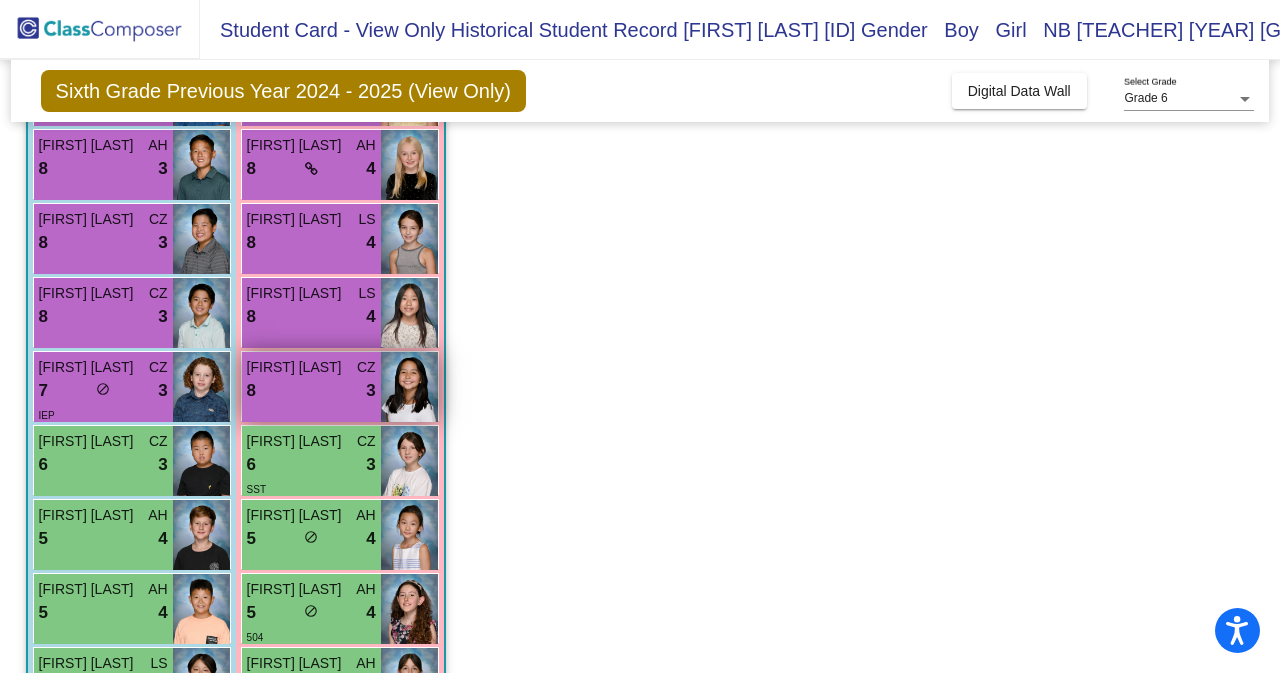 click on "Gabriela Garcia CZ 8 lock do_not_disturb_alt 3" at bounding box center (311, 387) 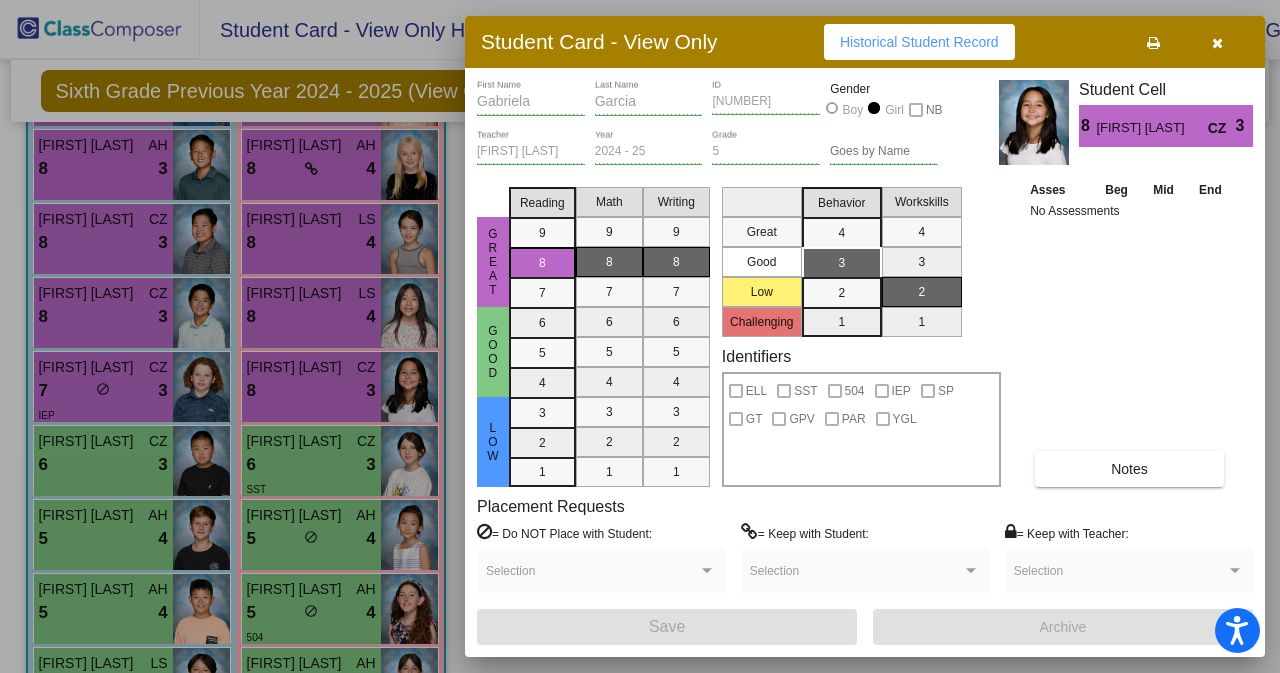 scroll, scrollTop: 0, scrollLeft: 0, axis: both 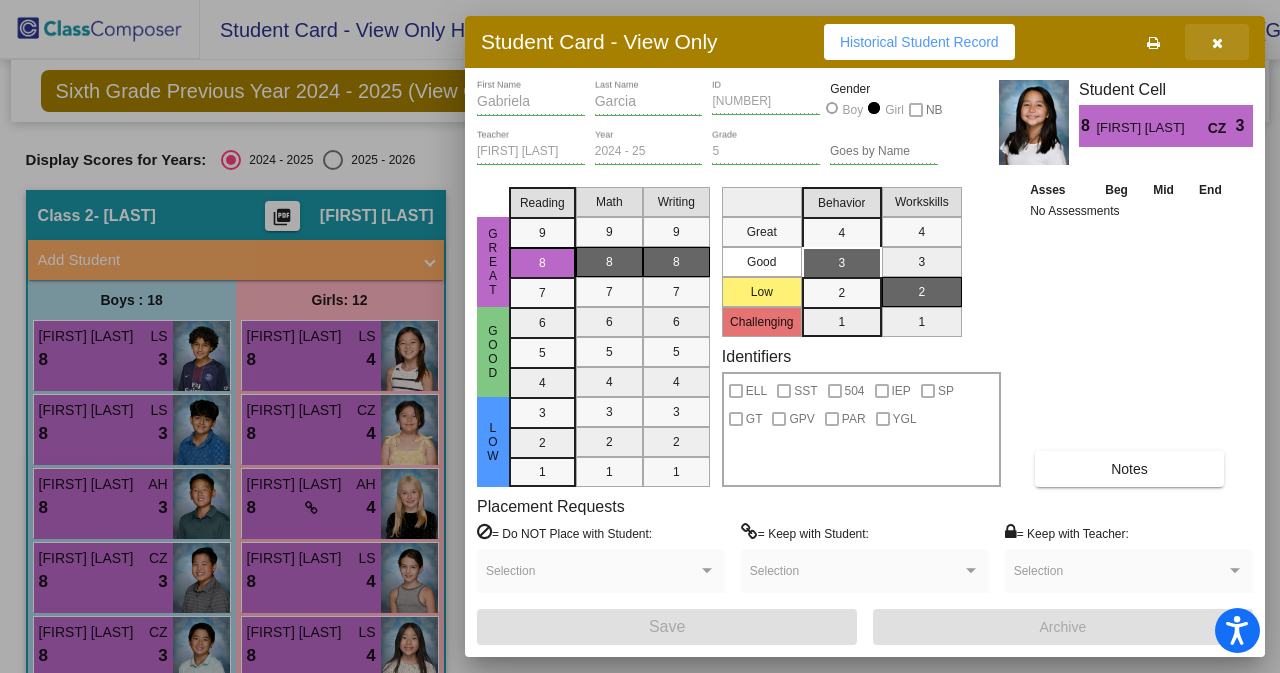 click at bounding box center (1217, 43) 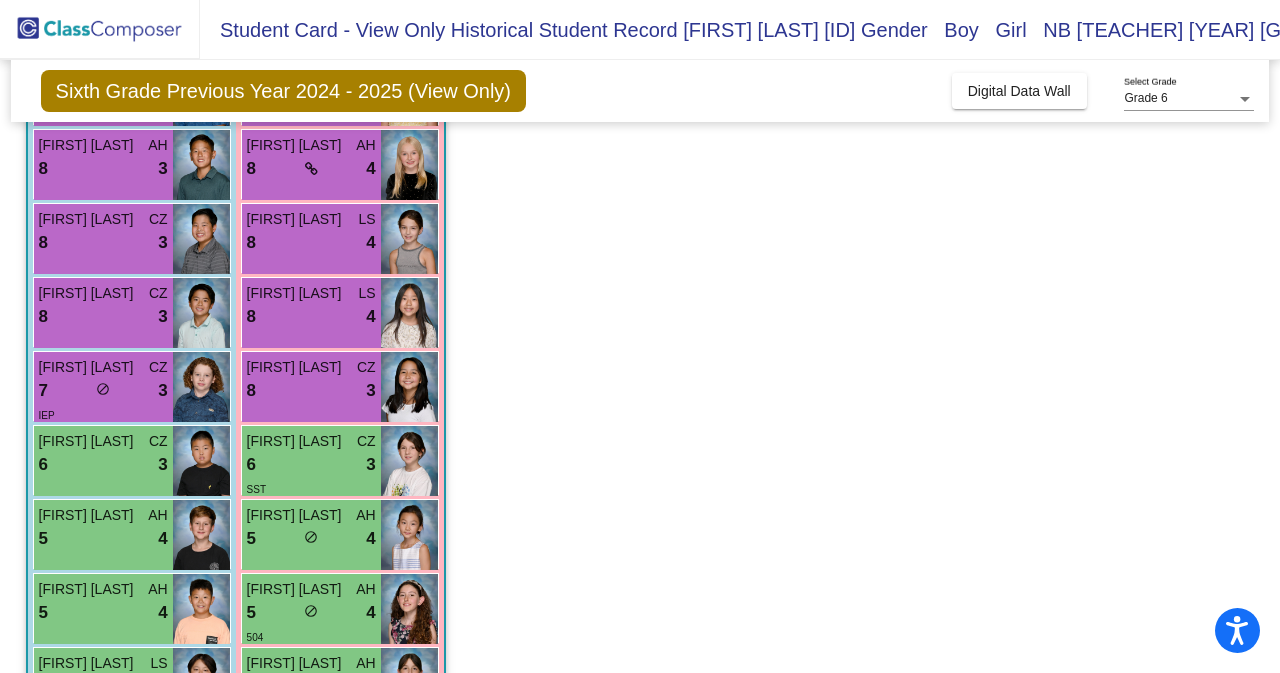 scroll, scrollTop: 344, scrollLeft: 0, axis: vertical 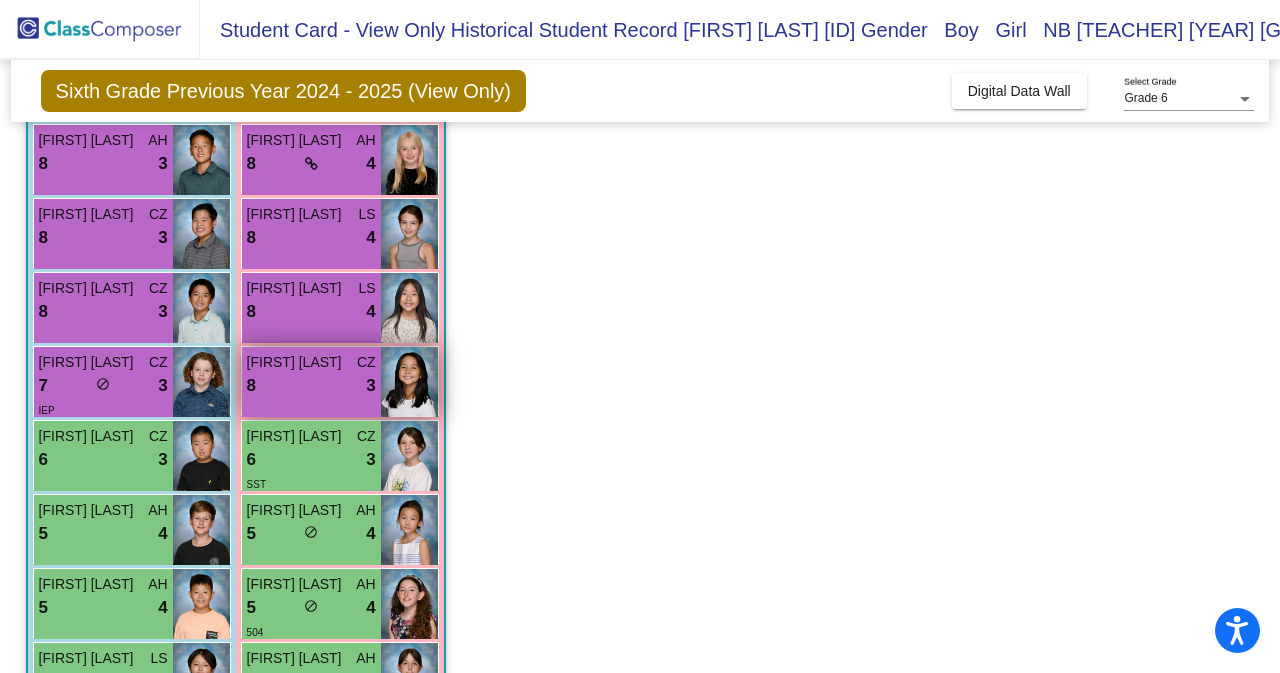 click on "8 lock do_not_disturb_alt 3" at bounding box center [311, 386] 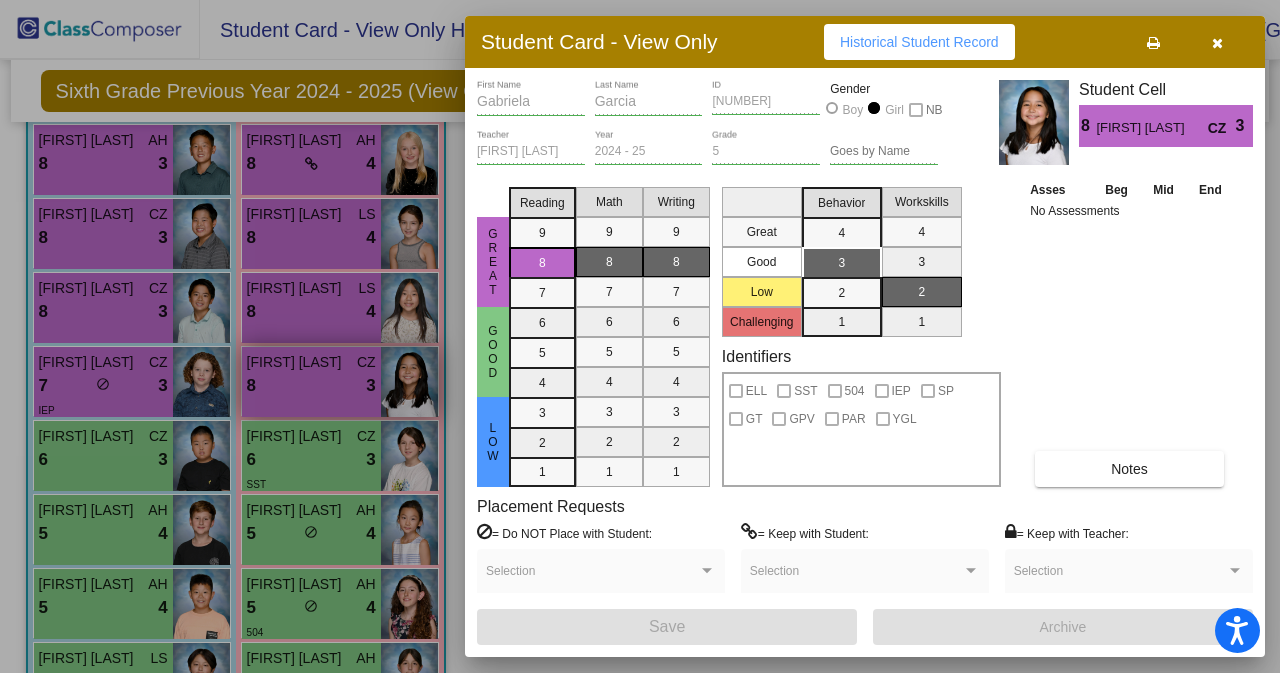 scroll, scrollTop: 0, scrollLeft: 0, axis: both 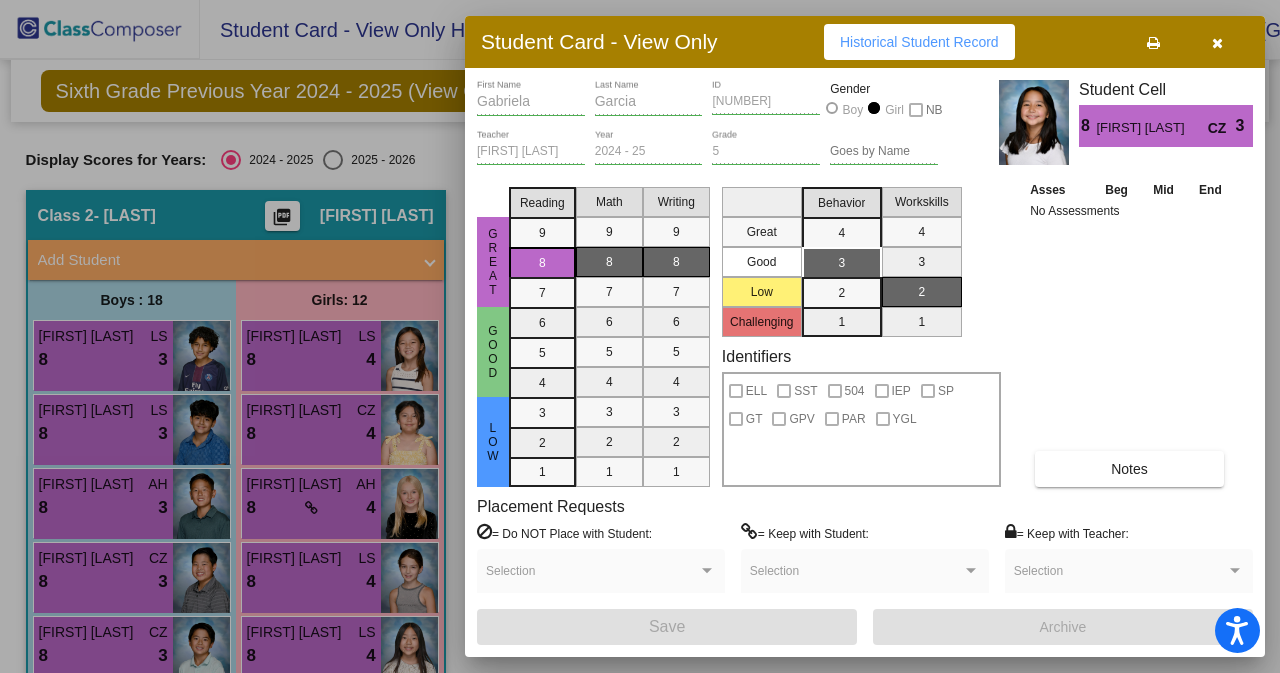 drag, startPoint x: 984, startPoint y: 600, endPoint x: 1216, endPoint y: 439, distance: 282.39157 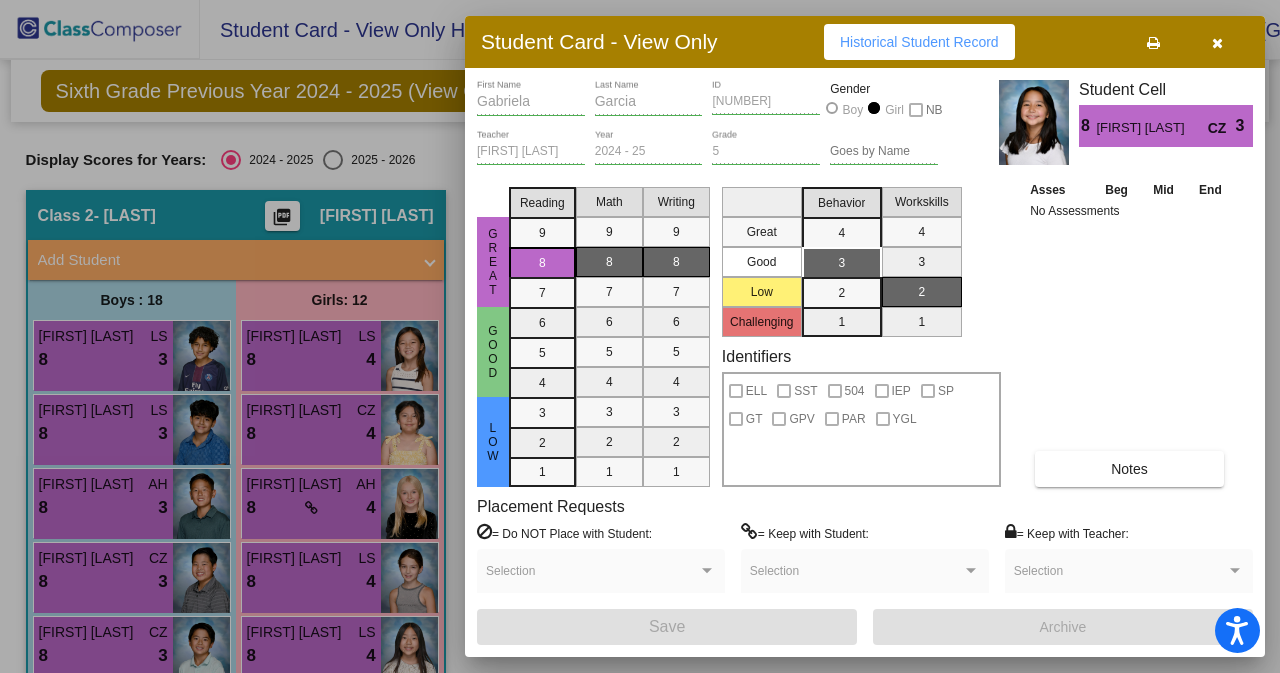 click at bounding box center [1217, 43] 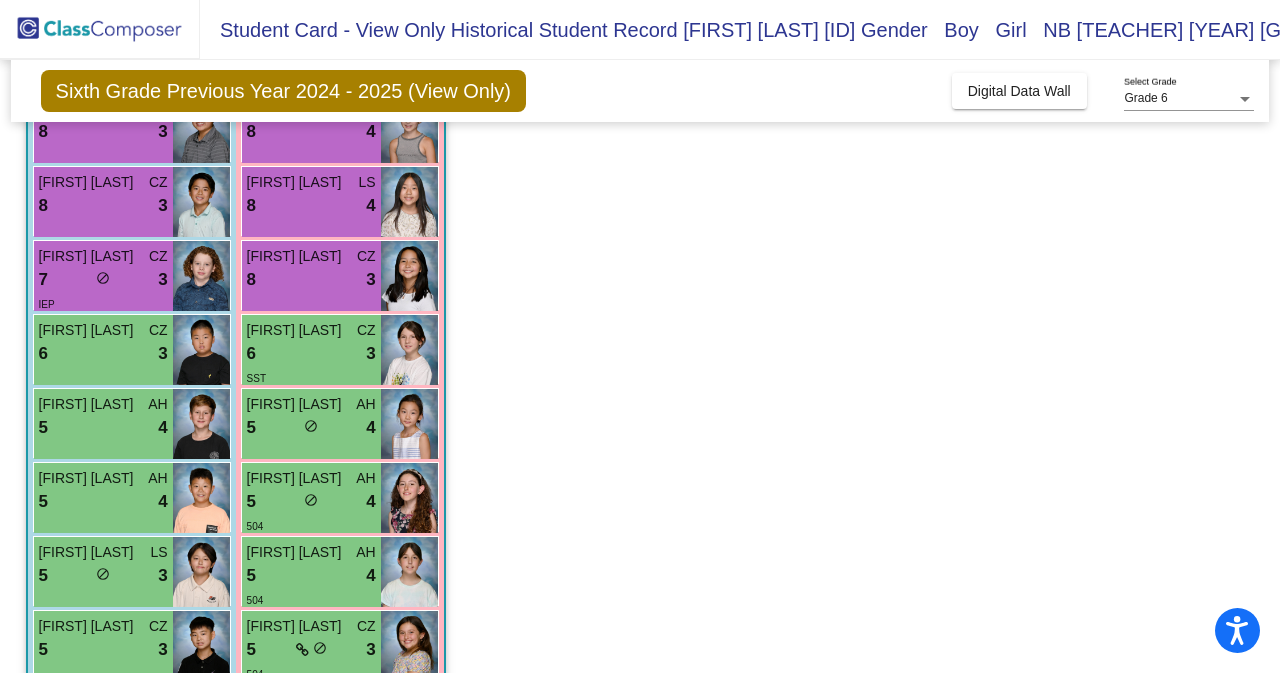 scroll, scrollTop: 465, scrollLeft: 0, axis: vertical 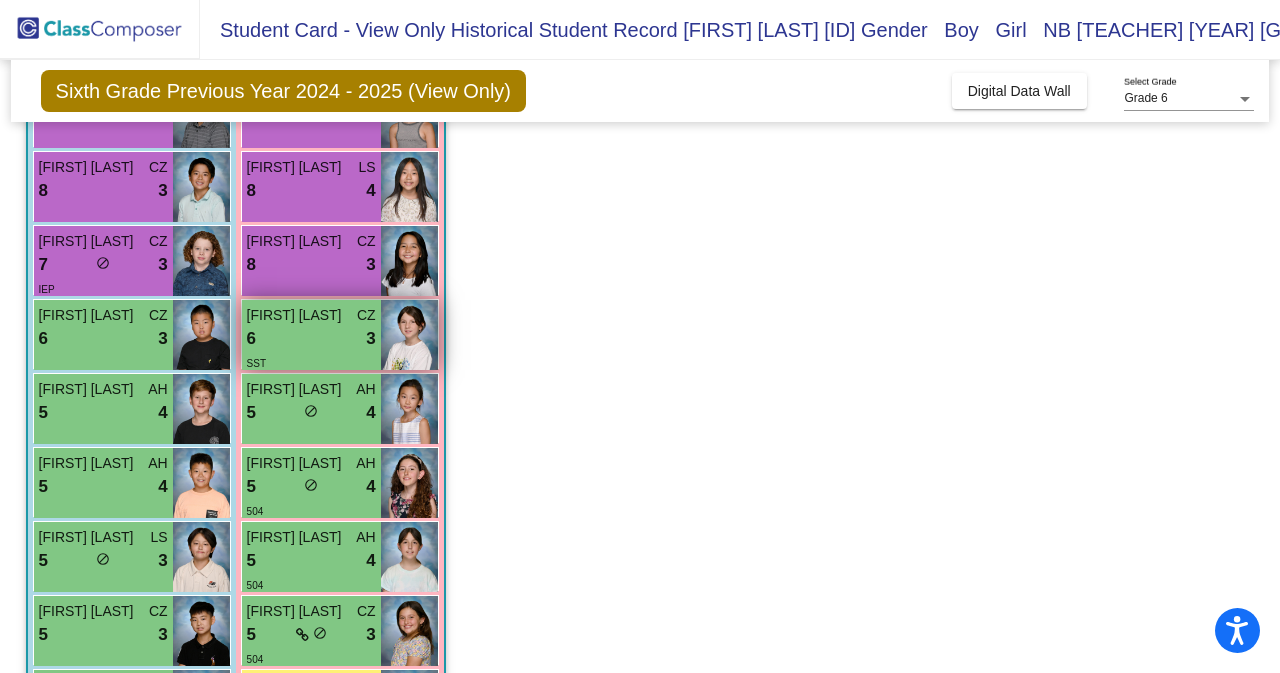 click on "6 lock do_not_disturb_alt 3" at bounding box center [311, 339] 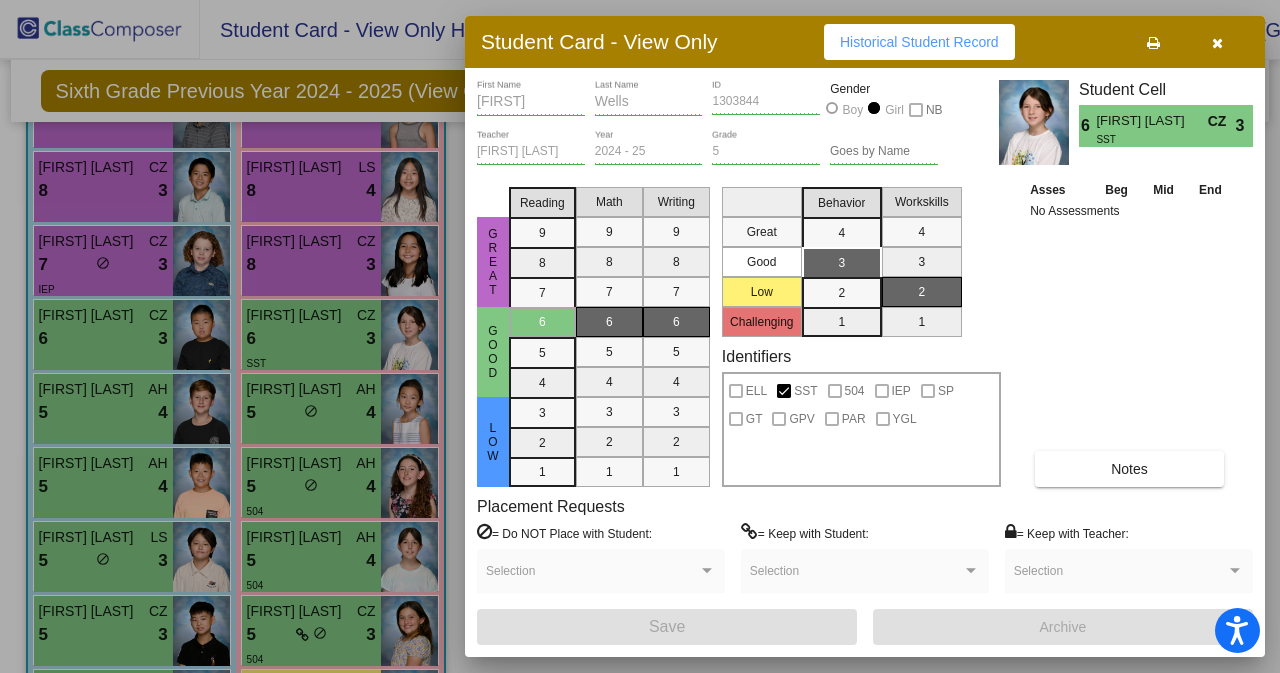 scroll, scrollTop: 0, scrollLeft: 0, axis: both 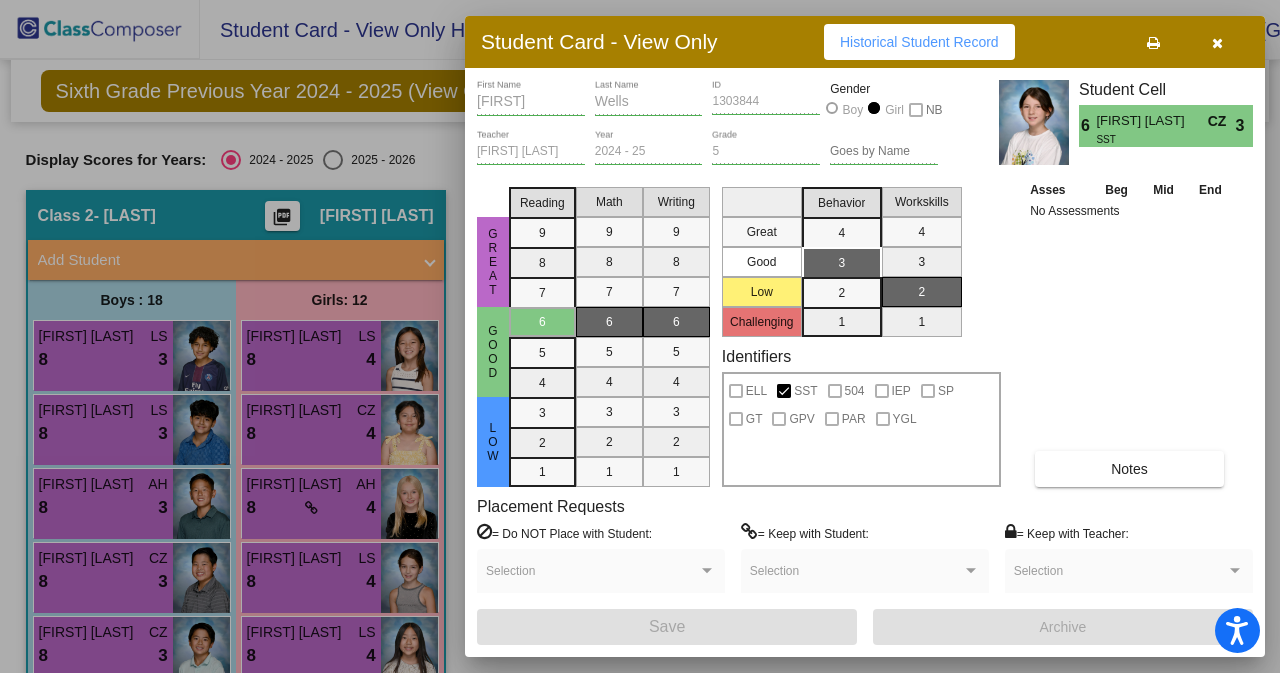 click at bounding box center (1217, 42) 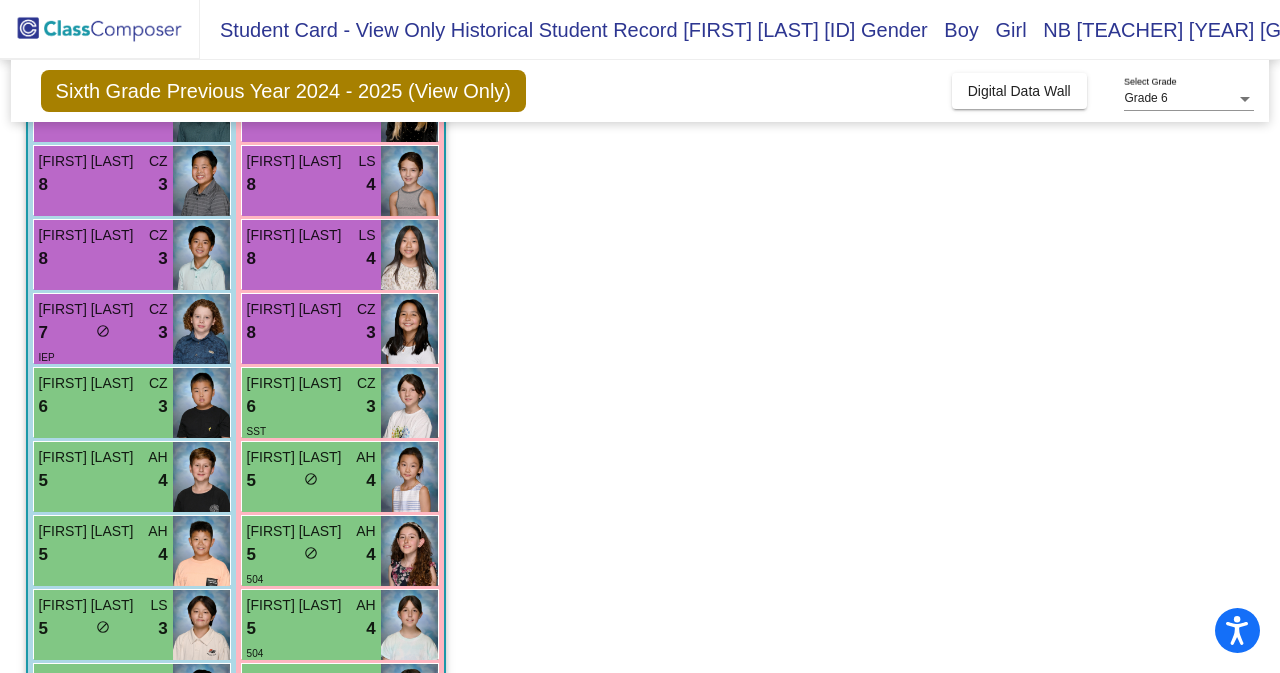 scroll, scrollTop: 409, scrollLeft: 0, axis: vertical 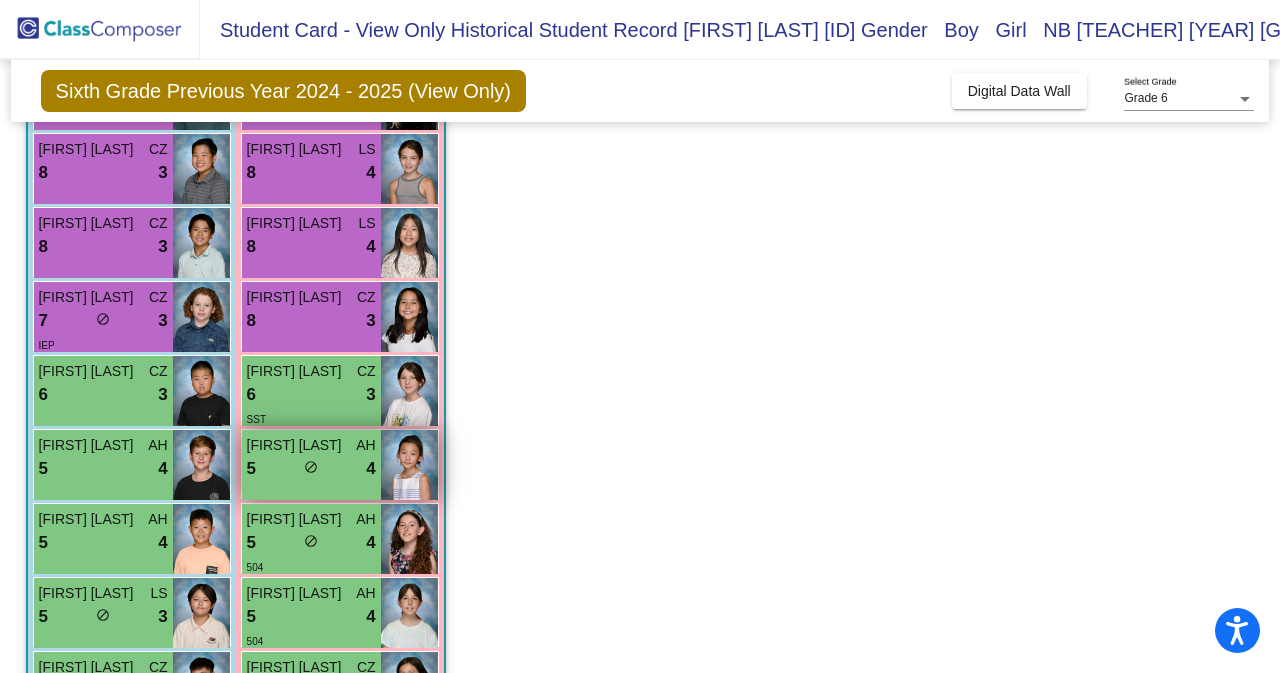 click on "5 lock do_not_disturb_alt 4" at bounding box center (311, 469) 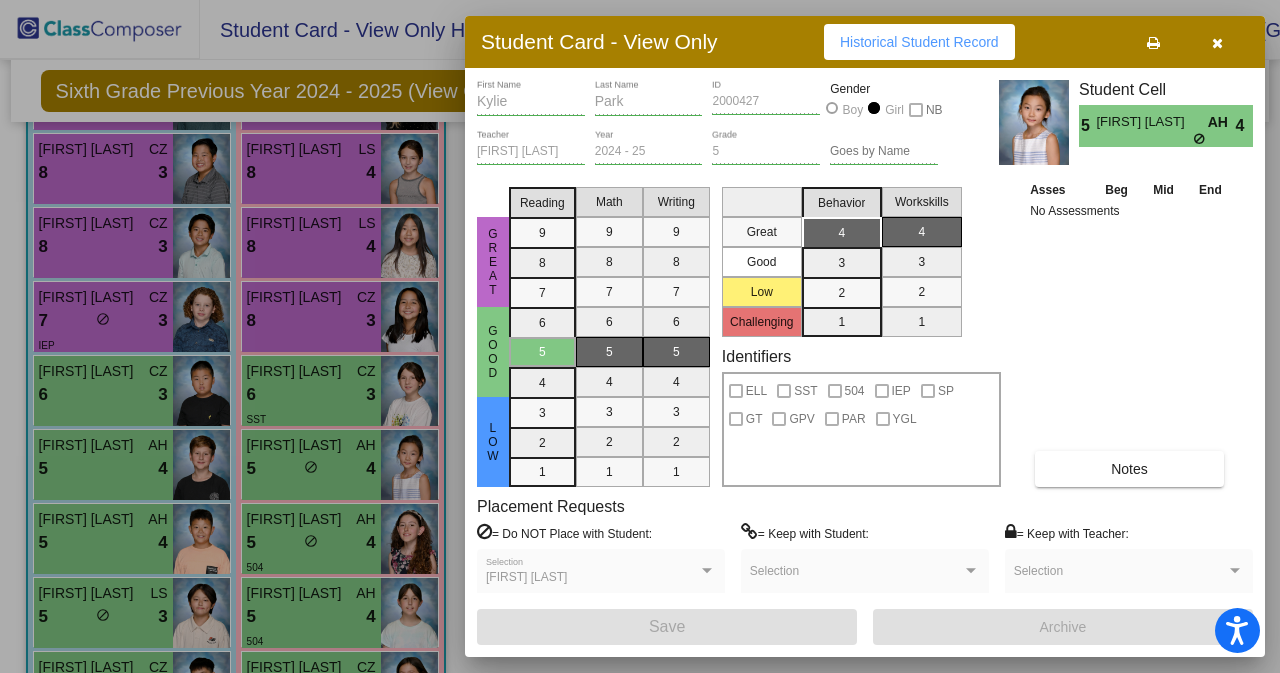 scroll, scrollTop: 0, scrollLeft: 0, axis: both 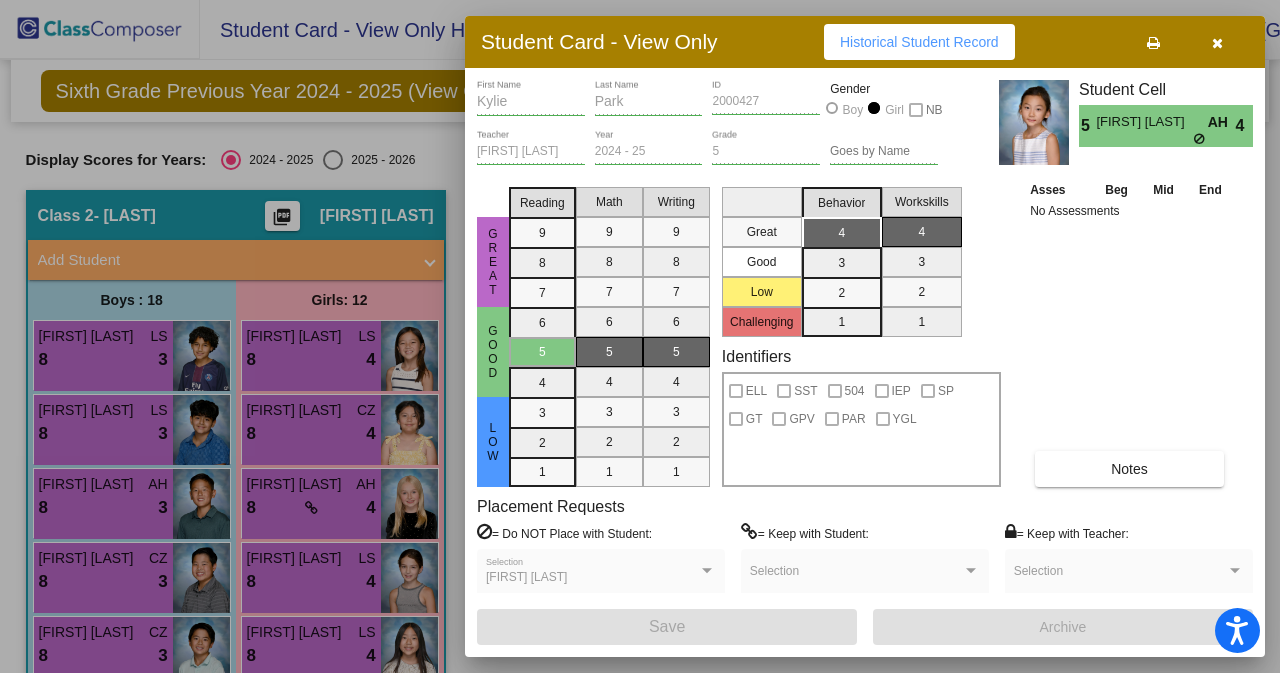 click at bounding box center (1217, 42) 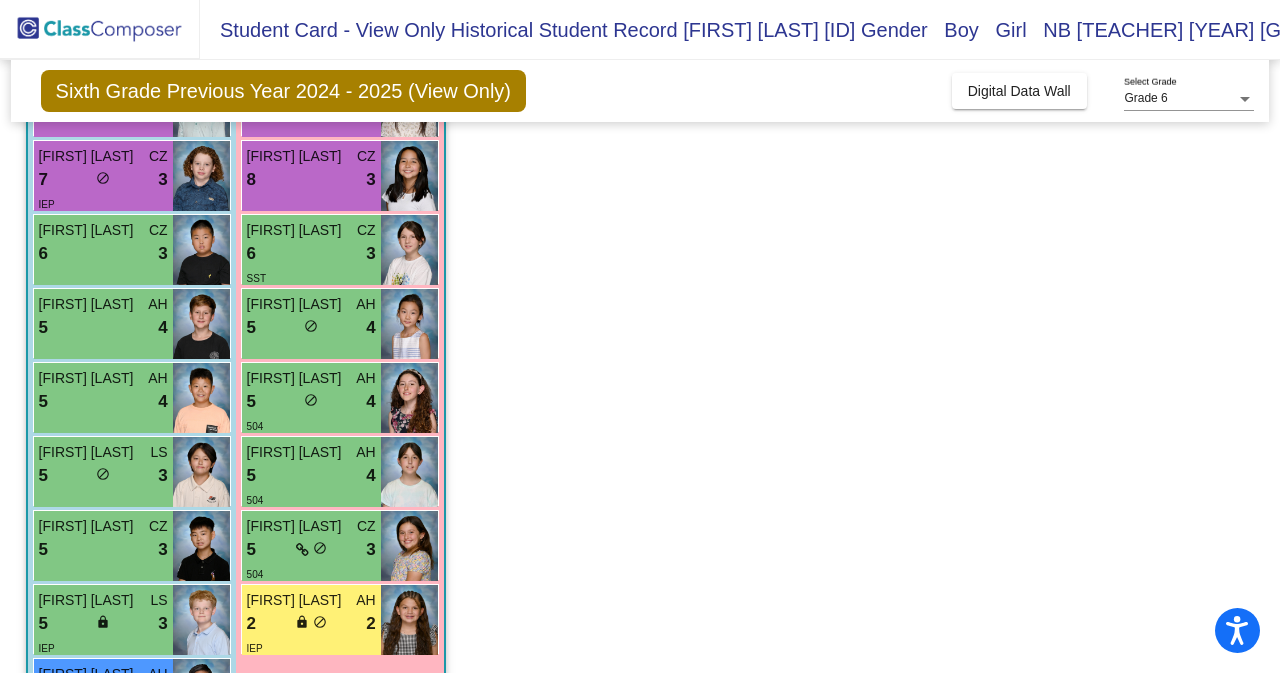 scroll, scrollTop: 564, scrollLeft: 0, axis: vertical 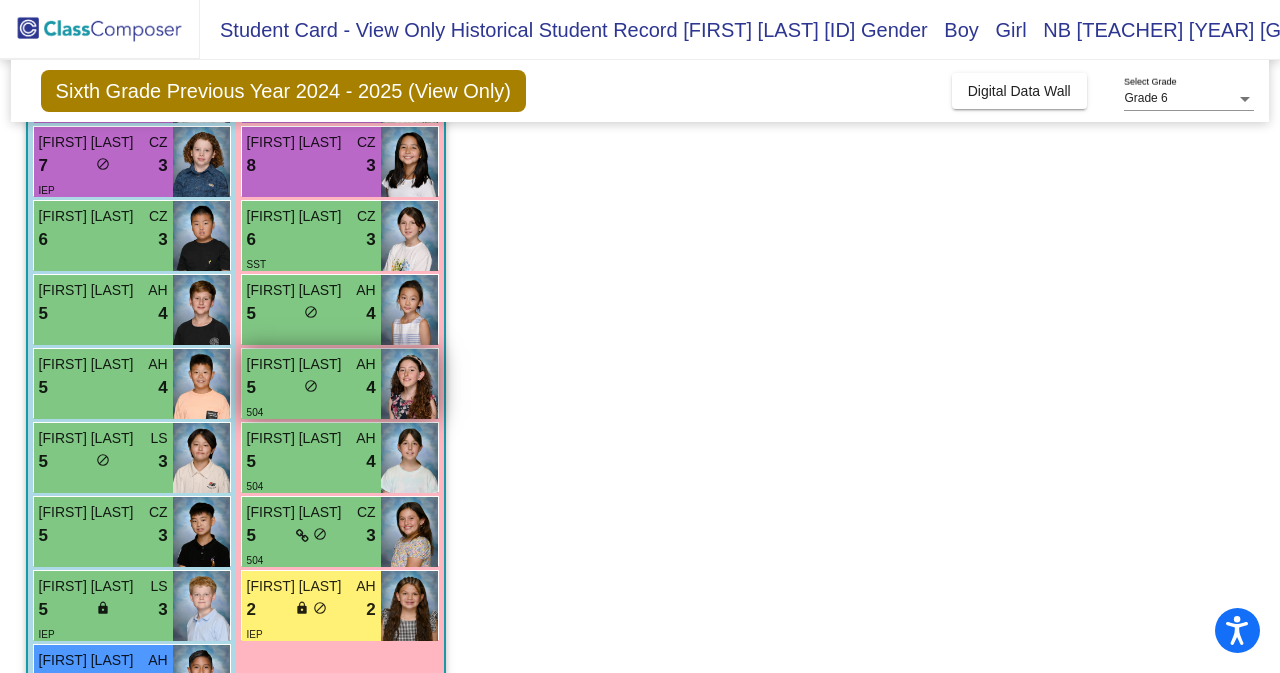 click on "5 lock do_not_disturb_alt 4" at bounding box center [311, 388] 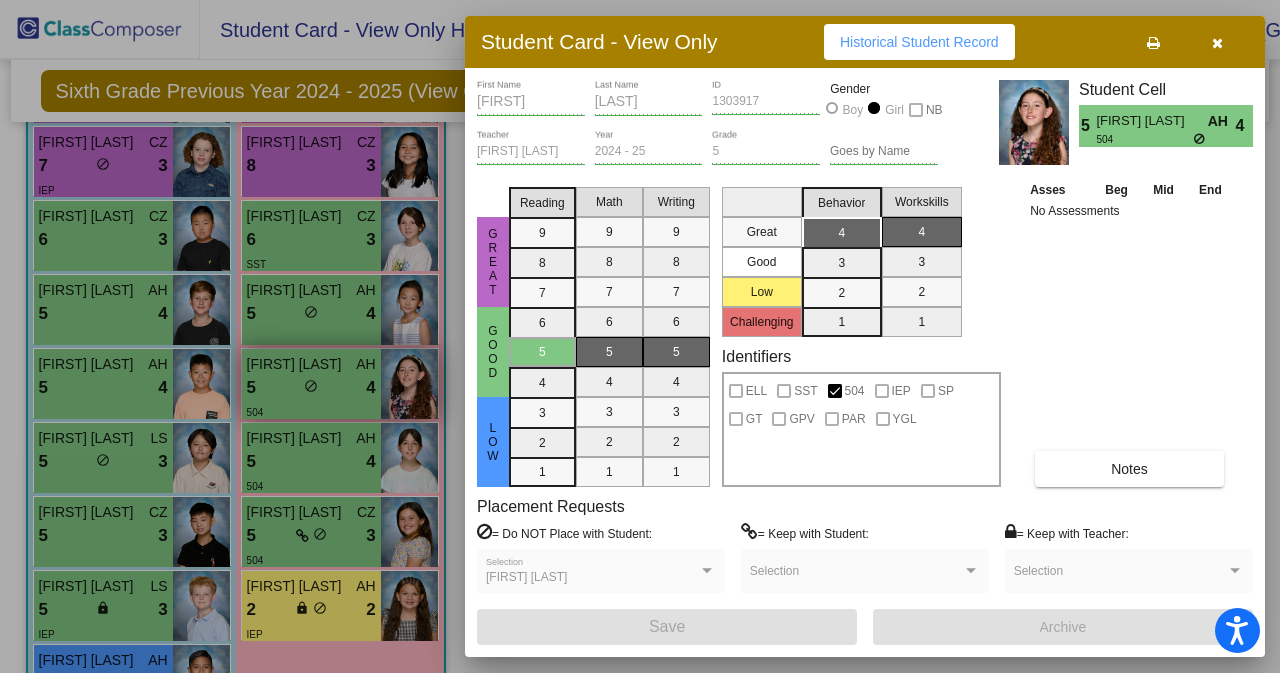 scroll, scrollTop: 0, scrollLeft: 0, axis: both 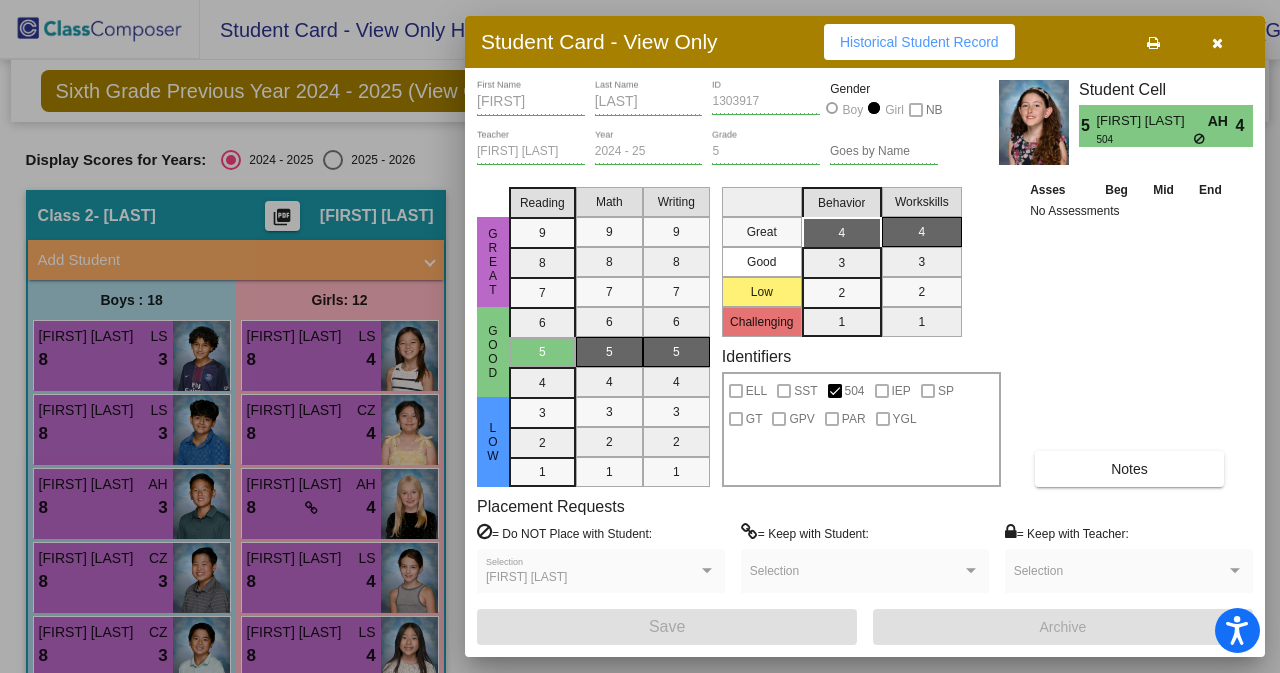 click at bounding box center (1217, 43) 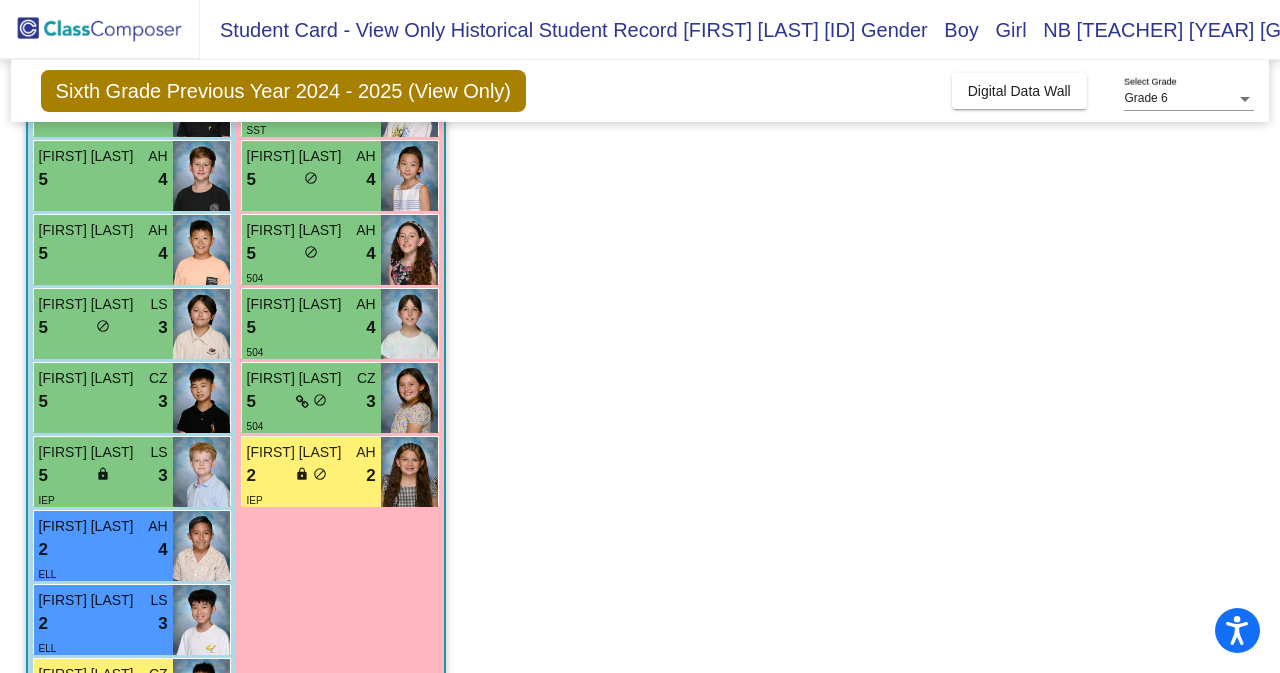 scroll, scrollTop: 700, scrollLeft: 0, axis: vertical 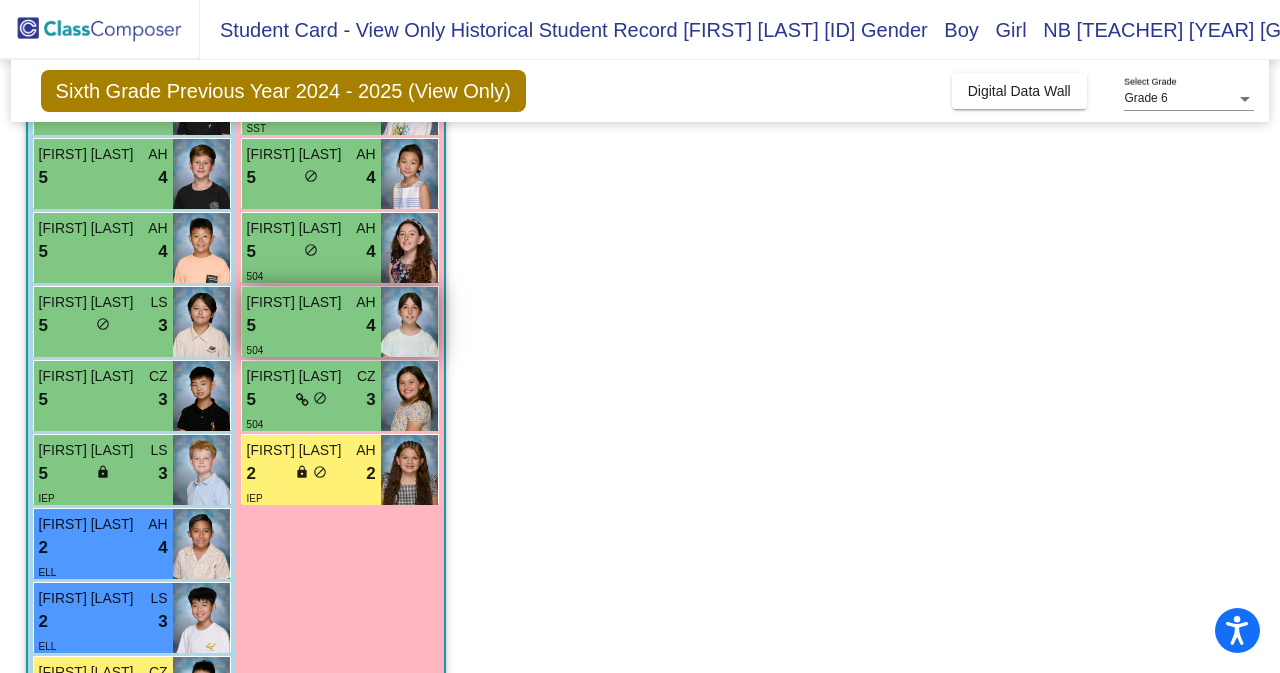 click on "5 lock do_not_disturb_alt 4" at bounding box center (311, 326) 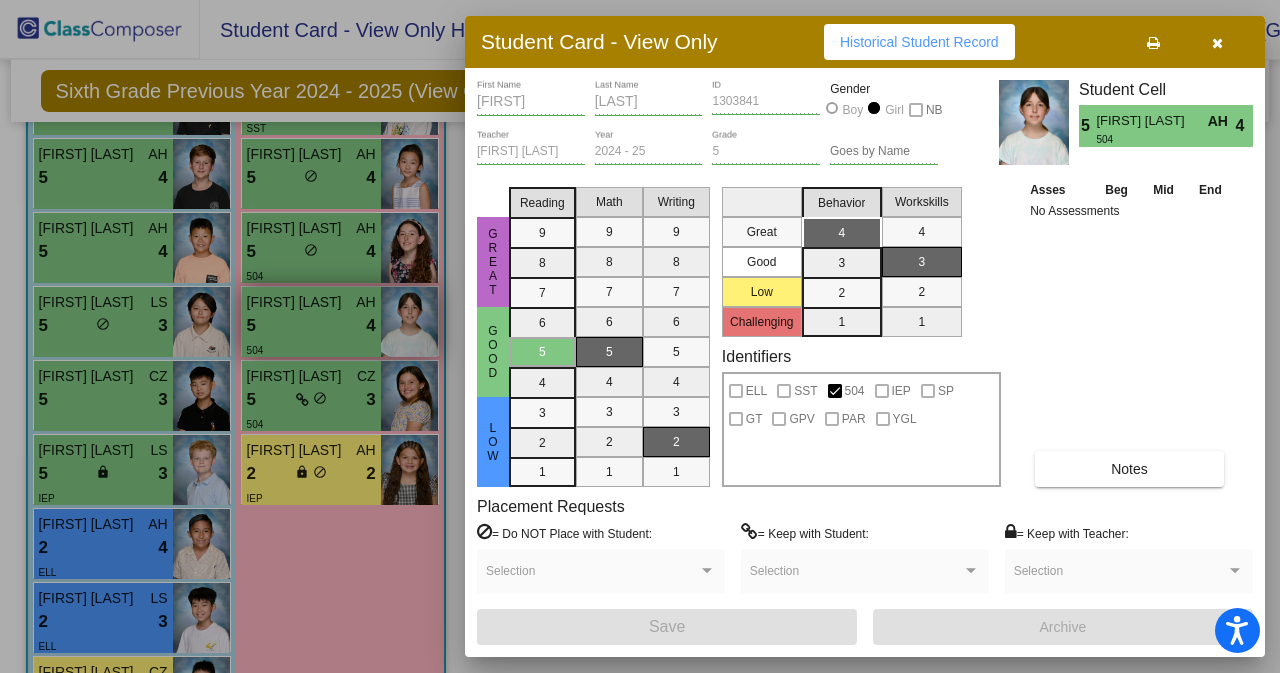 scroll, scrollTop: 0, scrollLeft: 0, axis: both 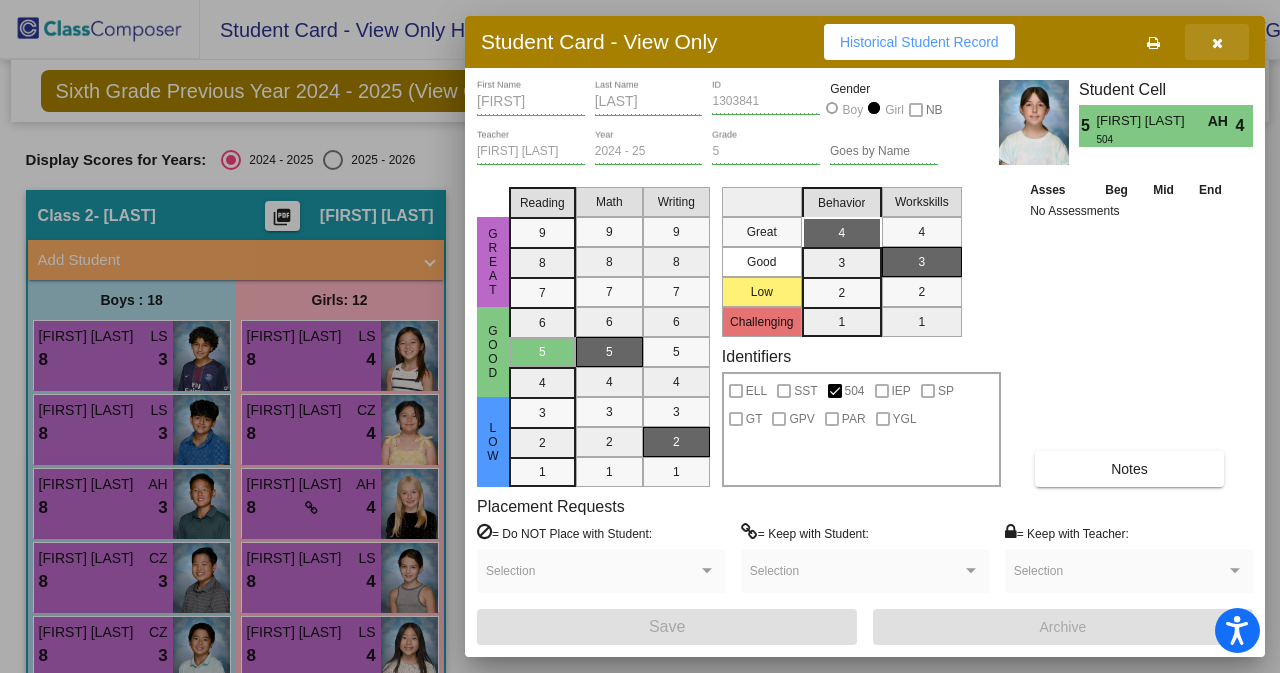 click at bounding box center [1217, 42] 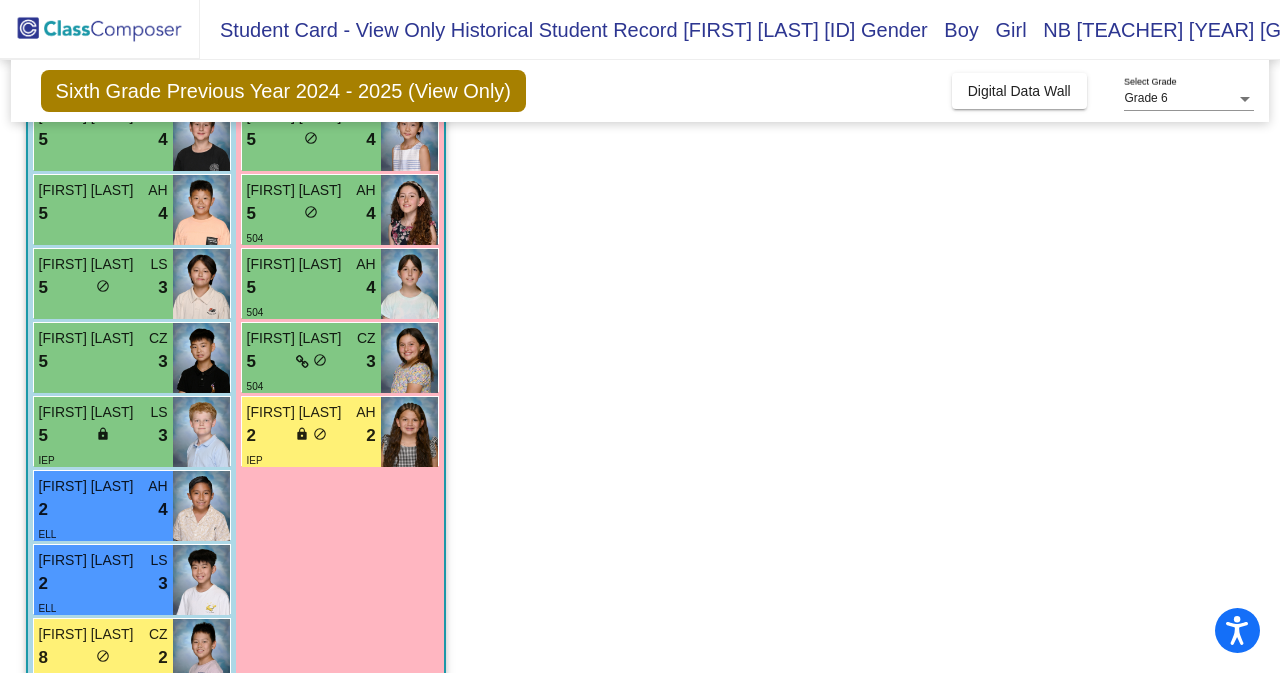 scroll, scrollTop: 739, scrollLeft: 0, axis: vertical 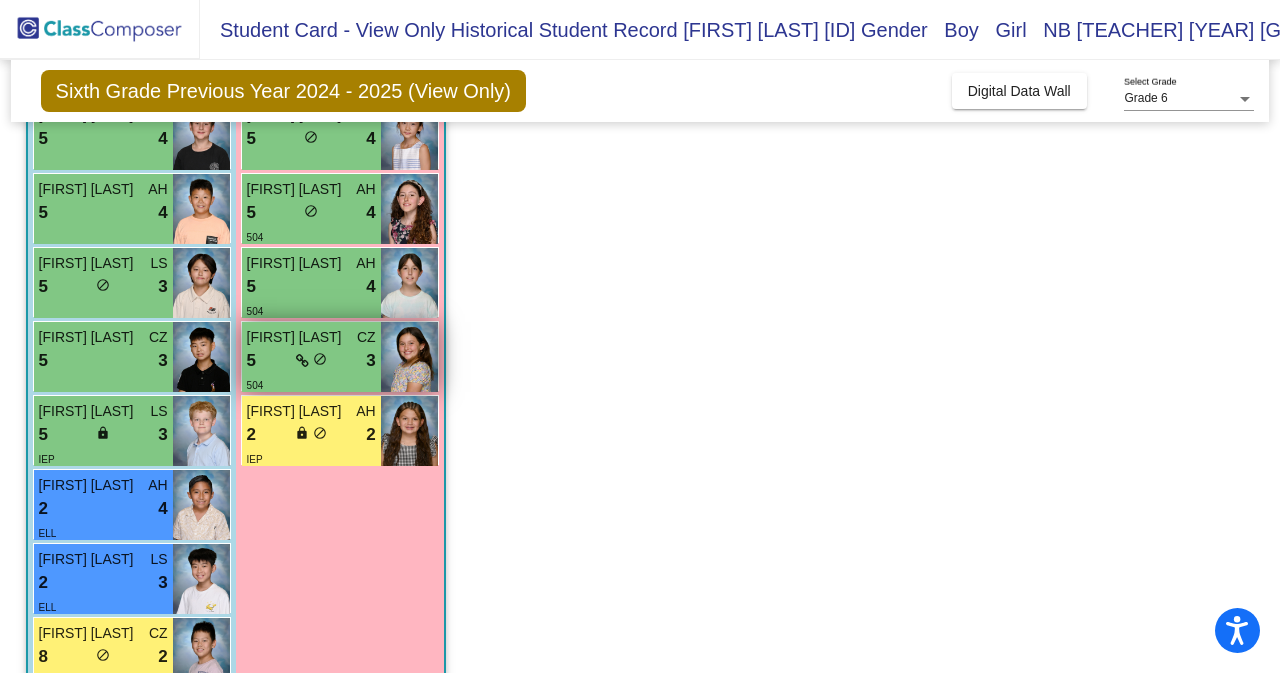 click on "5 lock do_not_disturb_alt 3" at bounding box center [311, 361] 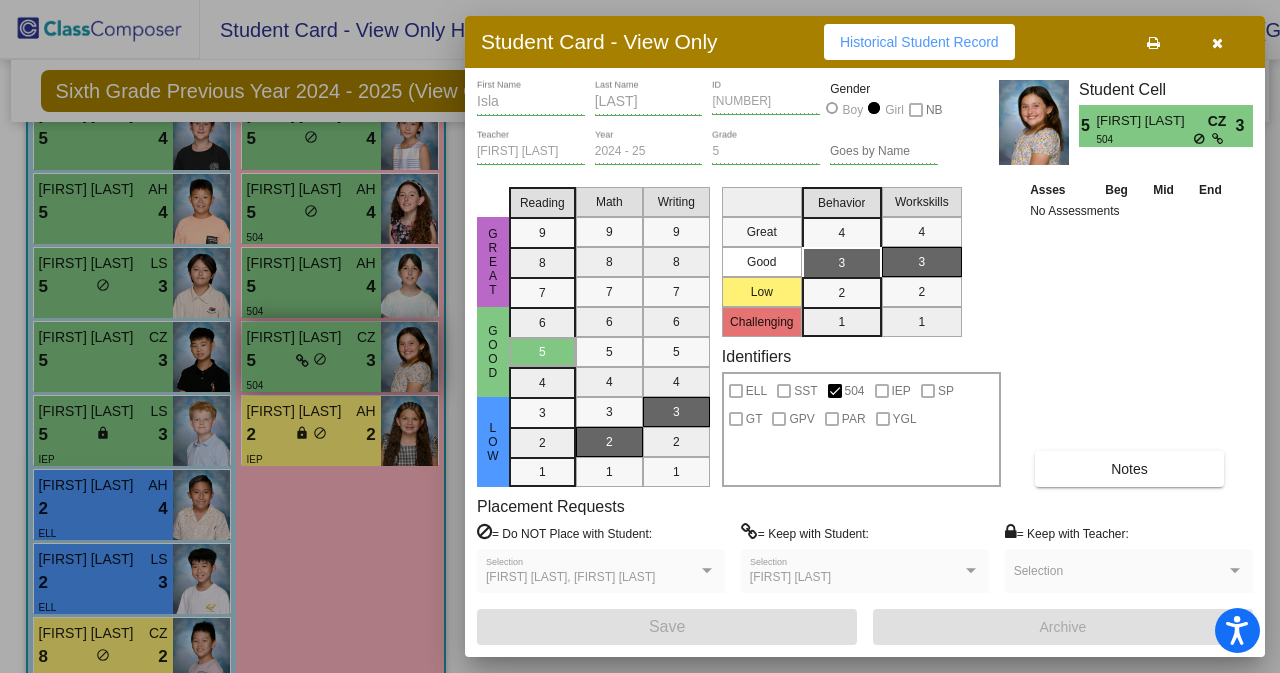 scroll, scrollTop: 0, scrollLeft: 0, axis: both 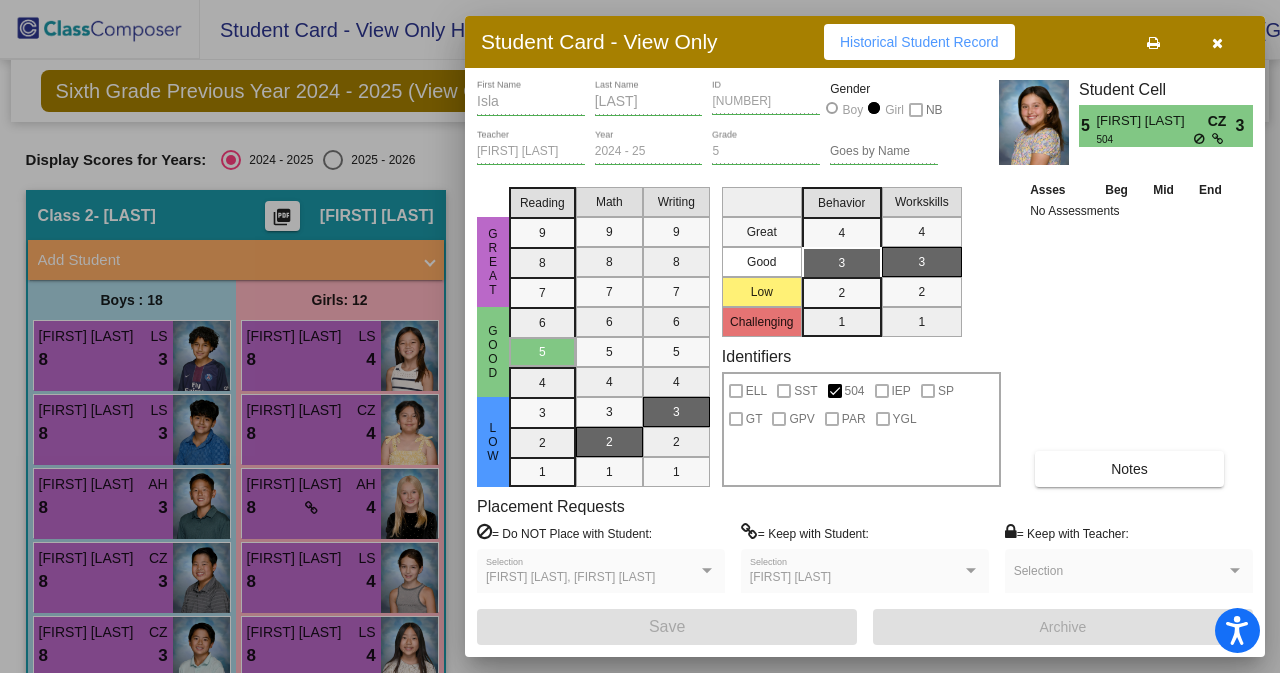 click at bounding box center [1217, 42] 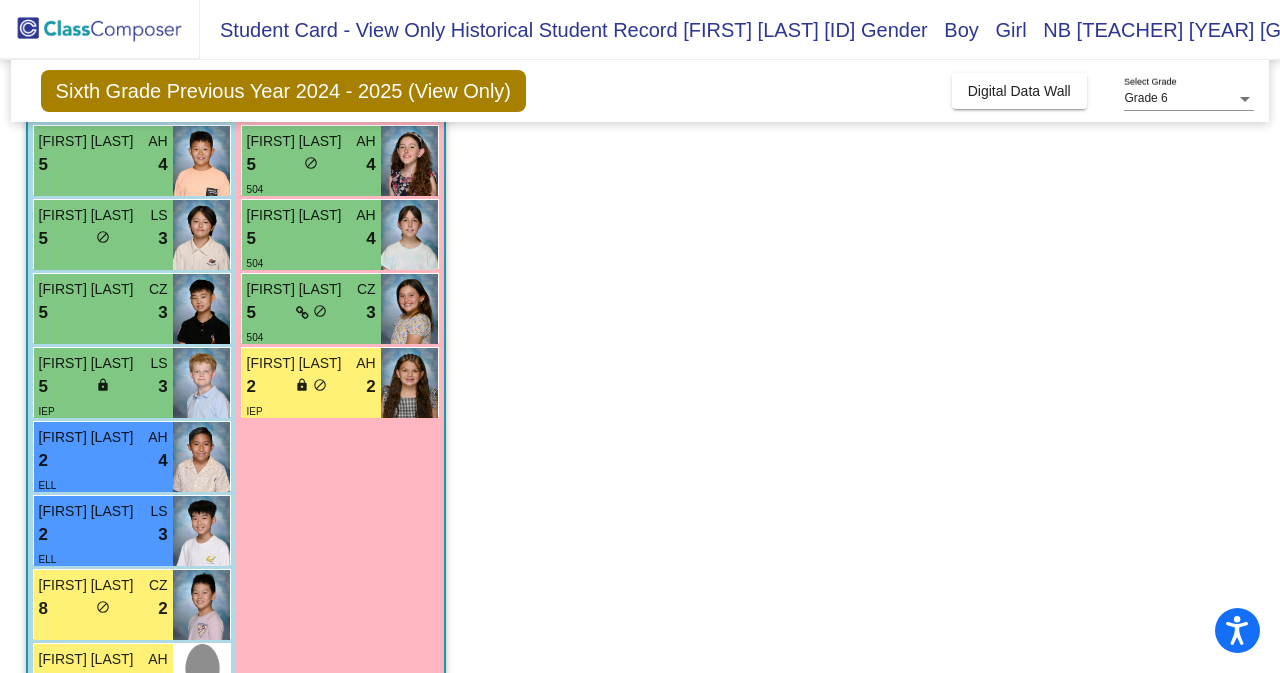 scroll, scrollTop: 788, scrollLeft: 0, axis: vertical 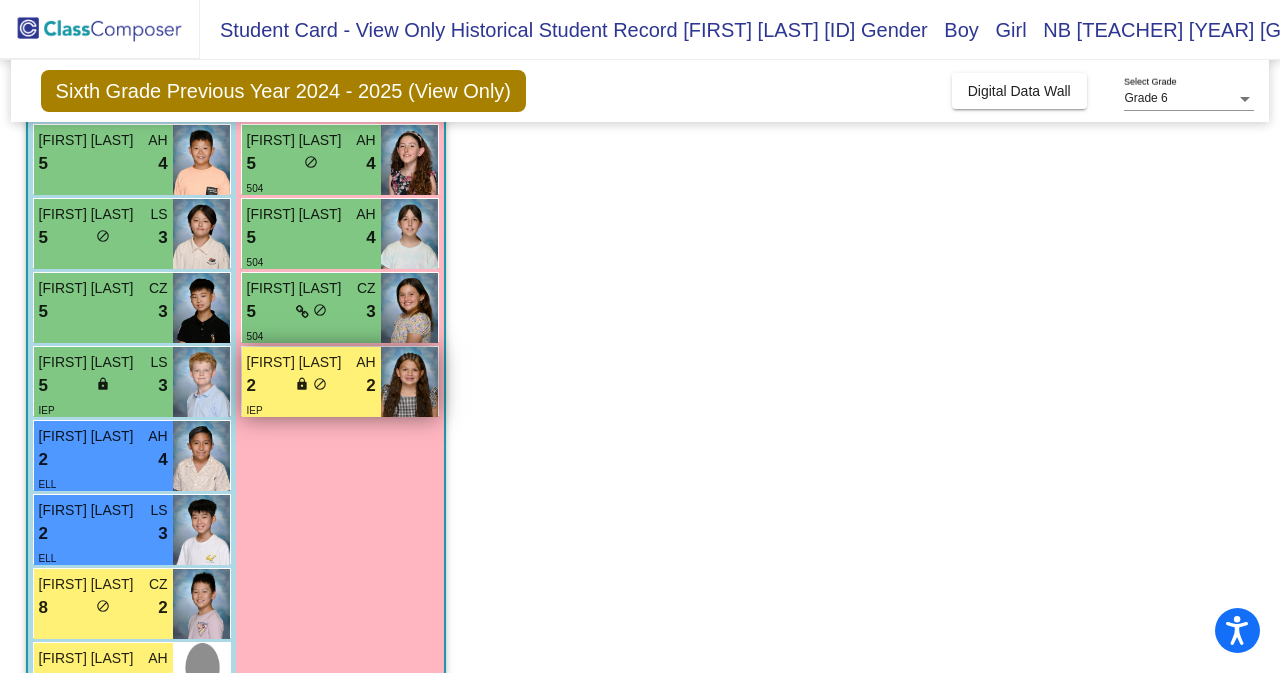 click on "IEP" at bounding box center [311, 409] 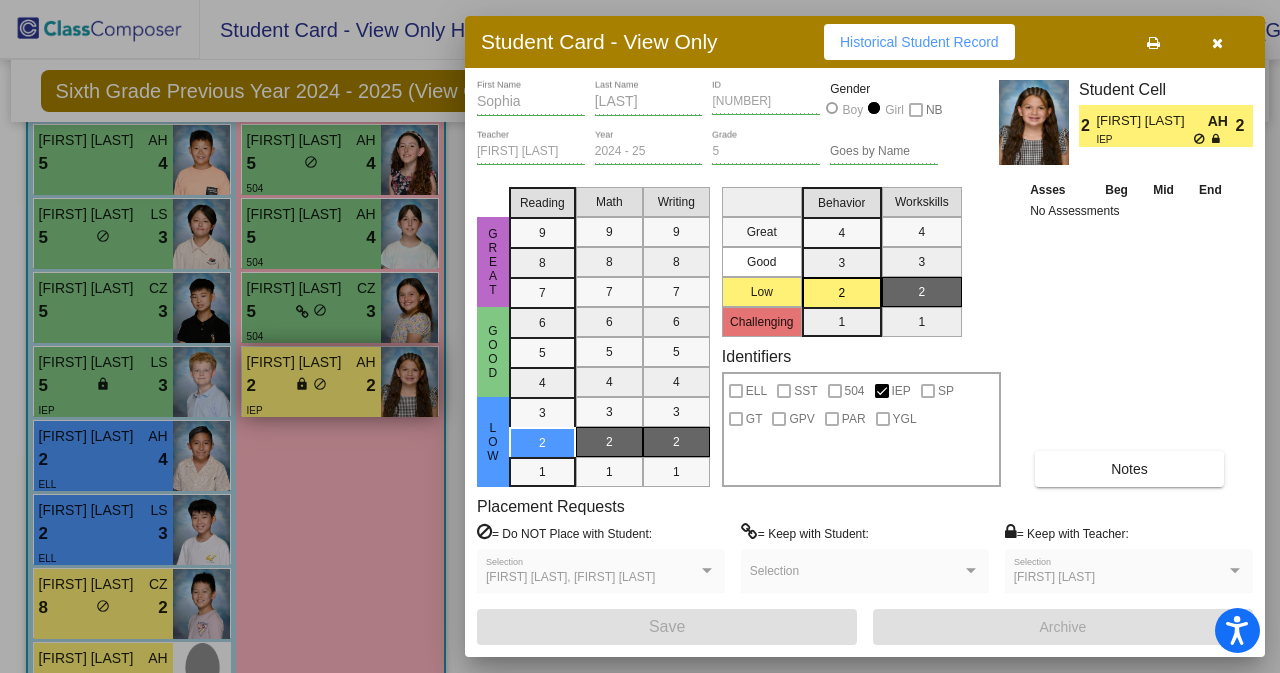 scroll, scrollTop: 0, scrollLeft: 0, axis: both 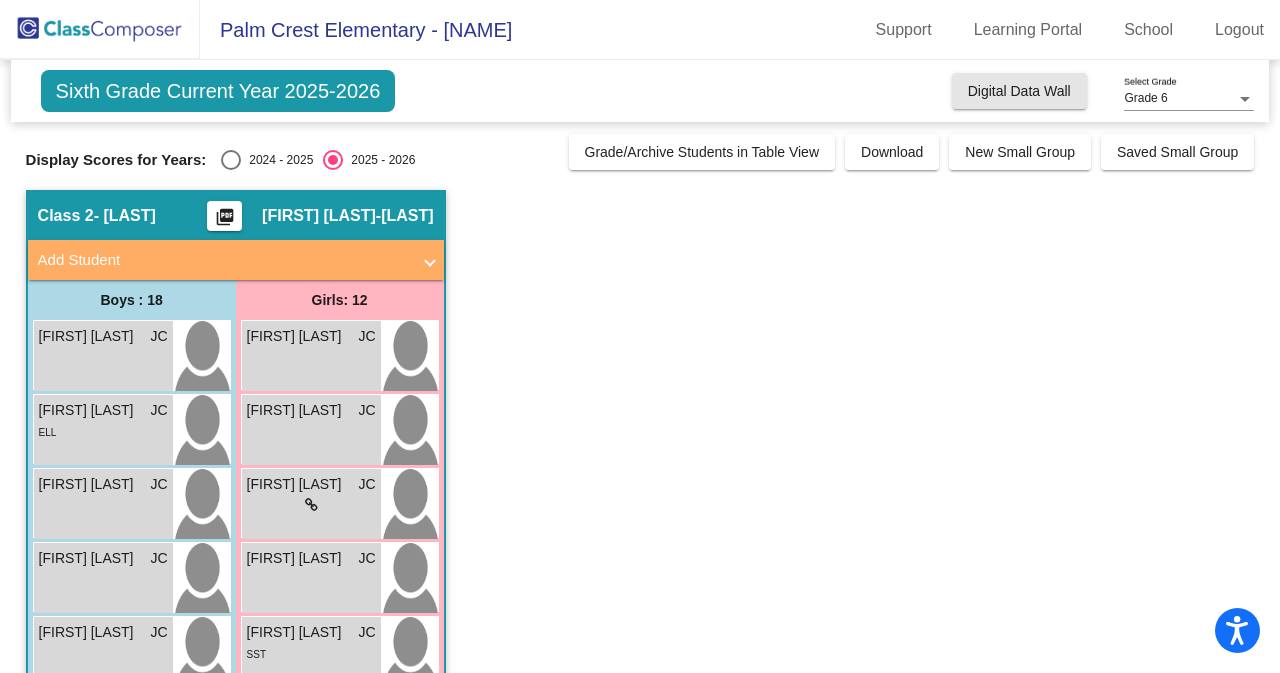 click on "Digital Data Wall" 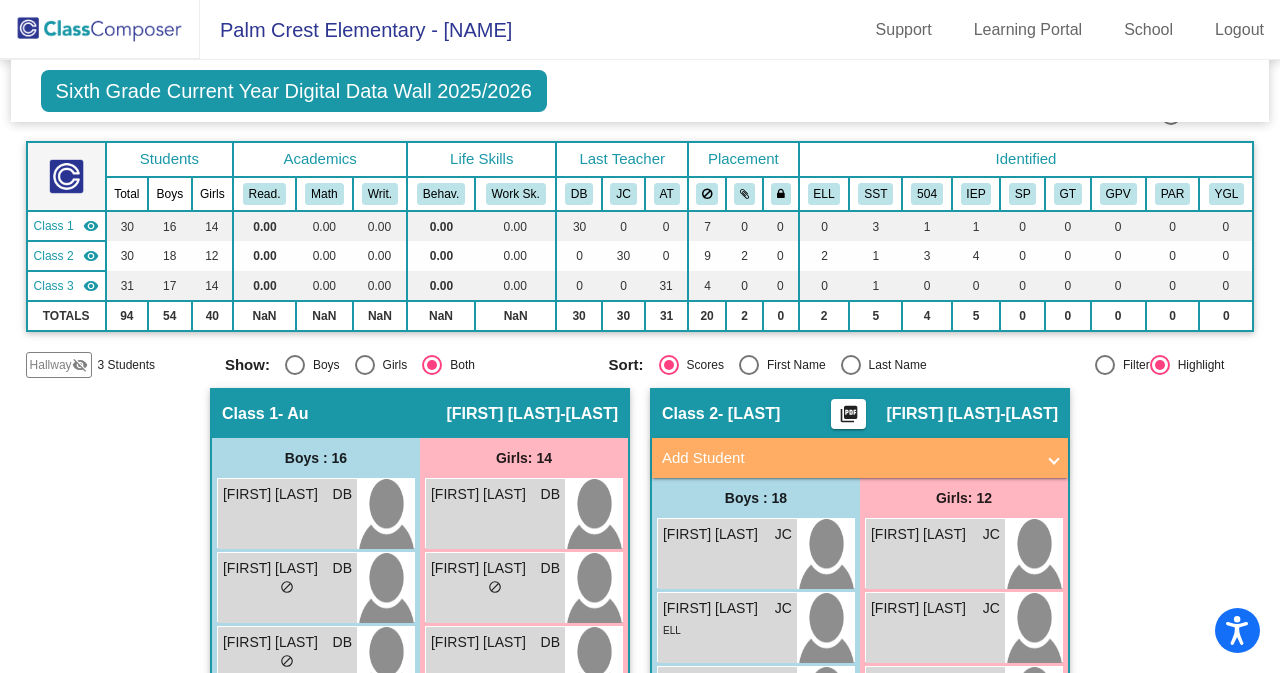 scroll, scrollTop: 122, scrollLeft: 0, axis: vertical 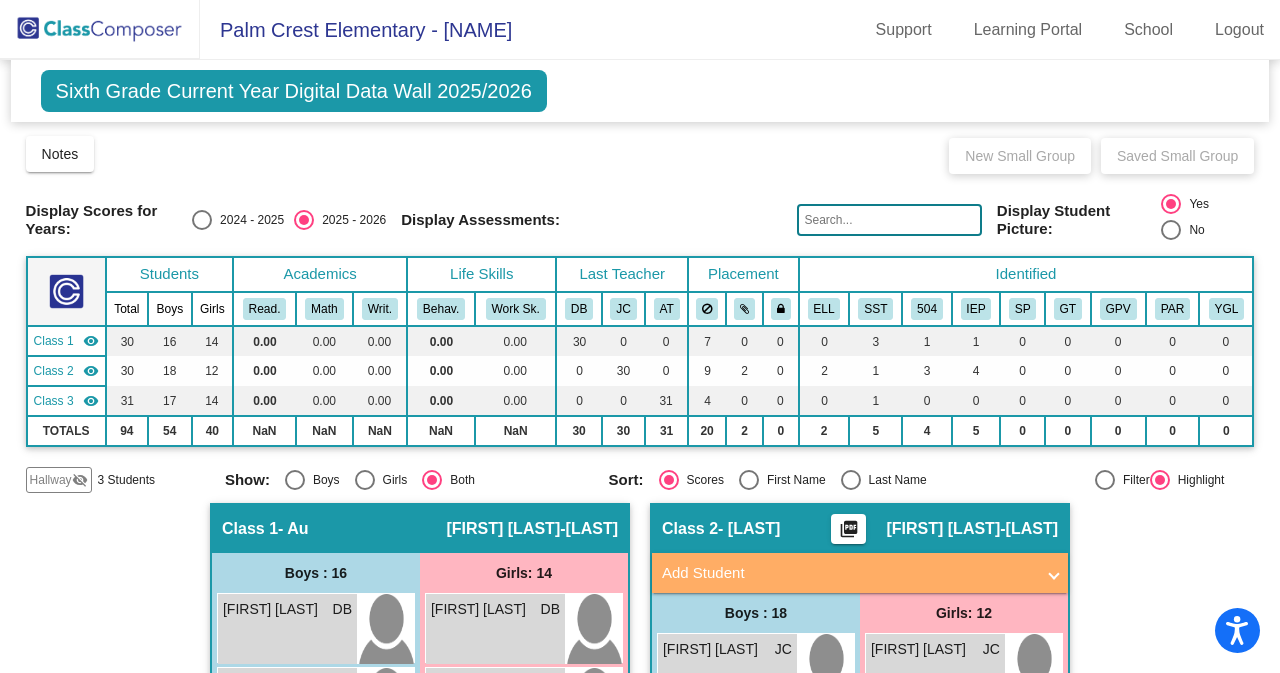 click at bounding box center [202, 220] 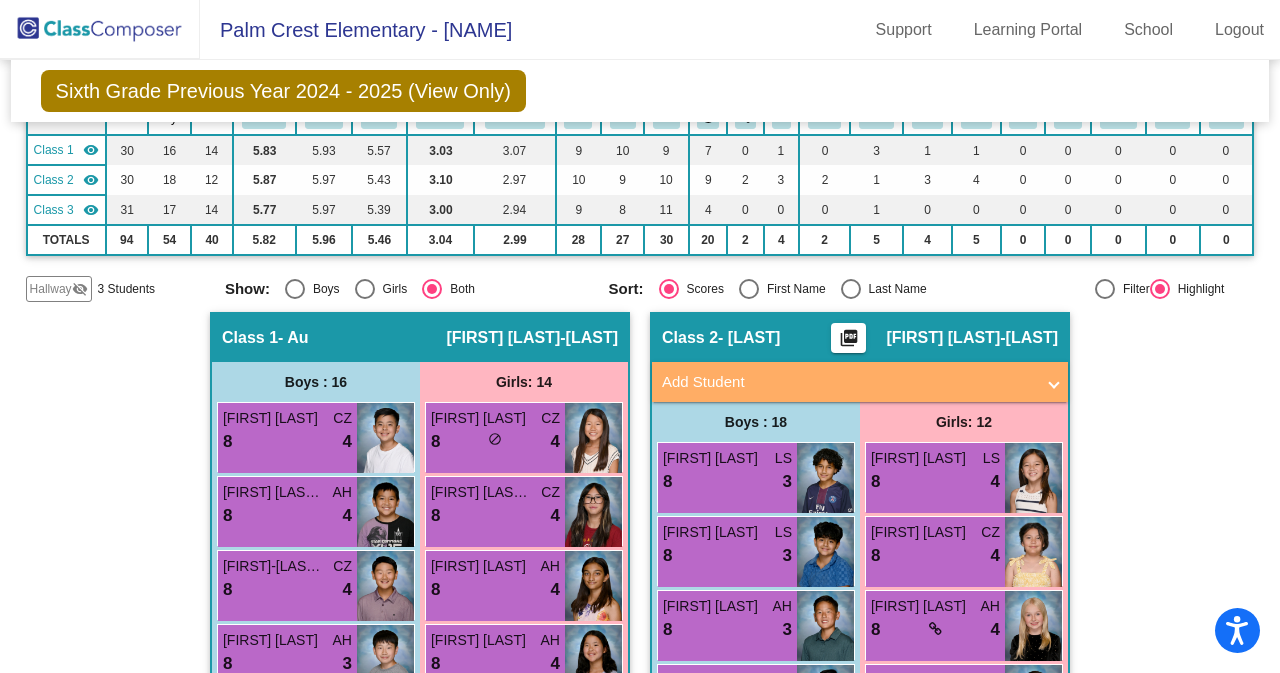 scroll, scrollTop: 198, scrollLeft: 0, axis: vertical 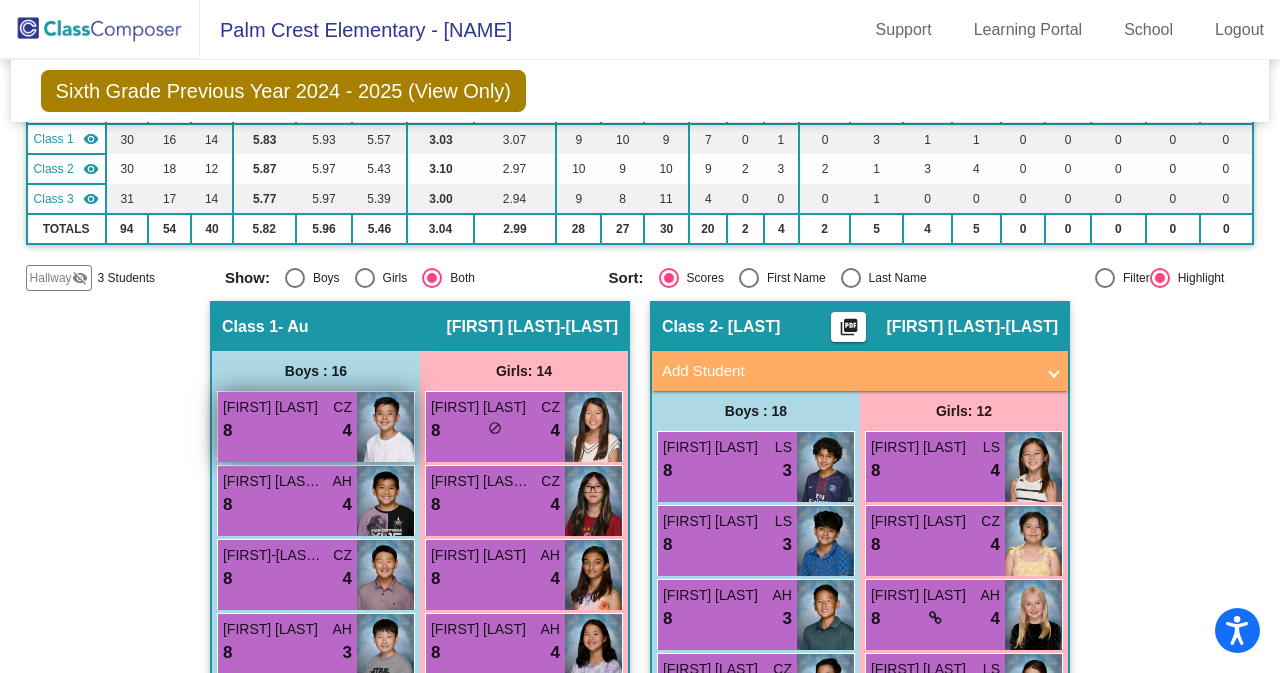 click on "8 lock do_not_disturb_alt 4" at bounding box center [287, 431] 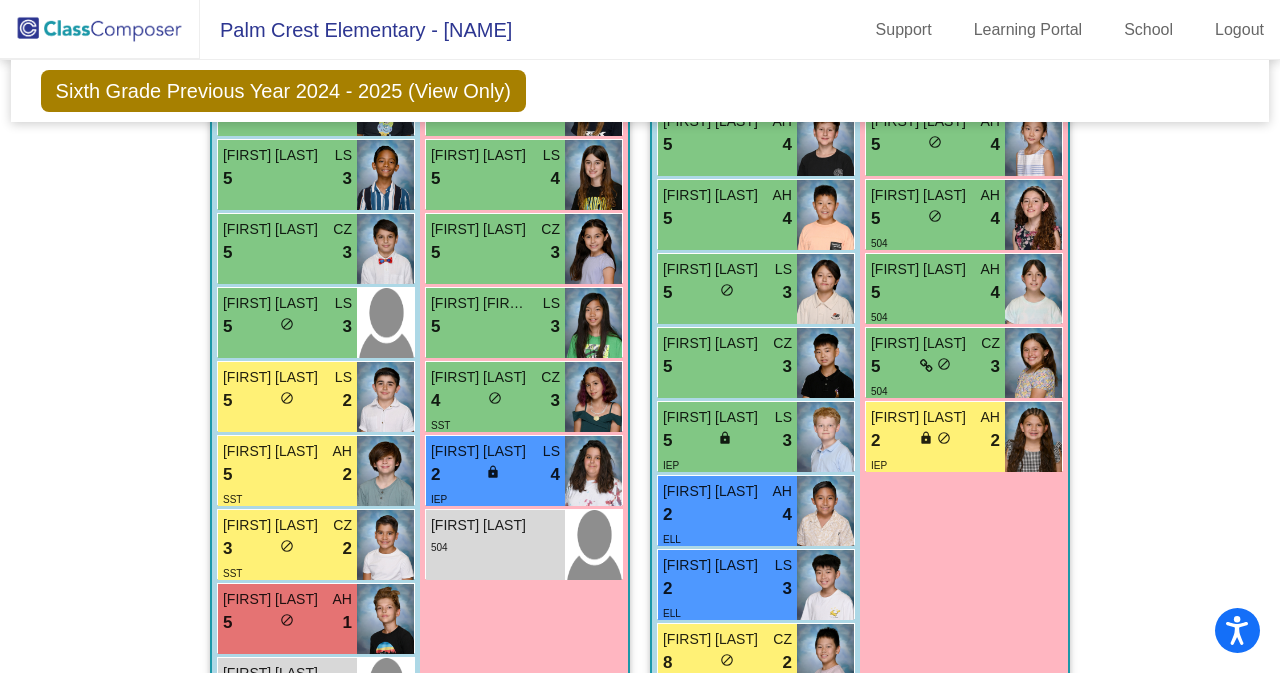 scroll, scrollTop: 1036, scrollLeft: 0, axis: vertical 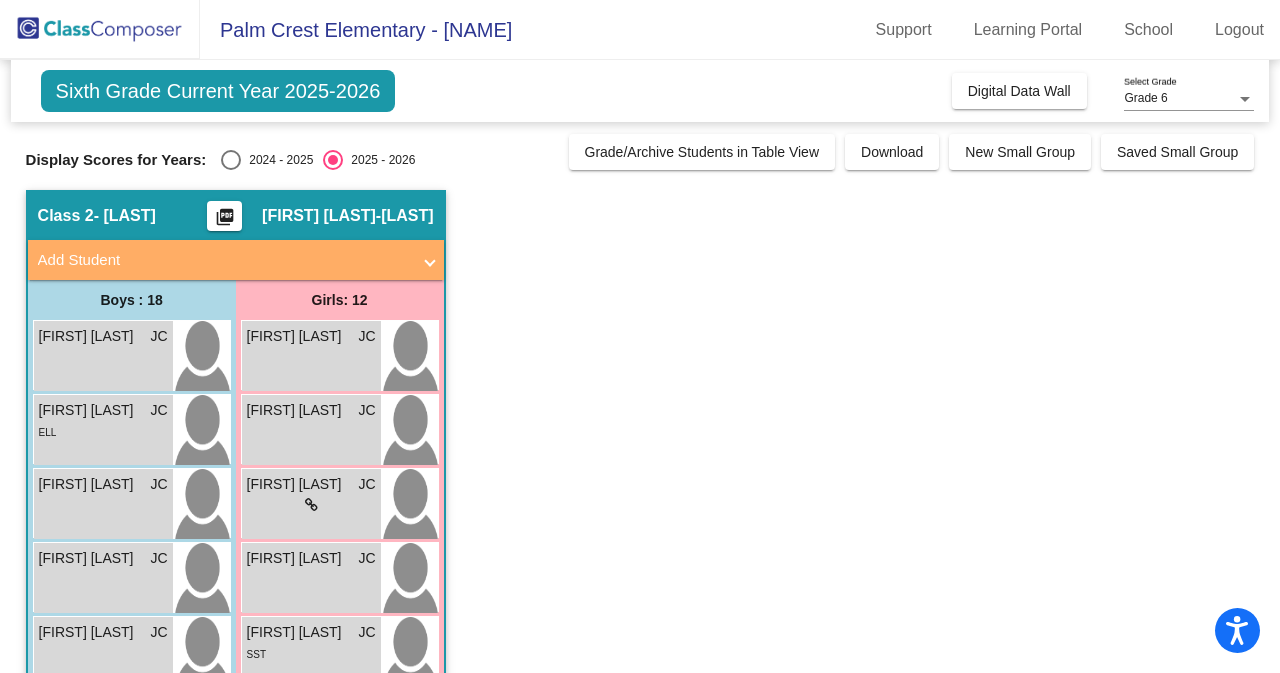 click at bounding box center (231, 160) 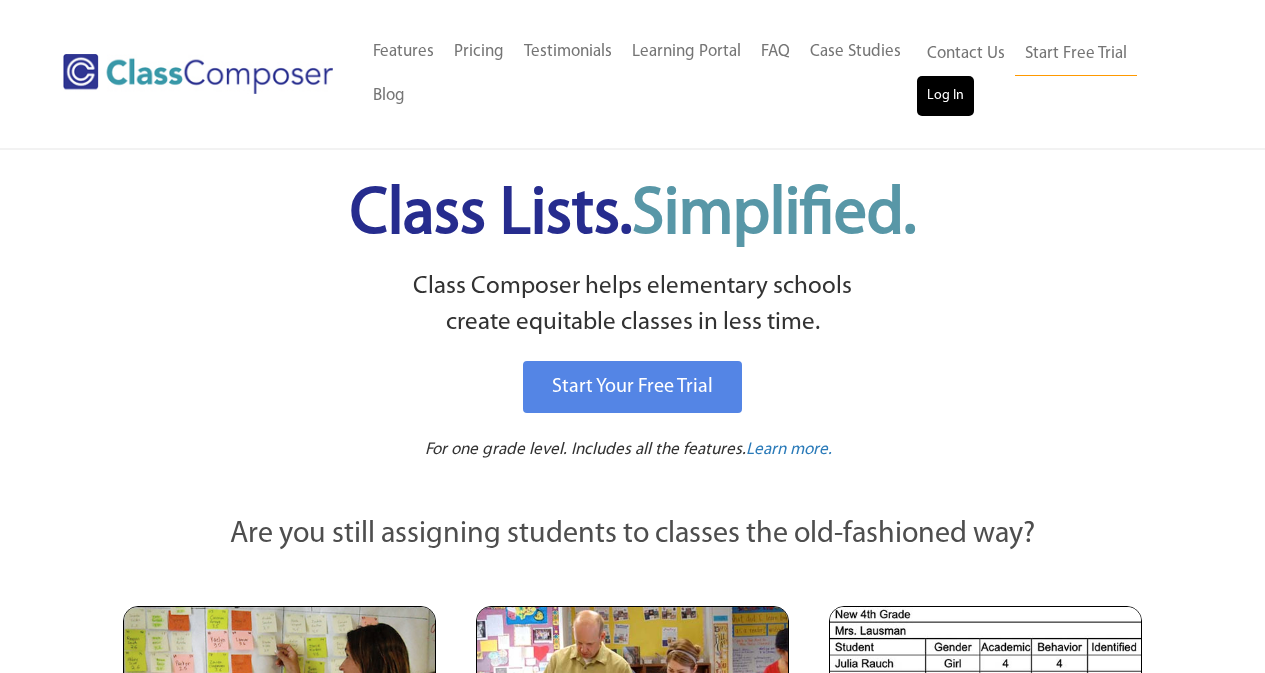 scroll, scrollTop: 0, scrollLeft: 0, axis: both 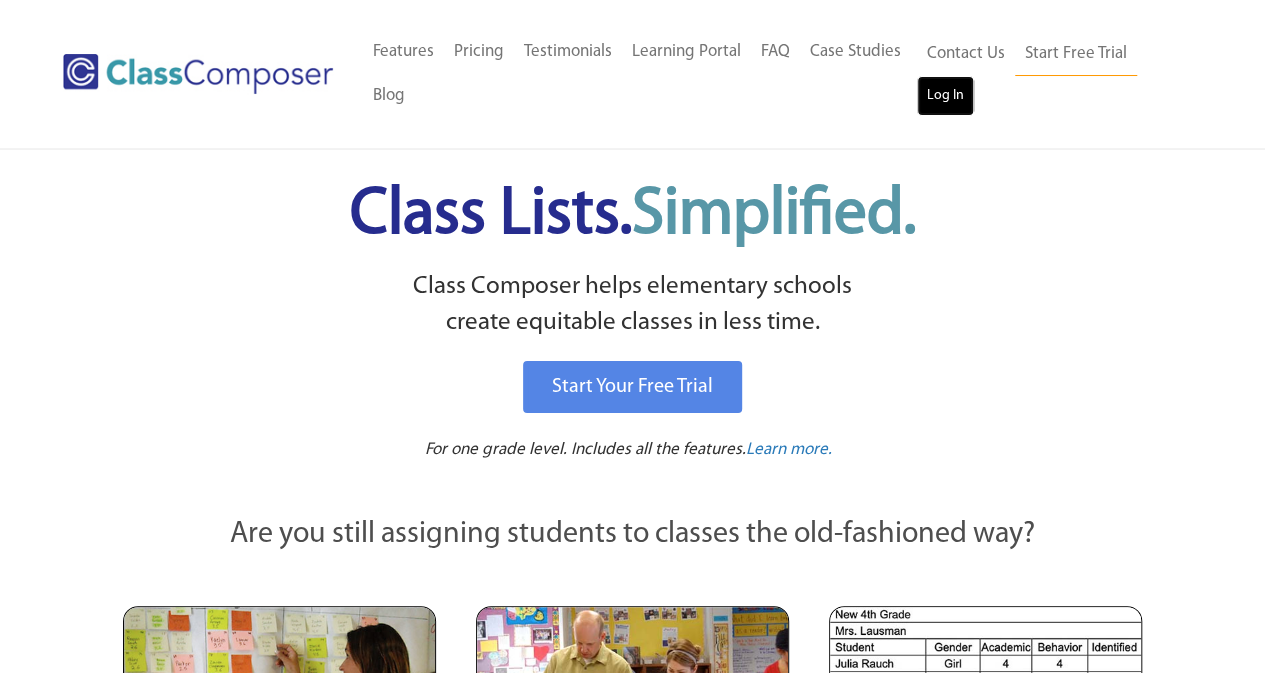 click on "Log In" at bounding box center (945, 96) 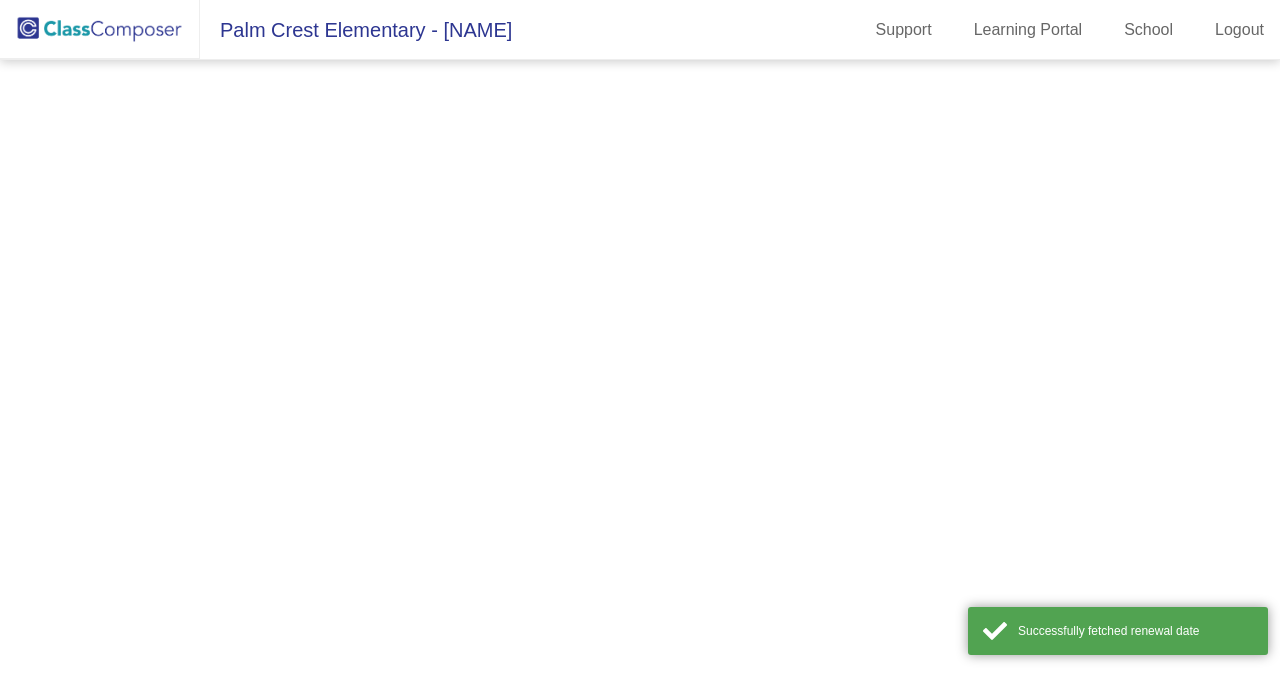 scroll, scrollTop: 0, scrollLeft: 0, axis: both 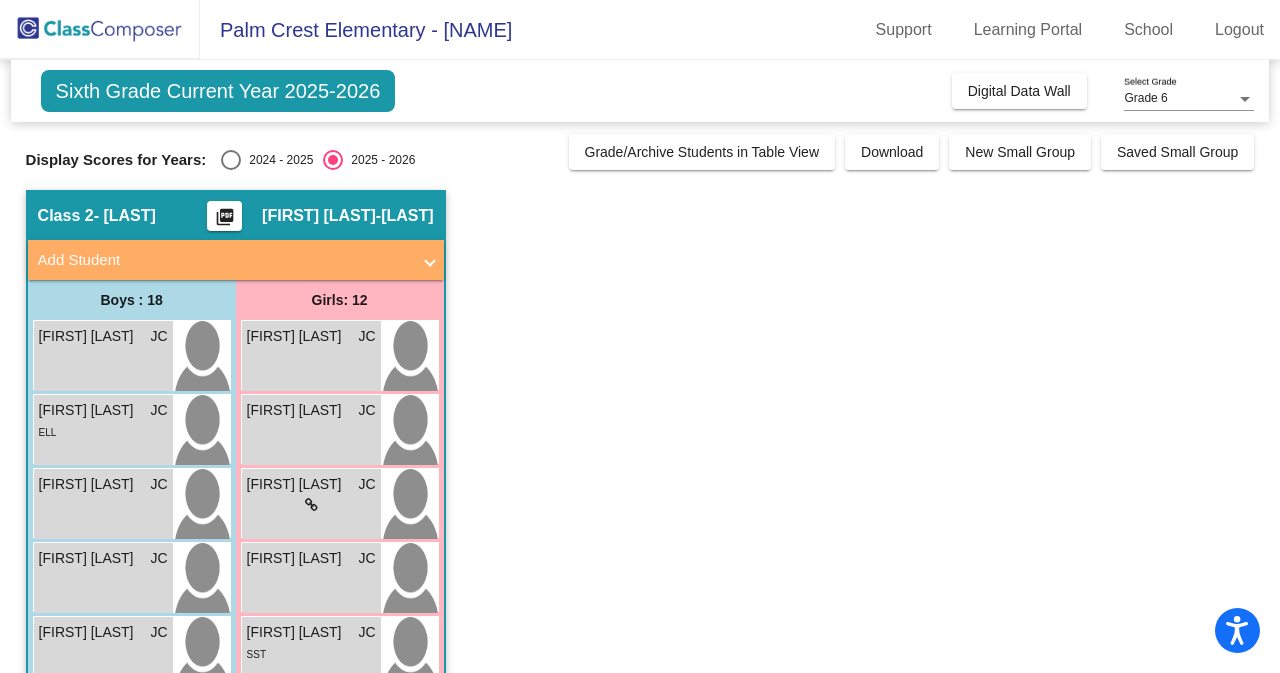 click at bounding box center [231, 160] 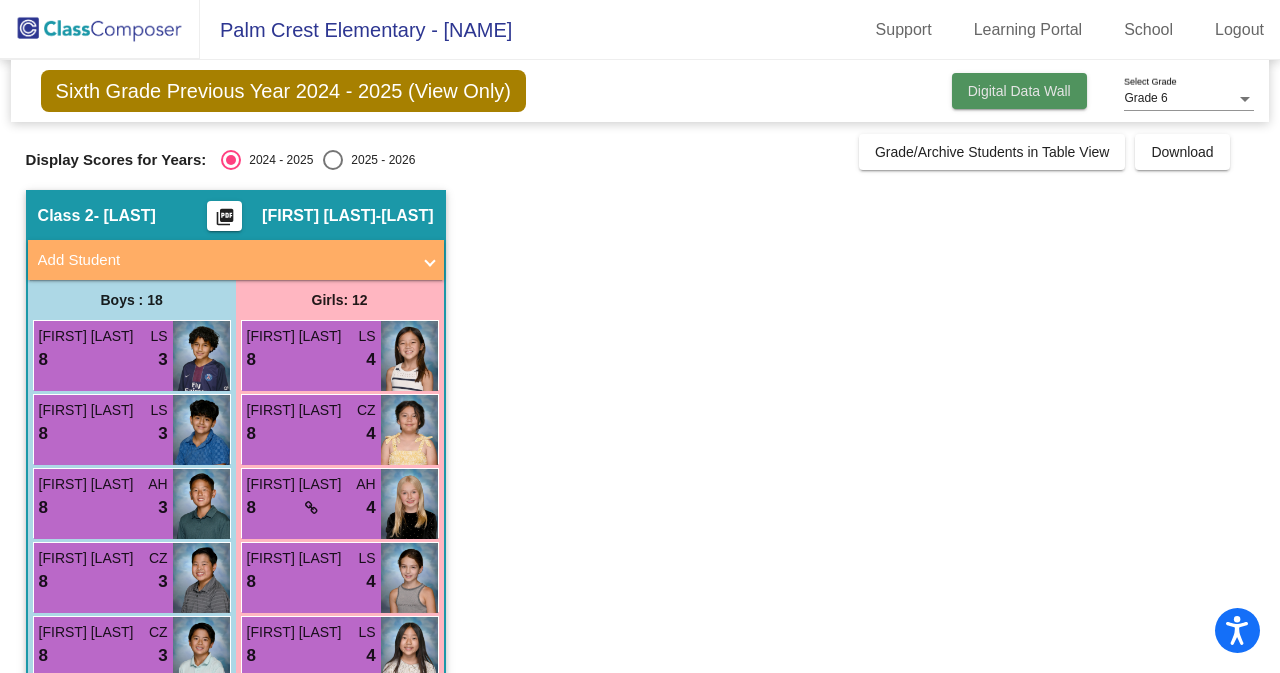 click on "Digital Data Wall" 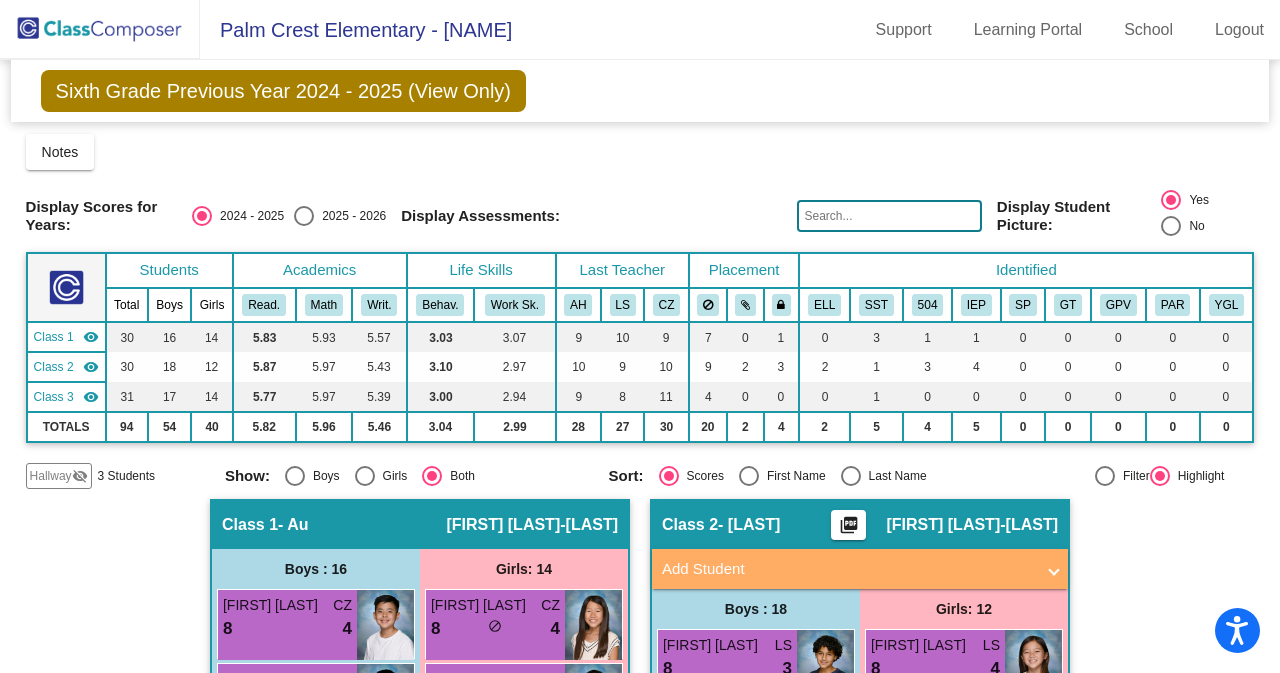 click on "Hallway" 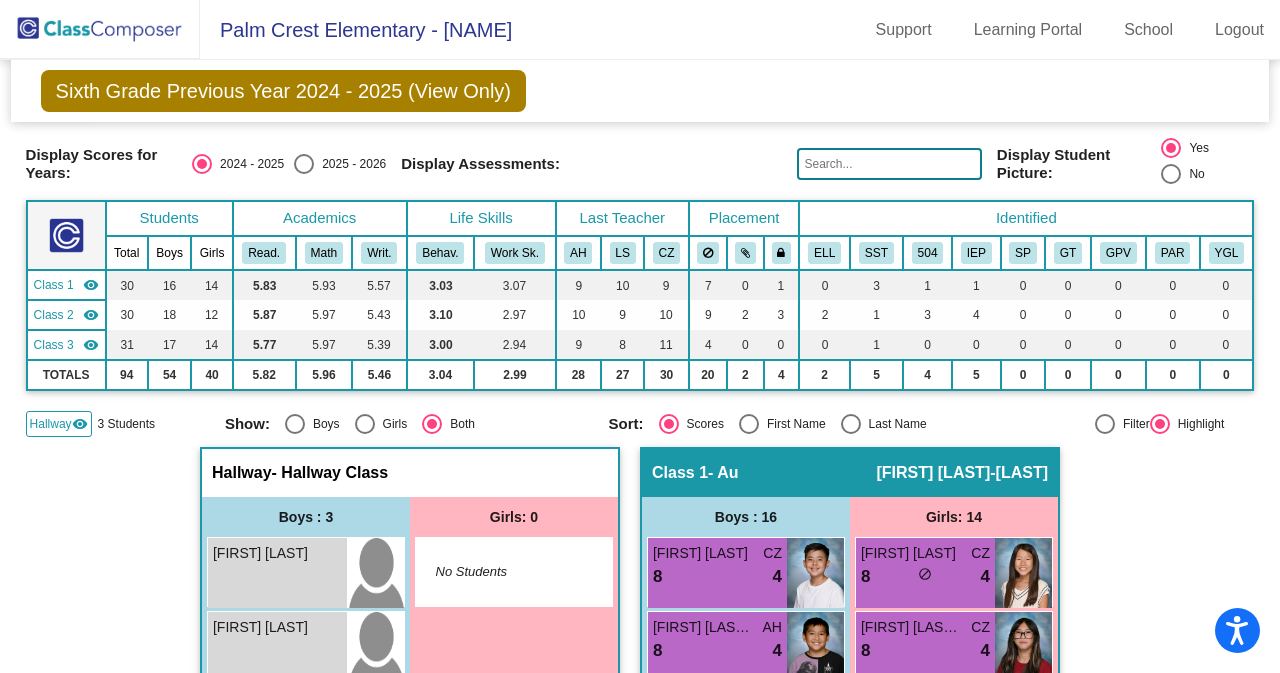 scroll, scrollTop: 0, scrollLeft: 0, axis: both 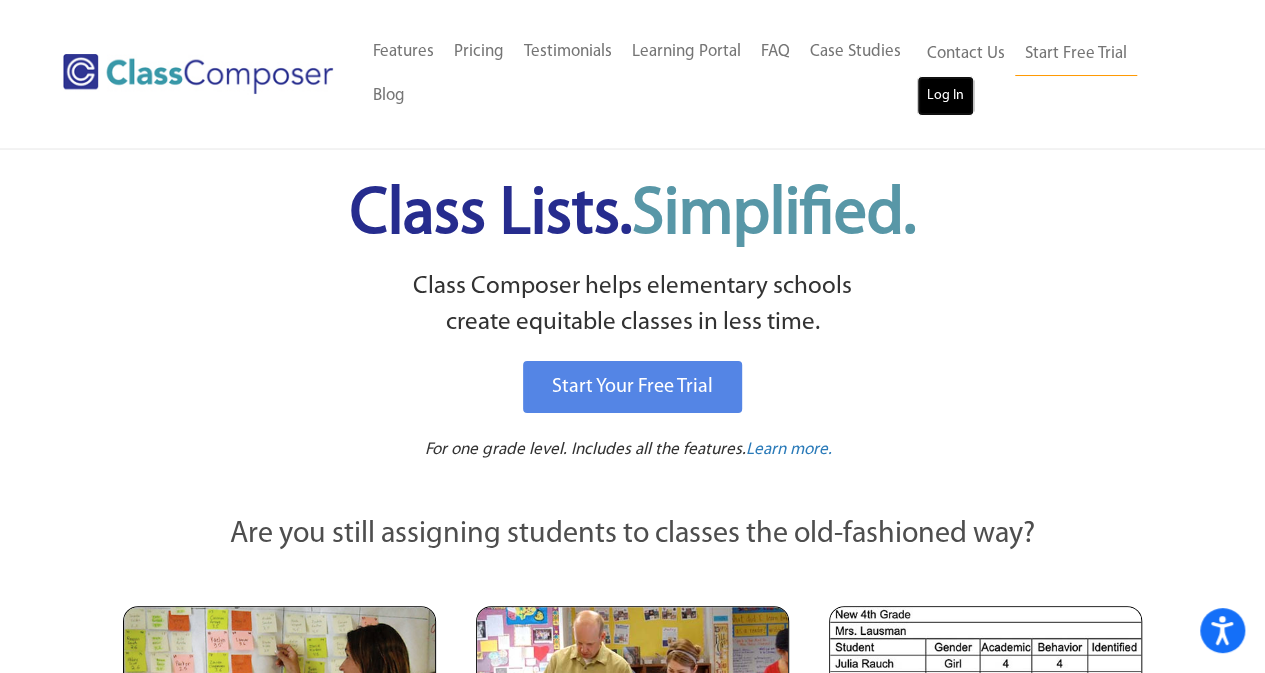 click on "Log In" at bounding box center [945, 96] 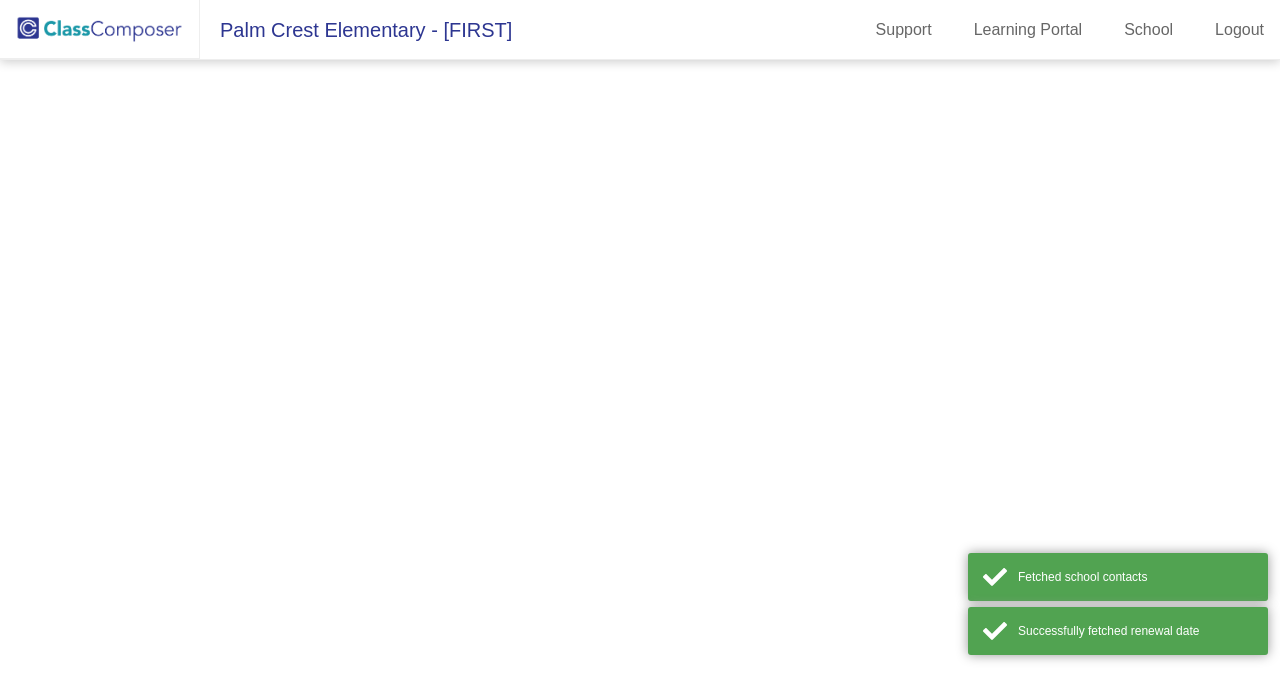 scroll, scrollTop: 0, scrollLeft: 0, axis: both 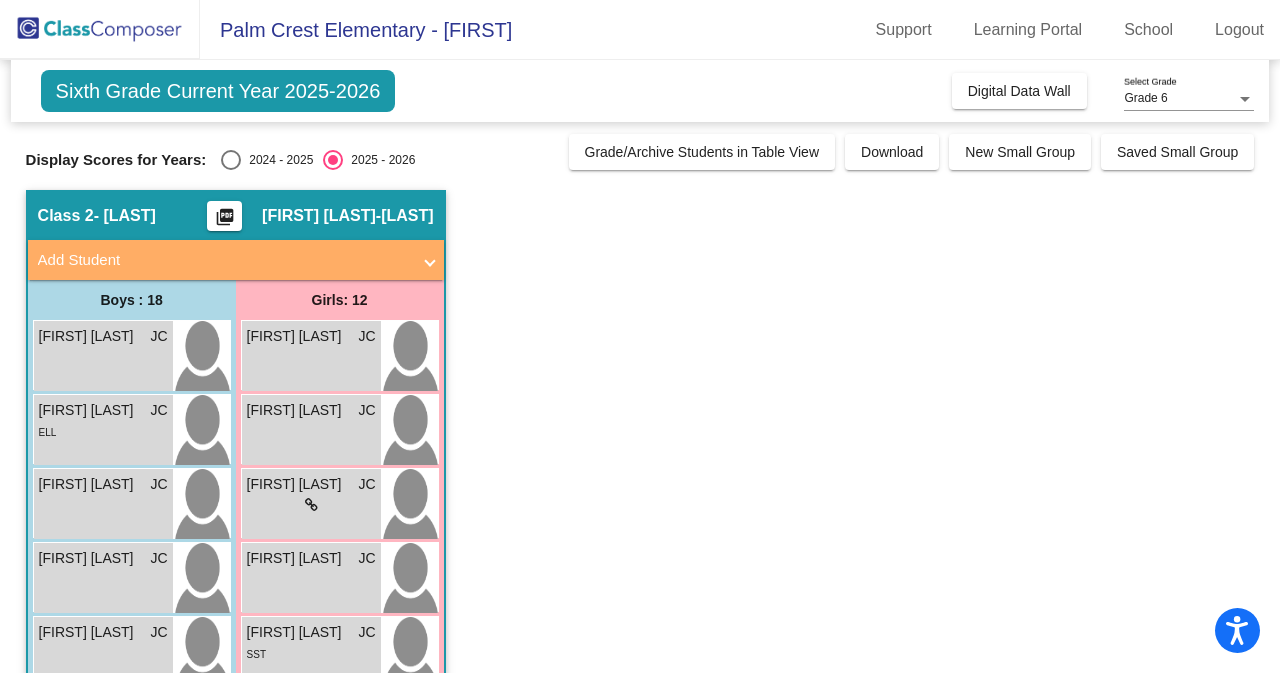 click 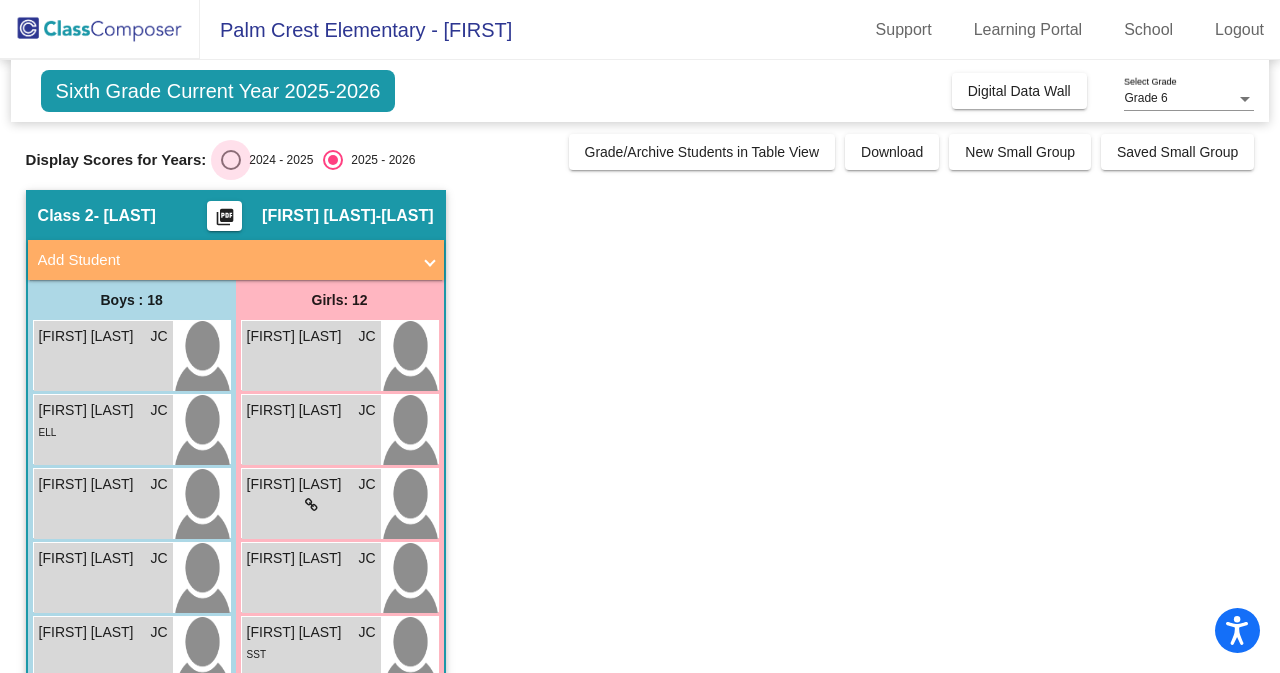 click at bounding box center (231, 160) 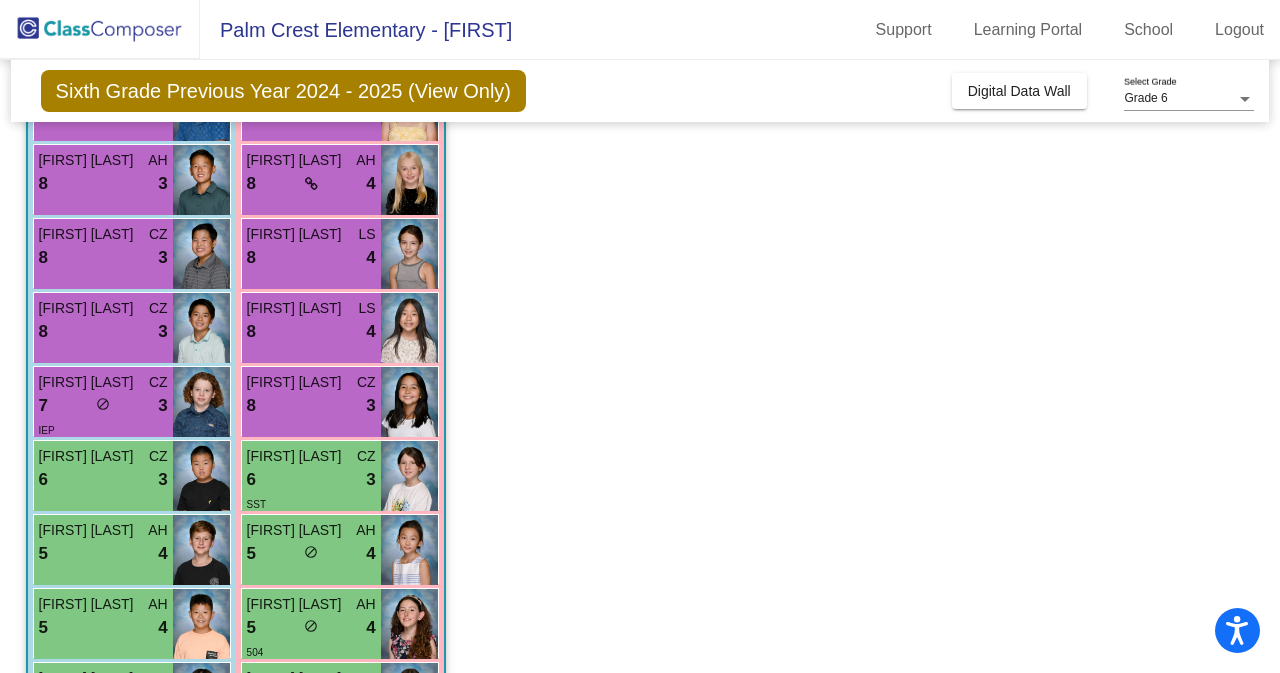 scroll, scrollTop: 342, scrollLeft: 0, axis: vertical 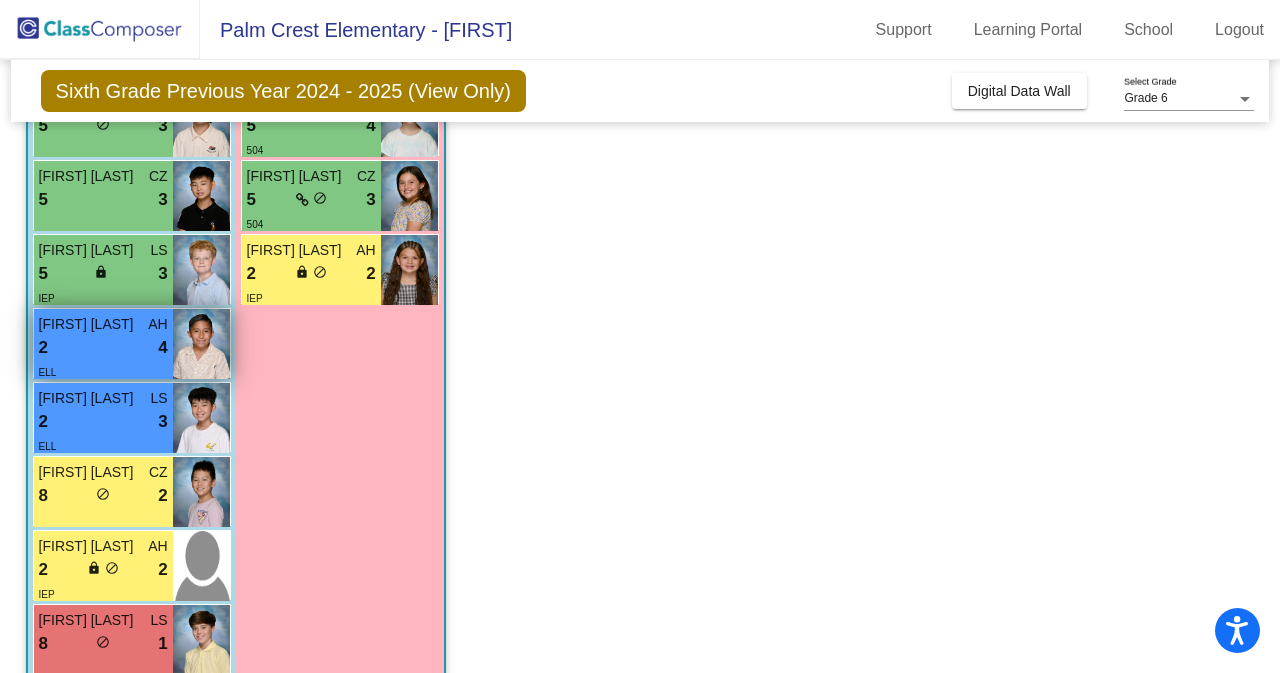 click on "2 lock do_not_disturb_alt 4" at bounding box center [103, 348] 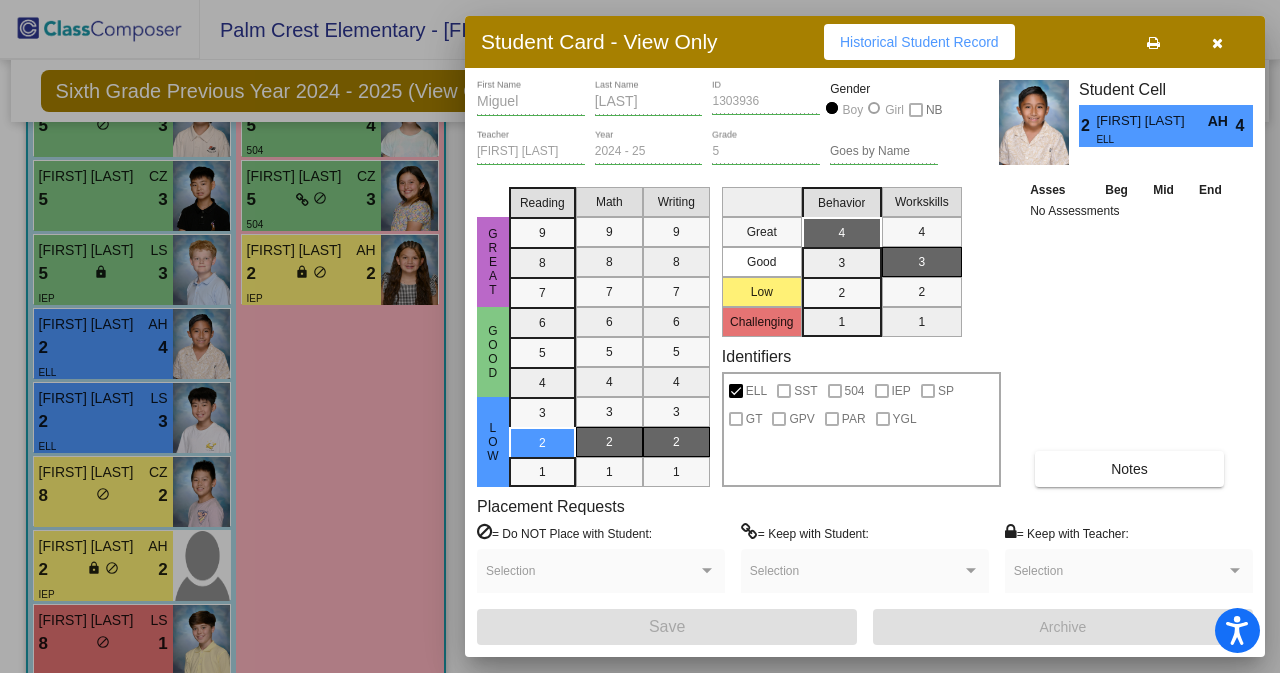 click at bounding box center (640, 336) 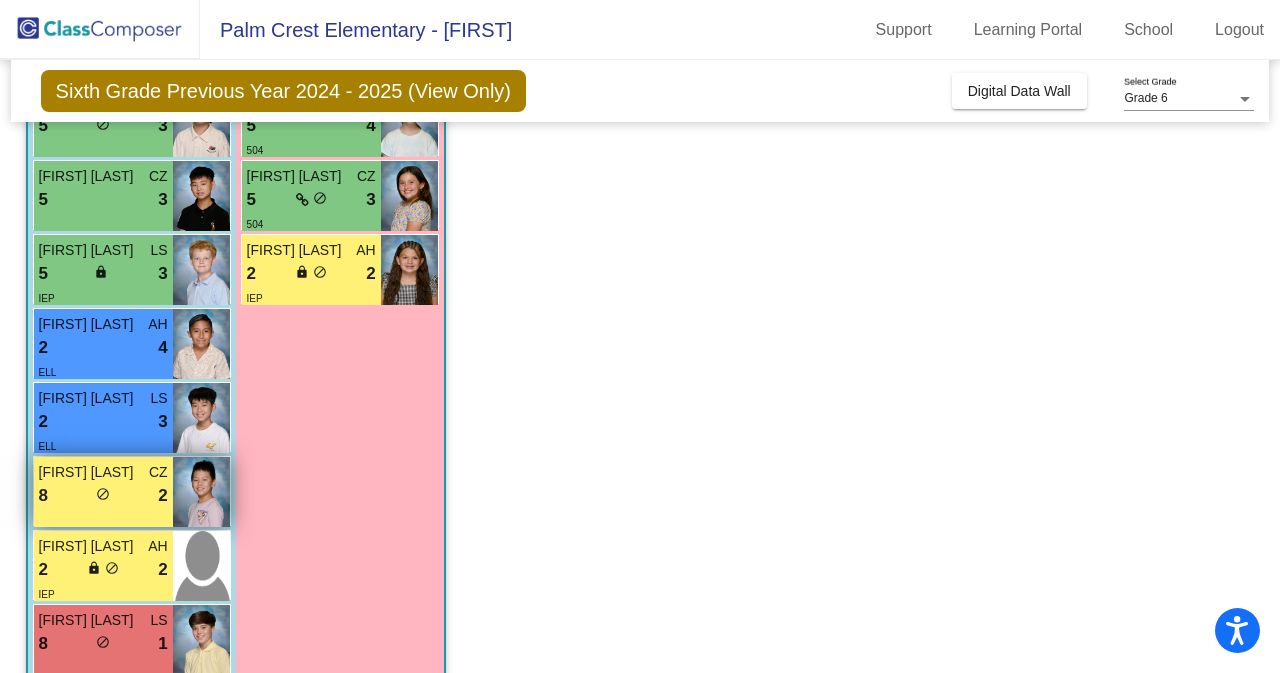 click on "8 lock do_not_disturb_alt 2" at bounding box center [103, 496] 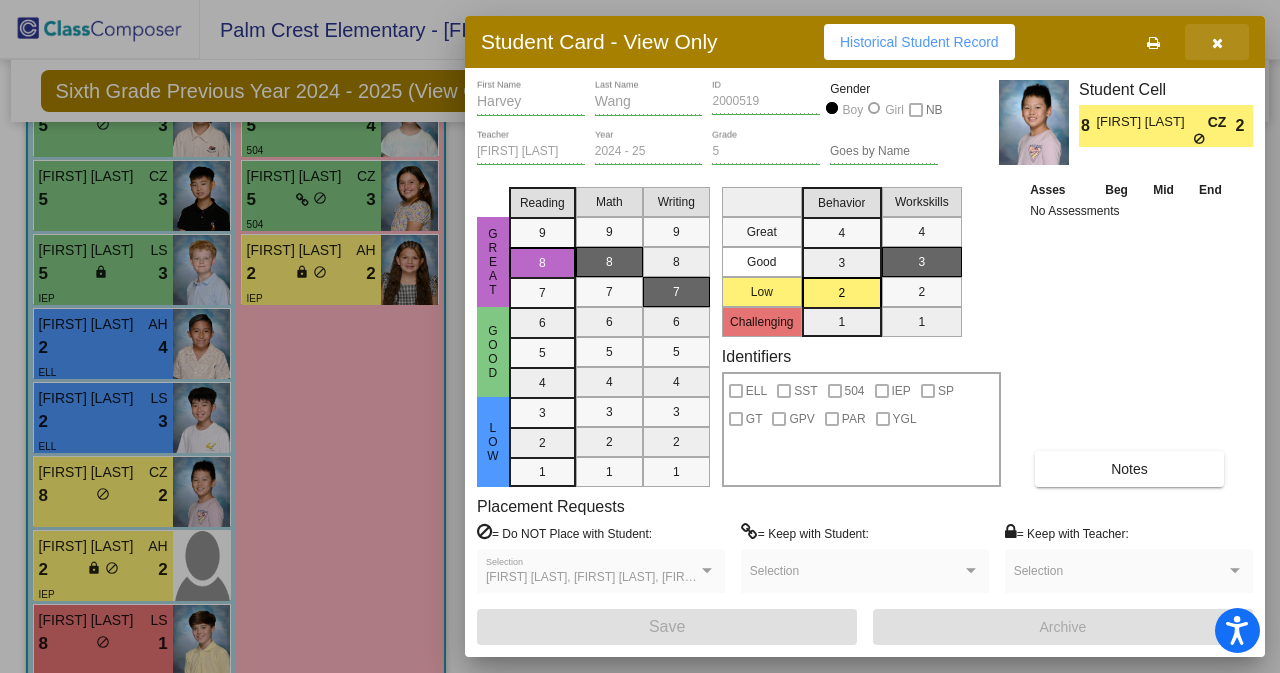 click at bounding box center [1217, 42] 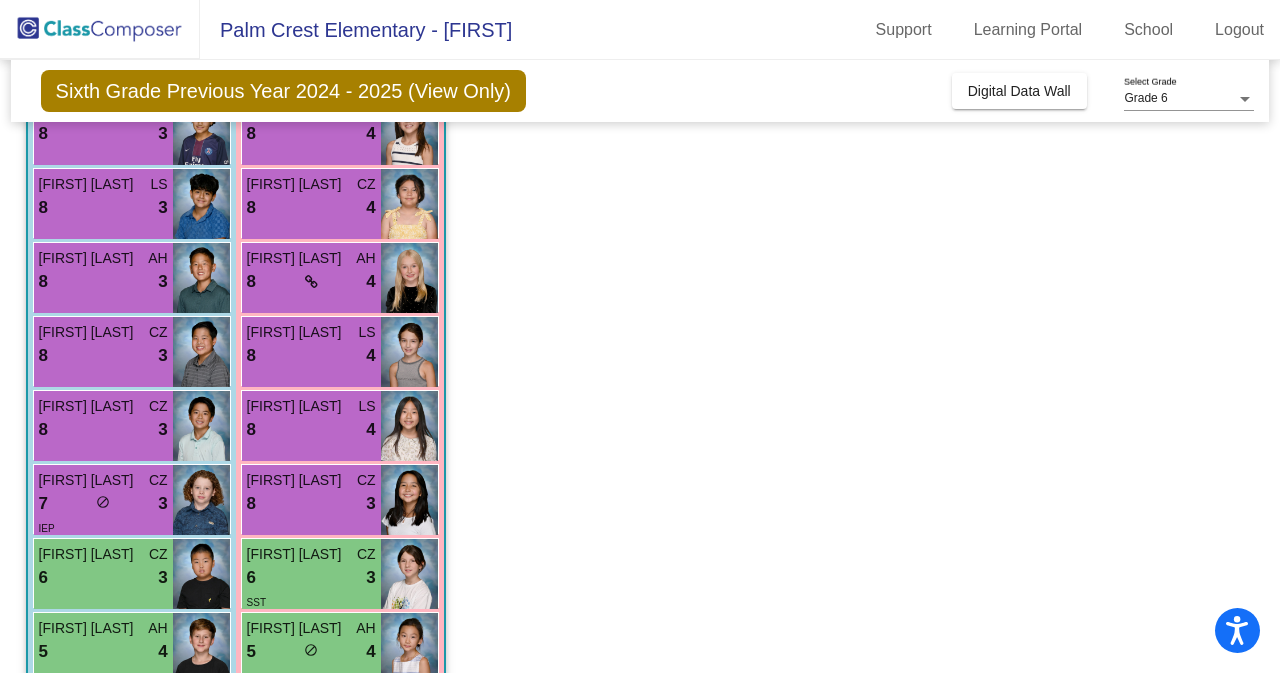 scroll, scrollTop: 0, scrollLeft: 0, axis: both 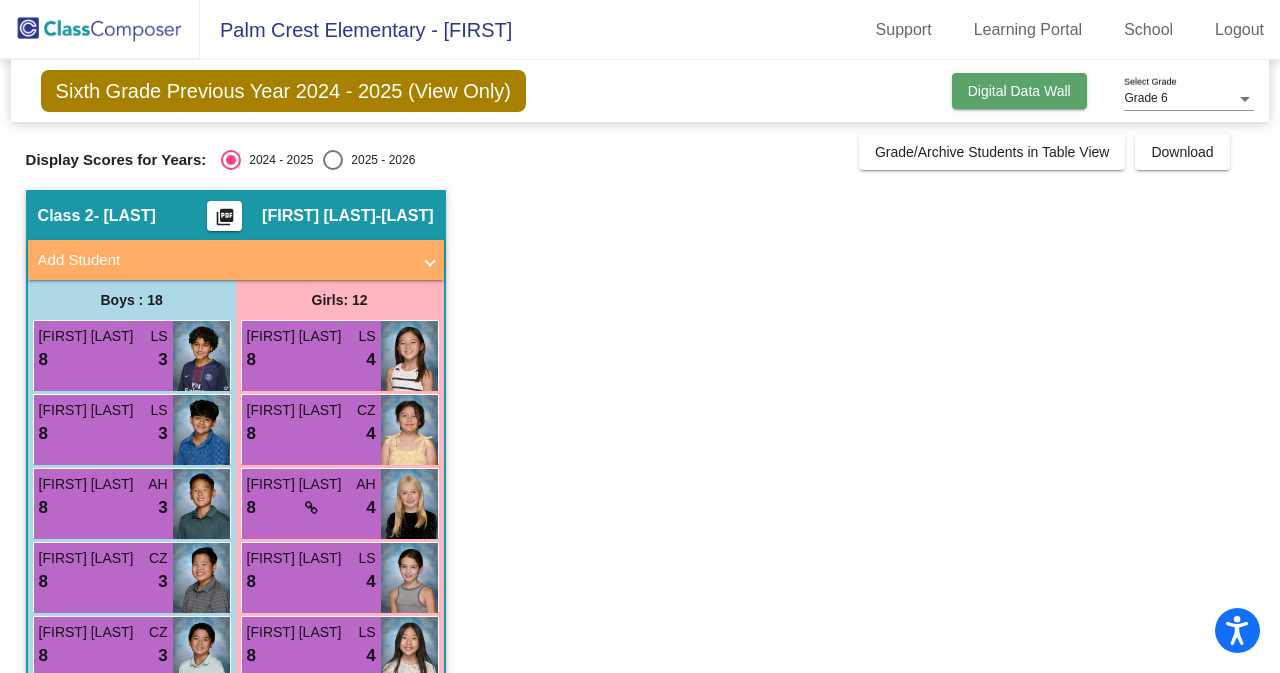 click on "Digital Data Wall" 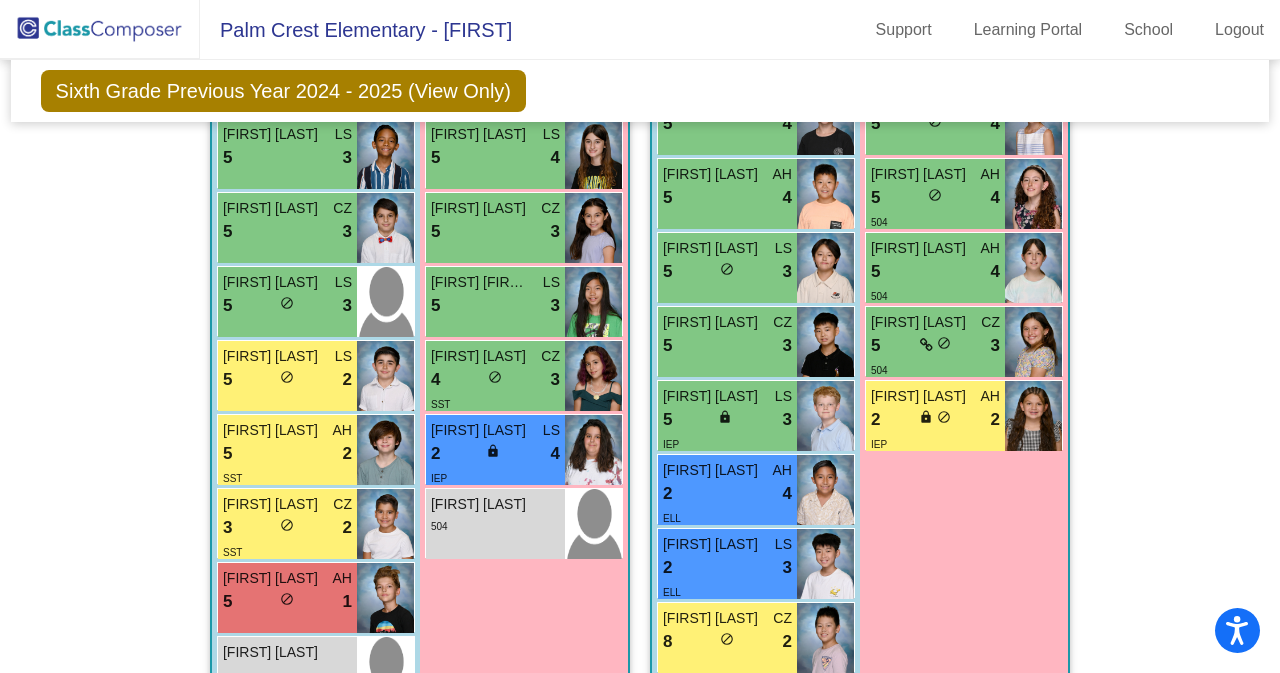 scroll, scrollTop: 1072, scrollLeft: 0, axis: vertical 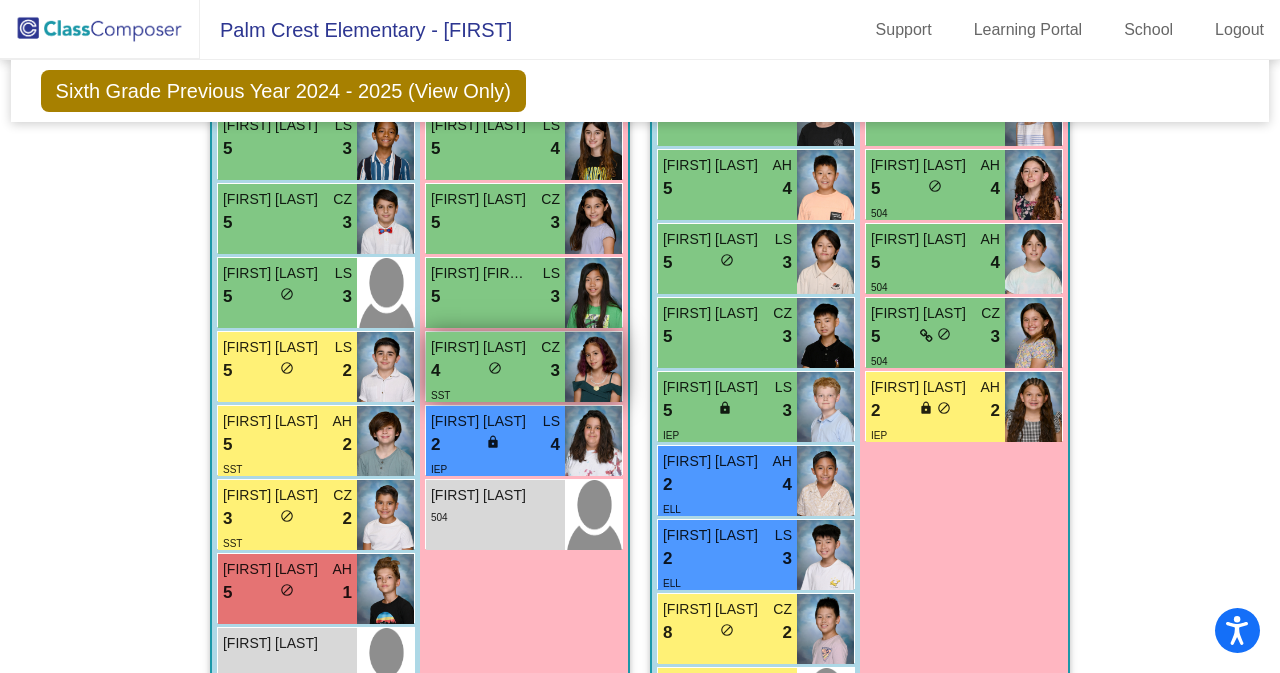 click on "4 lock do_not_disturb_alt 3" at bounding box center [495, 371] 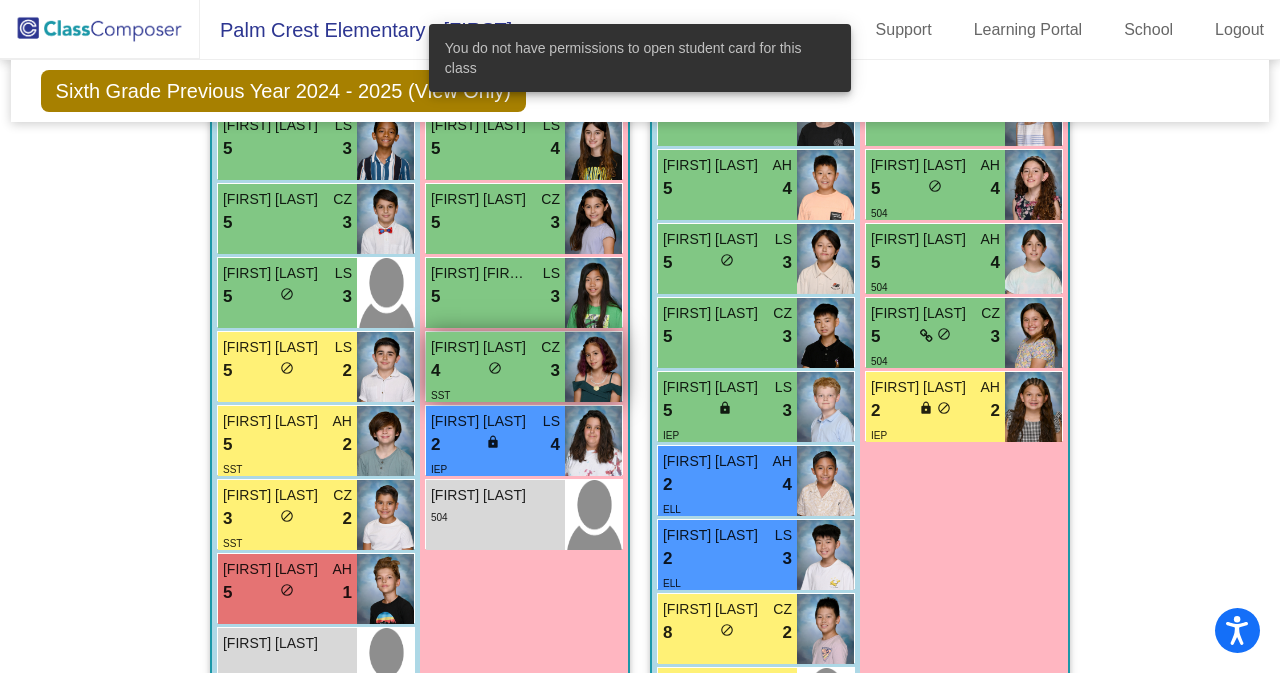 click on "4 lock do_not_disturb_alt 3" at bounding box center [495, 371] 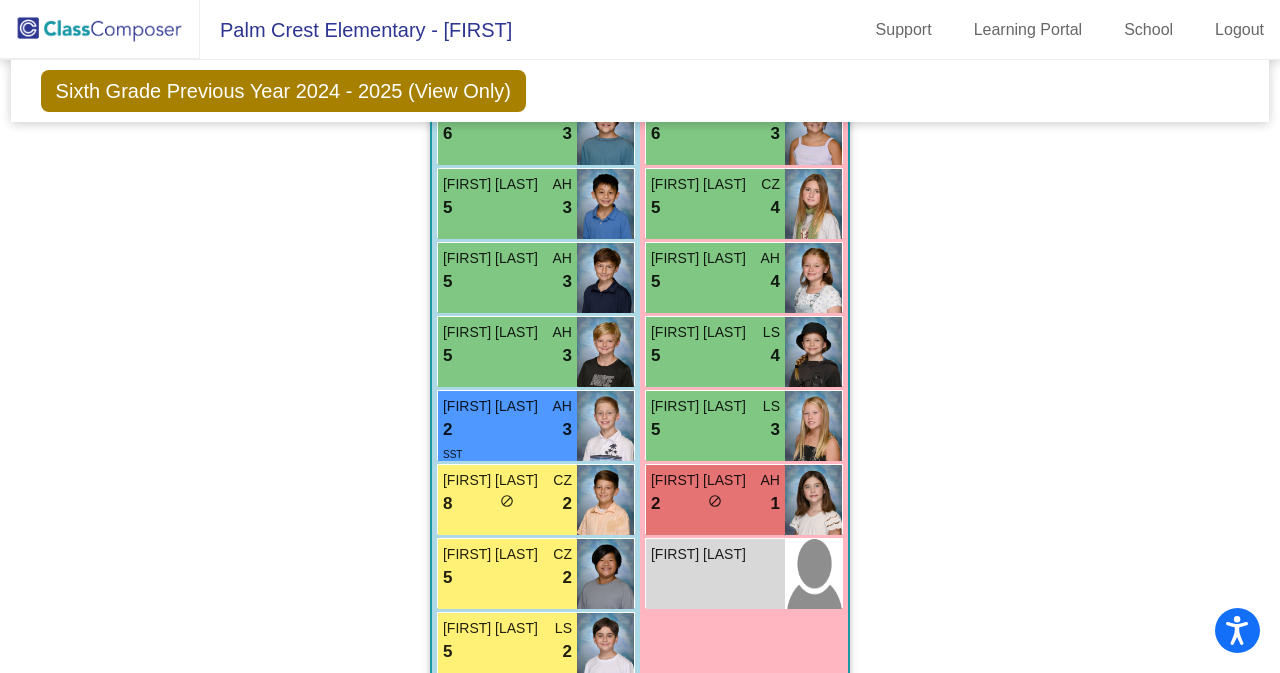 scroll, scrollTop: 2508, scrollLeft: 0, axis: vertical 